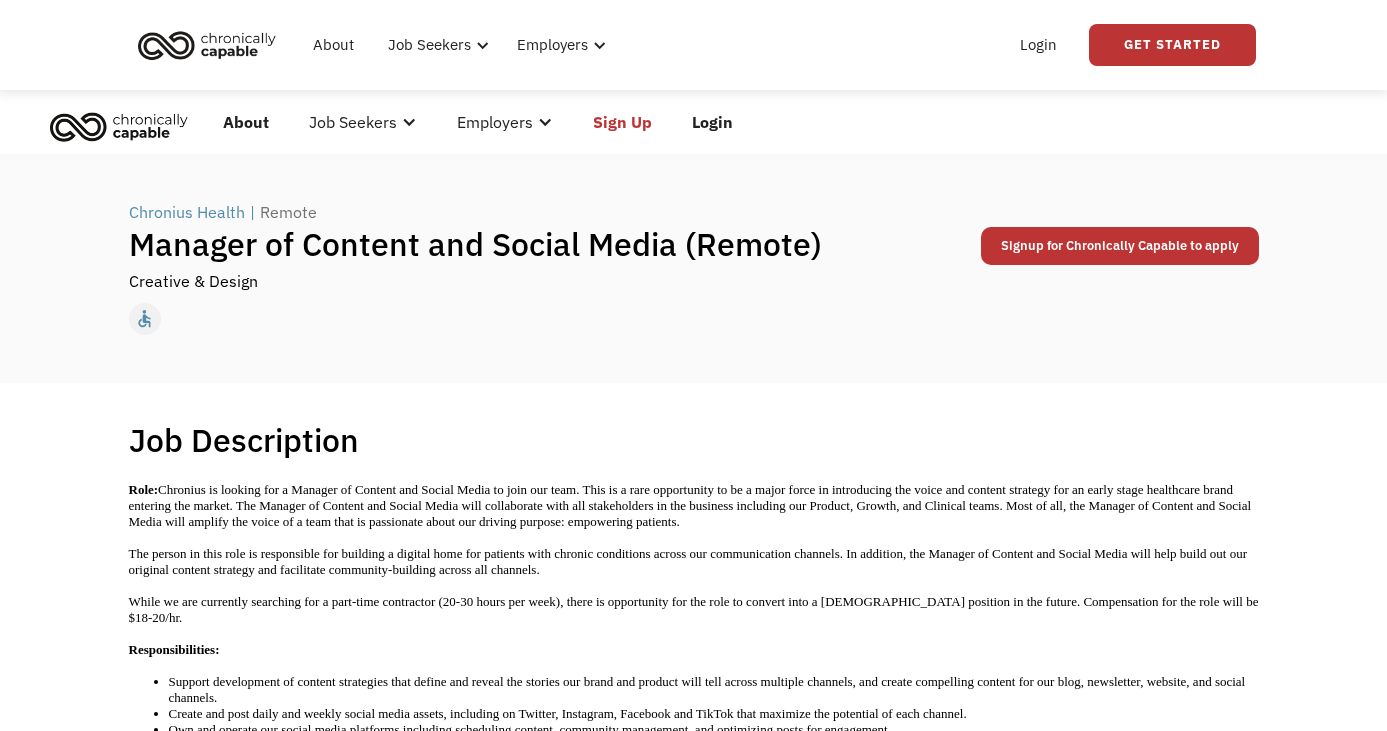 scroll, scrollTop: 132, scrollLeft: 0, axis: vertical 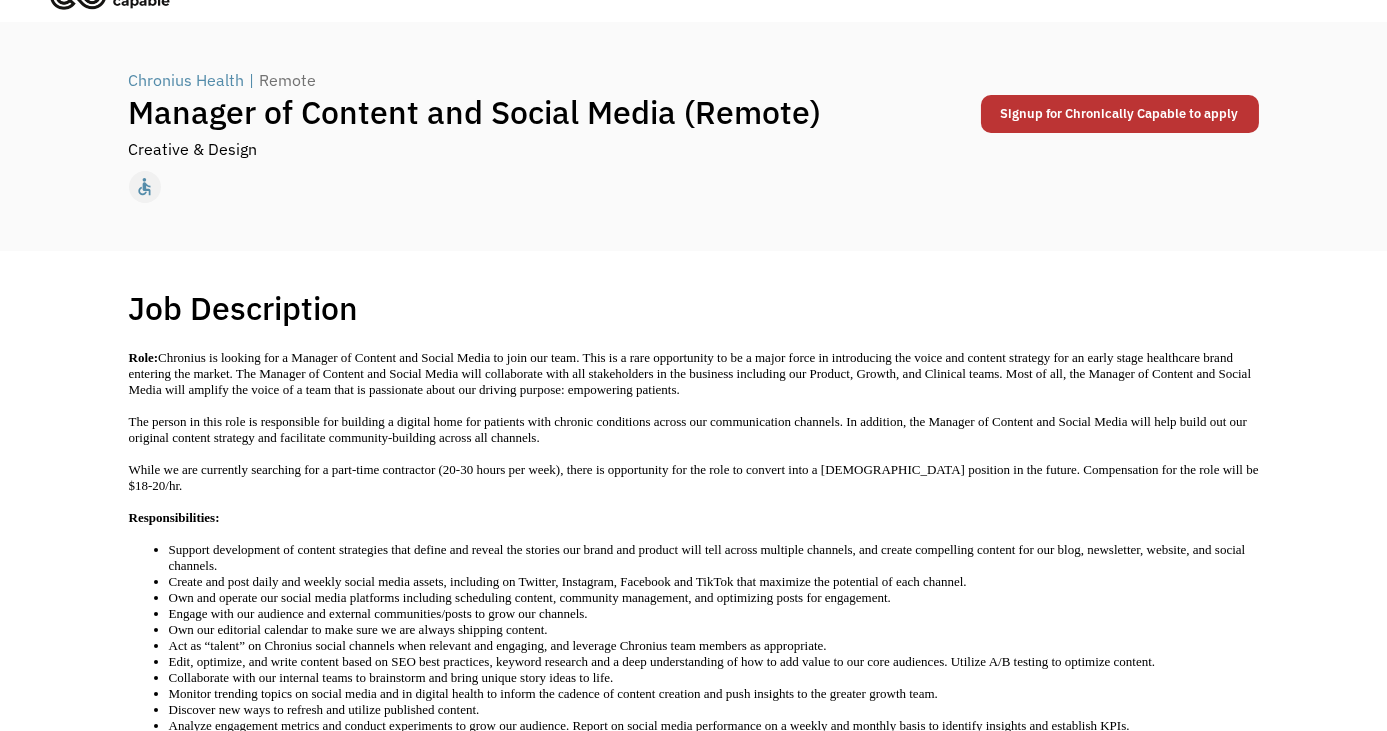 click on "Chronius Health" at bounding box center [187, 80] 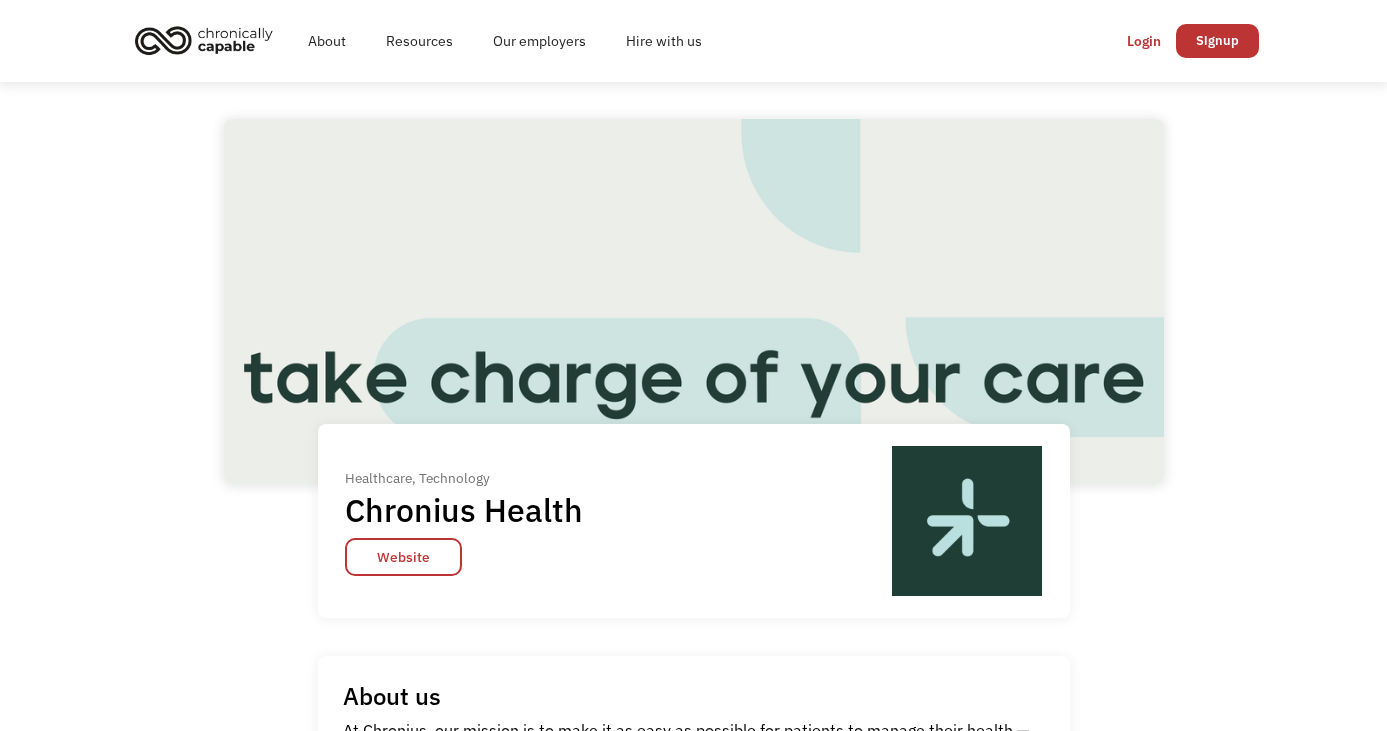 scroll, scrollTop: 441, scrollLeft: 0, axis: vertical 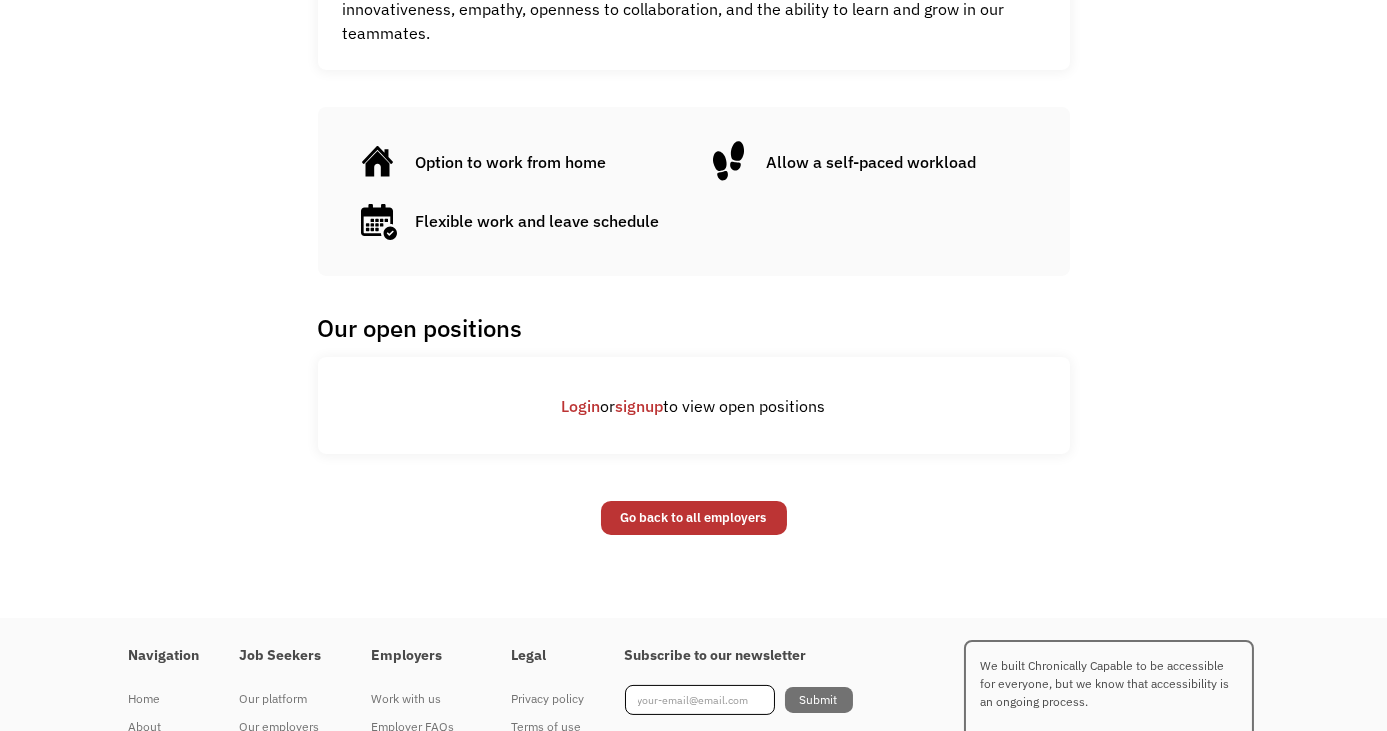 click on "Login" at bounding box center [581, 406] 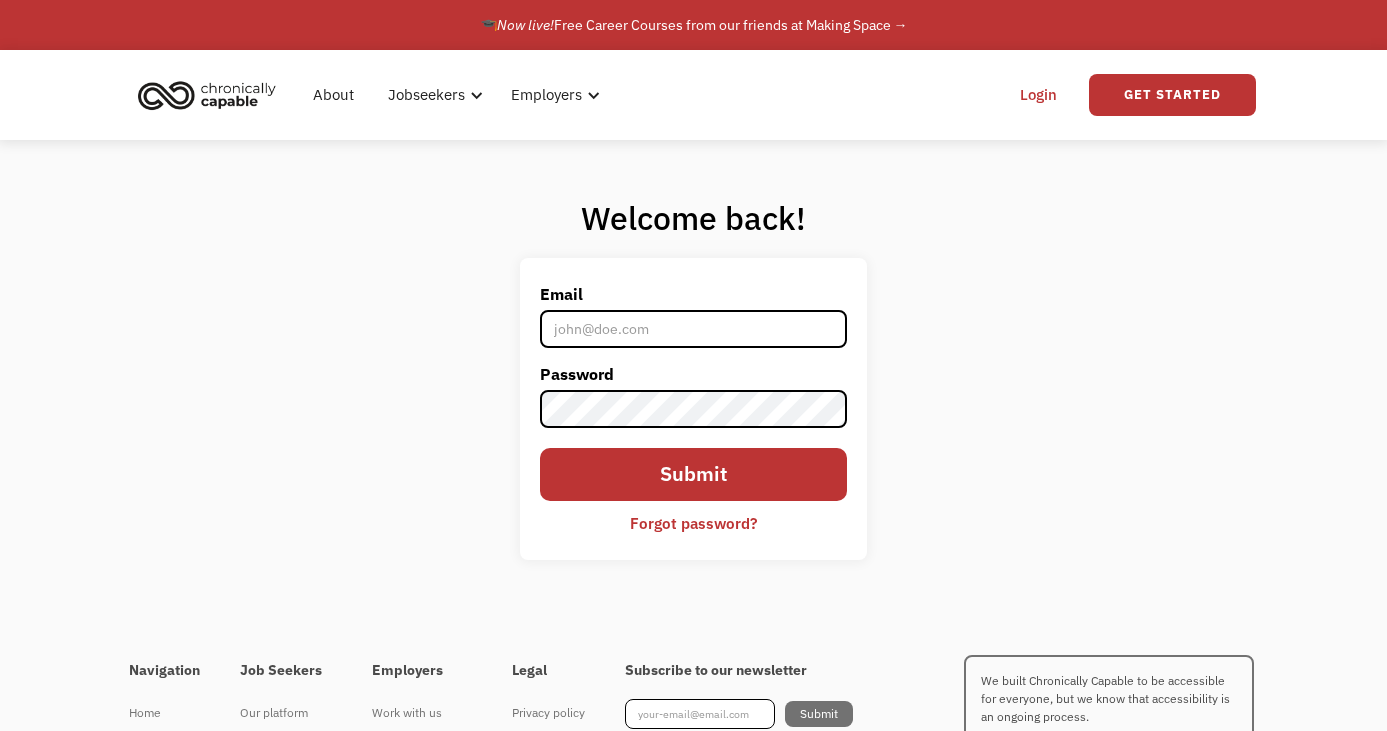 scroll, scrollTop: 0, scrollLeft: 0, axis: both 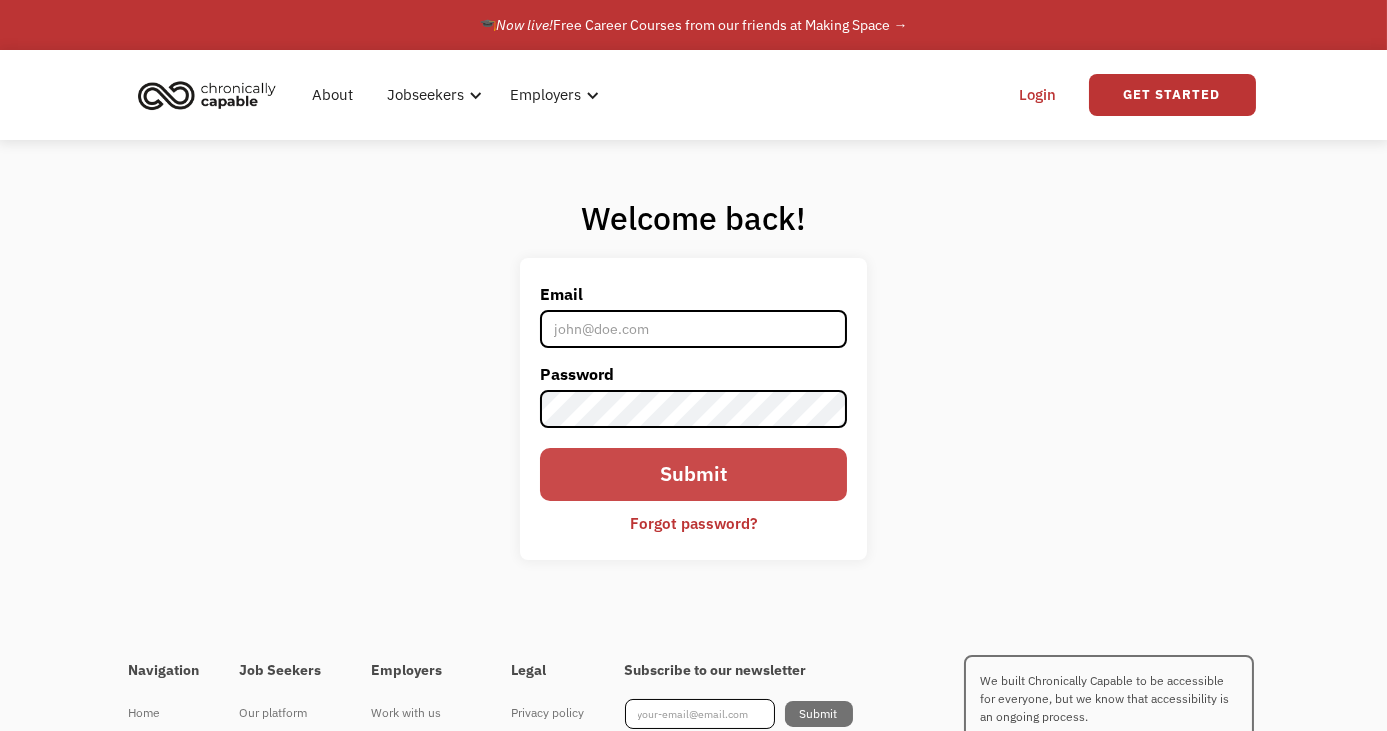type on "[EMAIL_ADDRESS][DOMAIN_NAME]" 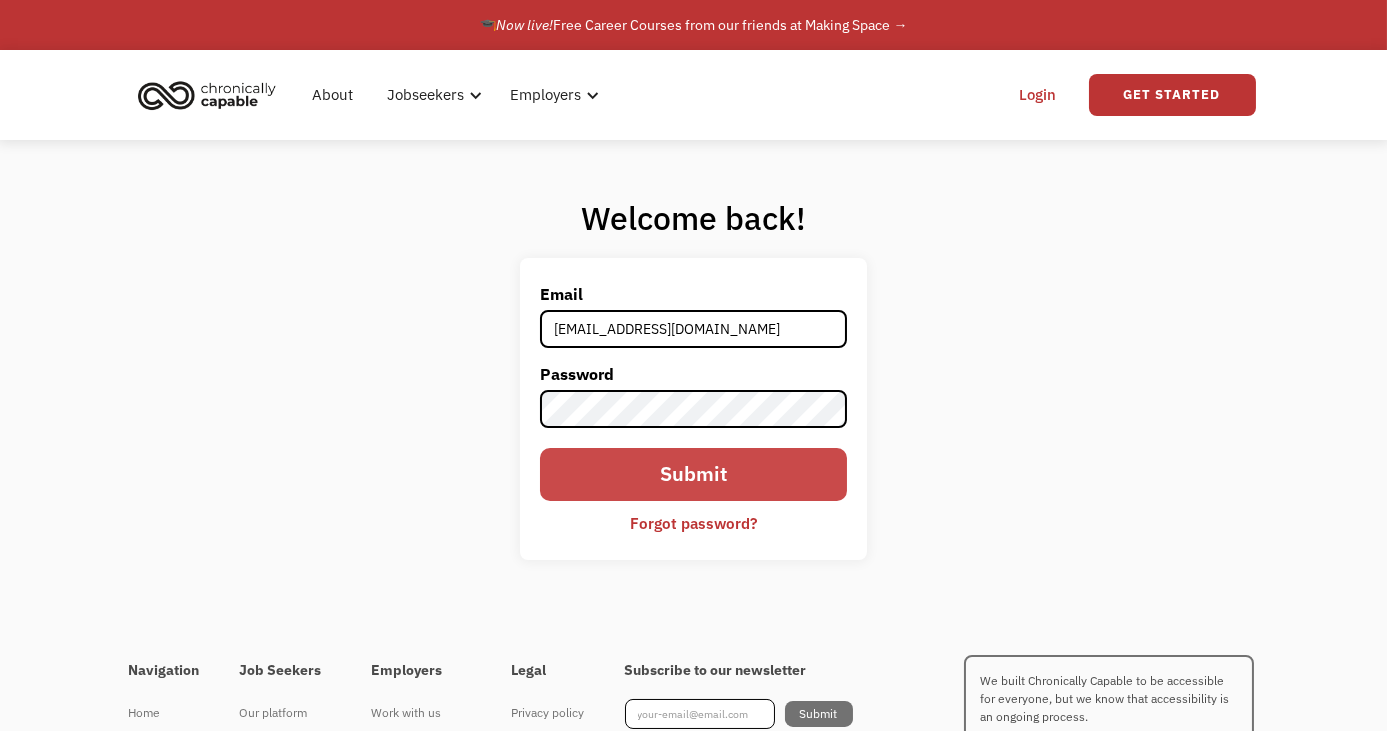 click on "Submit" at bounding box center (693, 474) 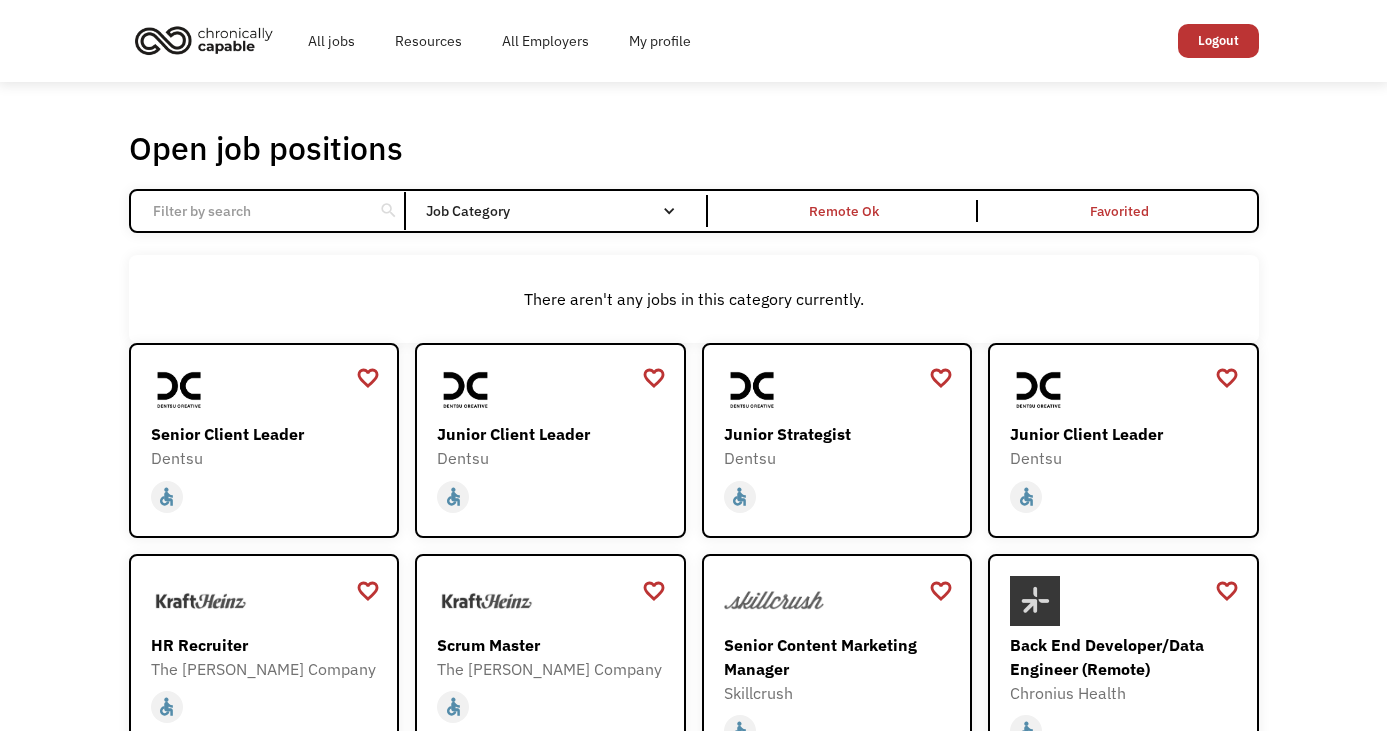 scroll, scrollTop: 0, scrollLeft: 0, axis: both 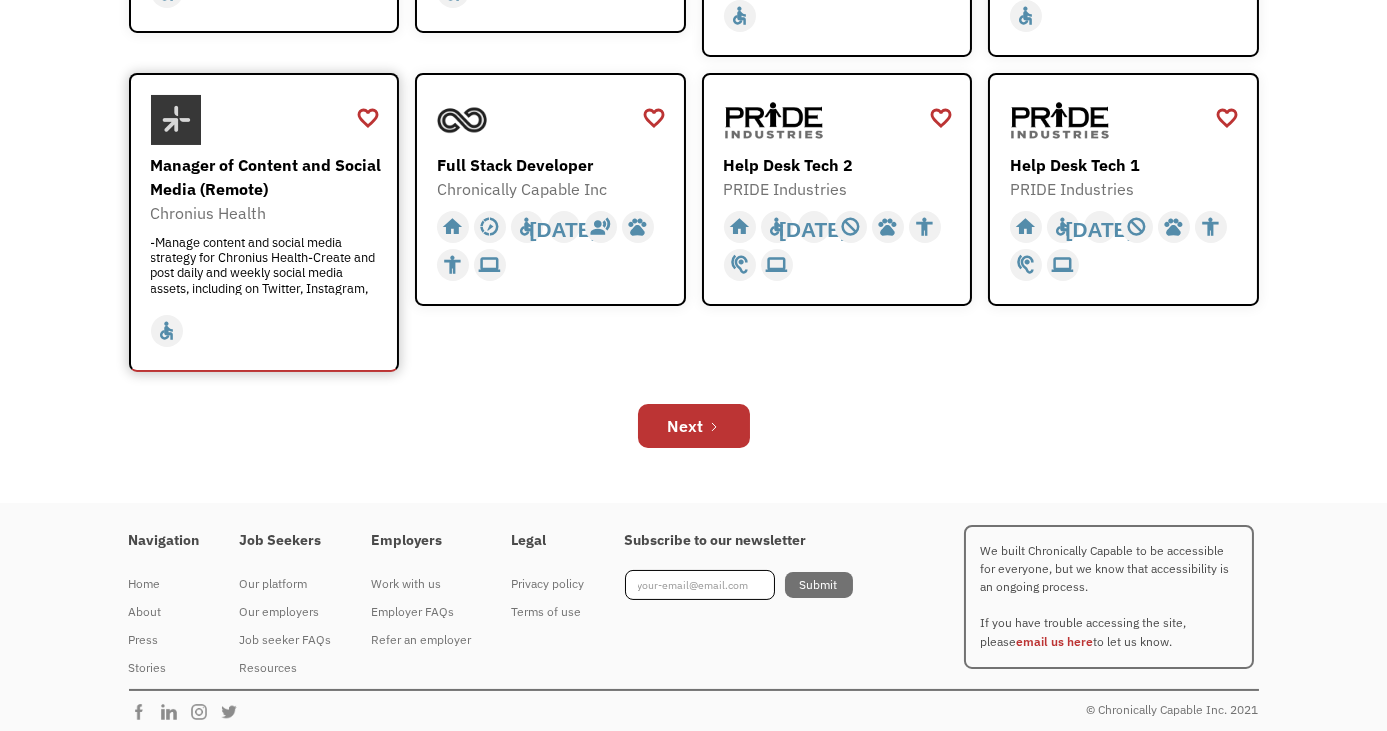 click on "Manager of Content and Social Media (Remote)" at bounding box center (267, 177) 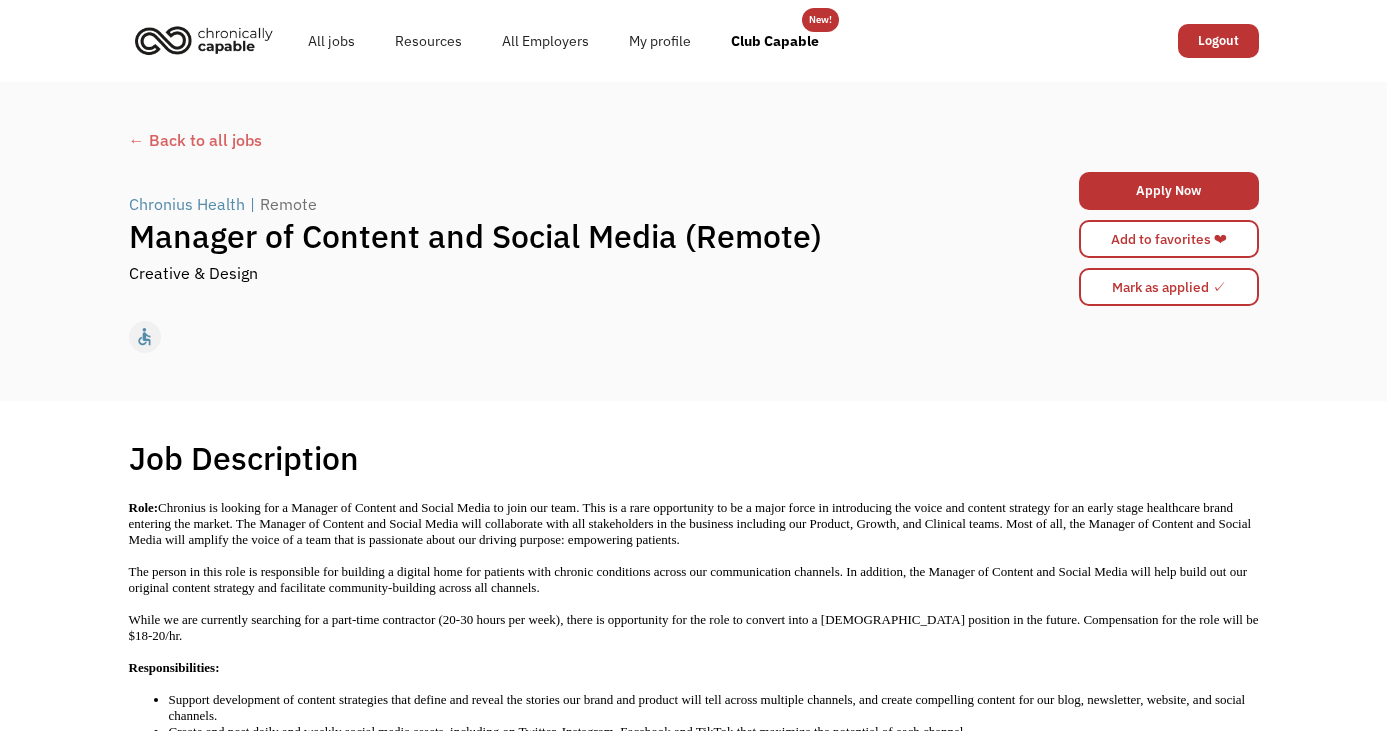 scroll, scrollTop: 0, scrollLeft: 0, axis: both 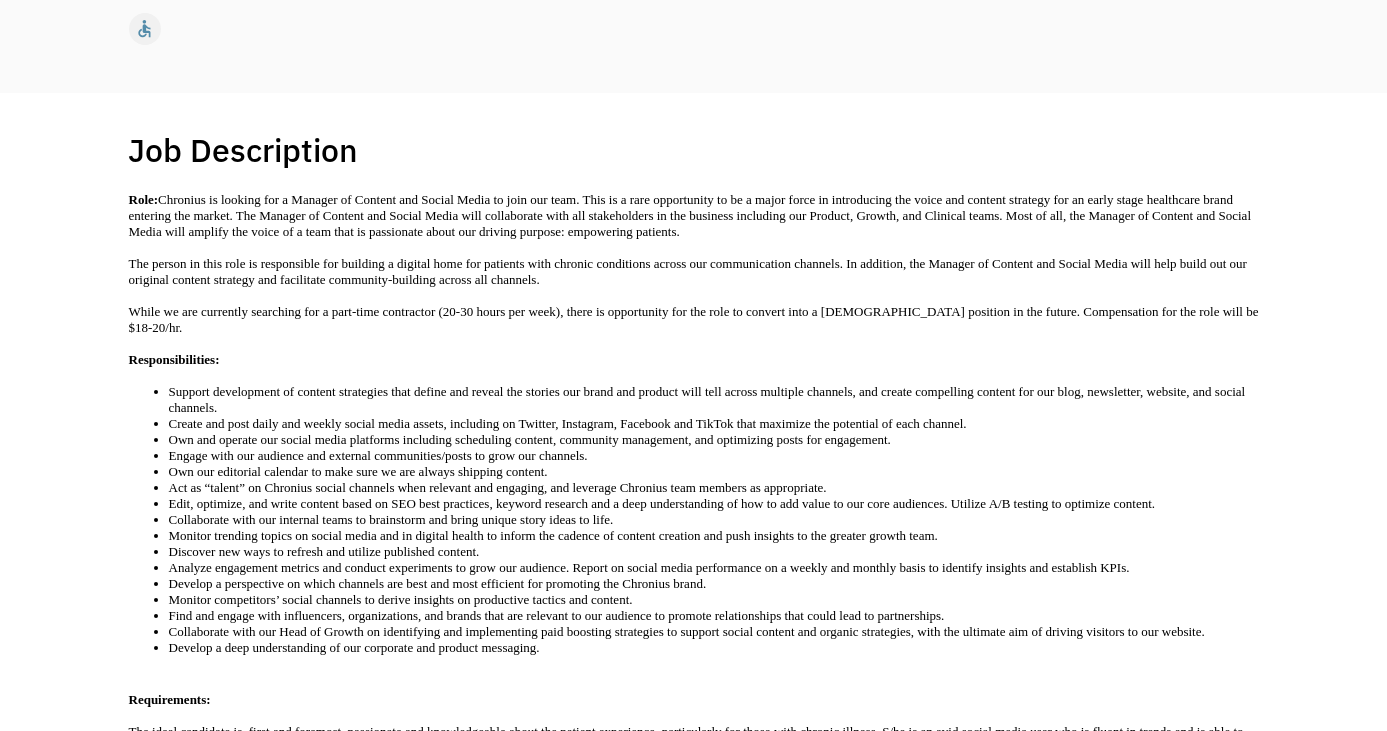 click on "The person in this role is responsible for building a digital home for patients with chronic conditions across our communication channels. In addition, the Manager of Content and Social Media will help build out our original content strategy and facilitate community-building across all channels." at bounding box center (694, 272) 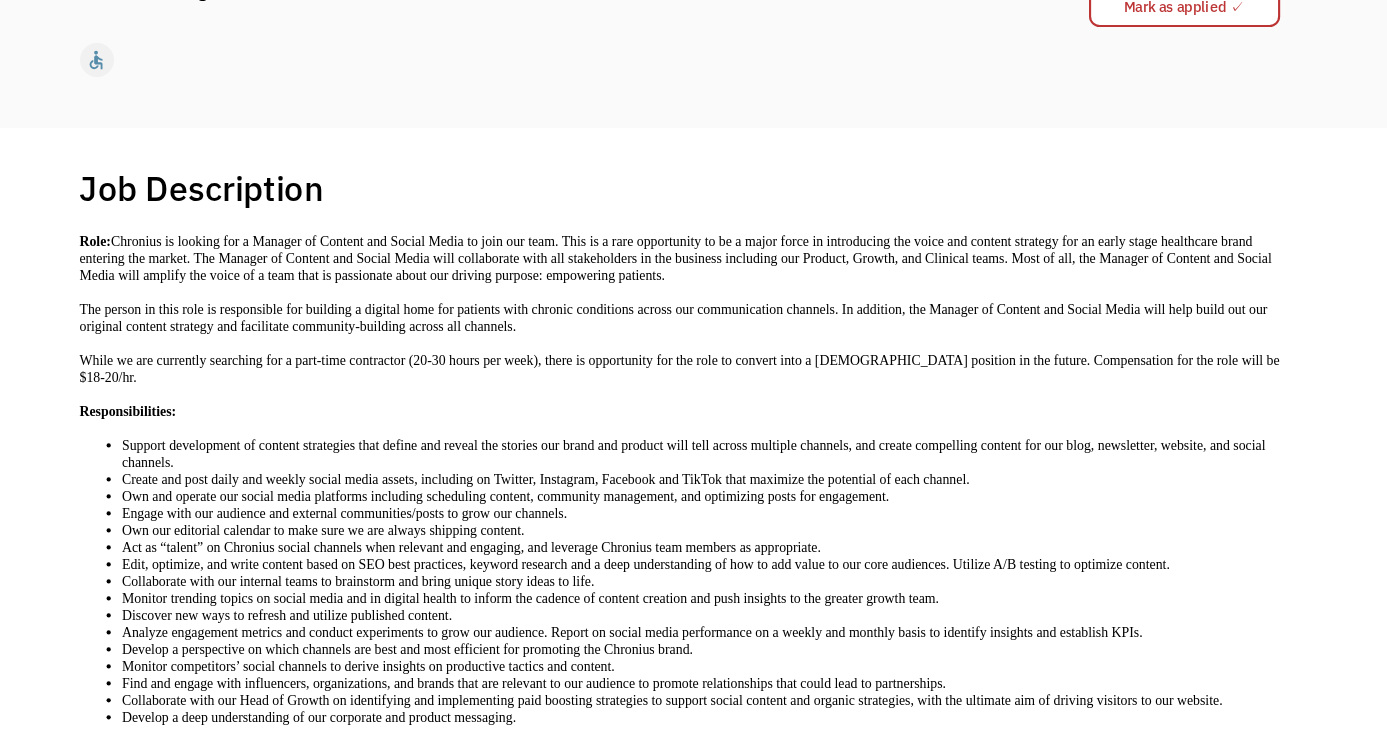 scroll, scrollTop: 266, scrollLeft: 0, axis: vertical 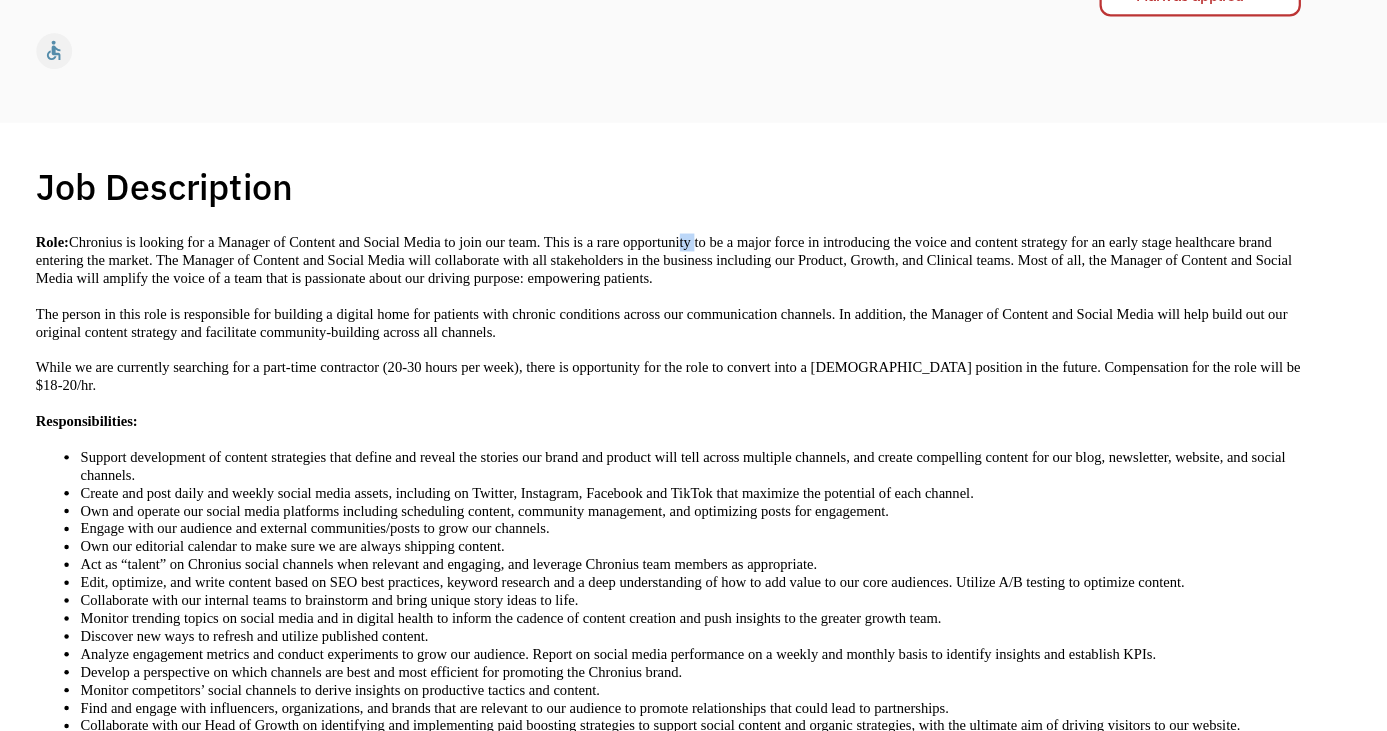 drag, startPoint x: 705, startPoint y: 235, endPoint x: 723, endPoint y: 247, distance: 21.633308 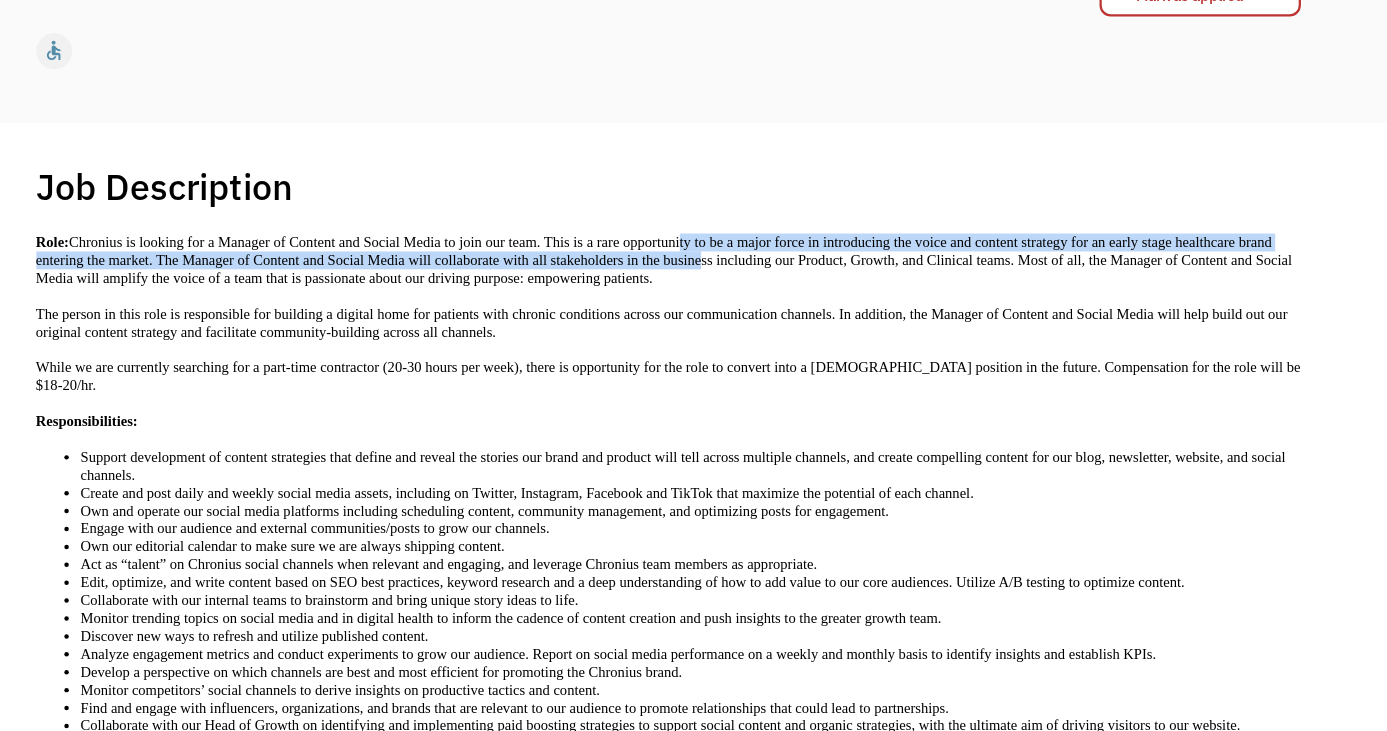 click on "Role:  Chronius is looking for a Manager of Content and Social Media to join our team. This is a rare opportunity to be a major force in introducing the voice and content strategy for an early stage healthcare brand entering the market. The Manager of Content and Social Media will collaborate with all stakeholders in the business including our Product, Growth, and Clinical teams. Most of all, the Manager of Content and Social Media will amplify the voice of a team that is passionate about our driving purpose: empowering patients." at bounding box center (694, 258) 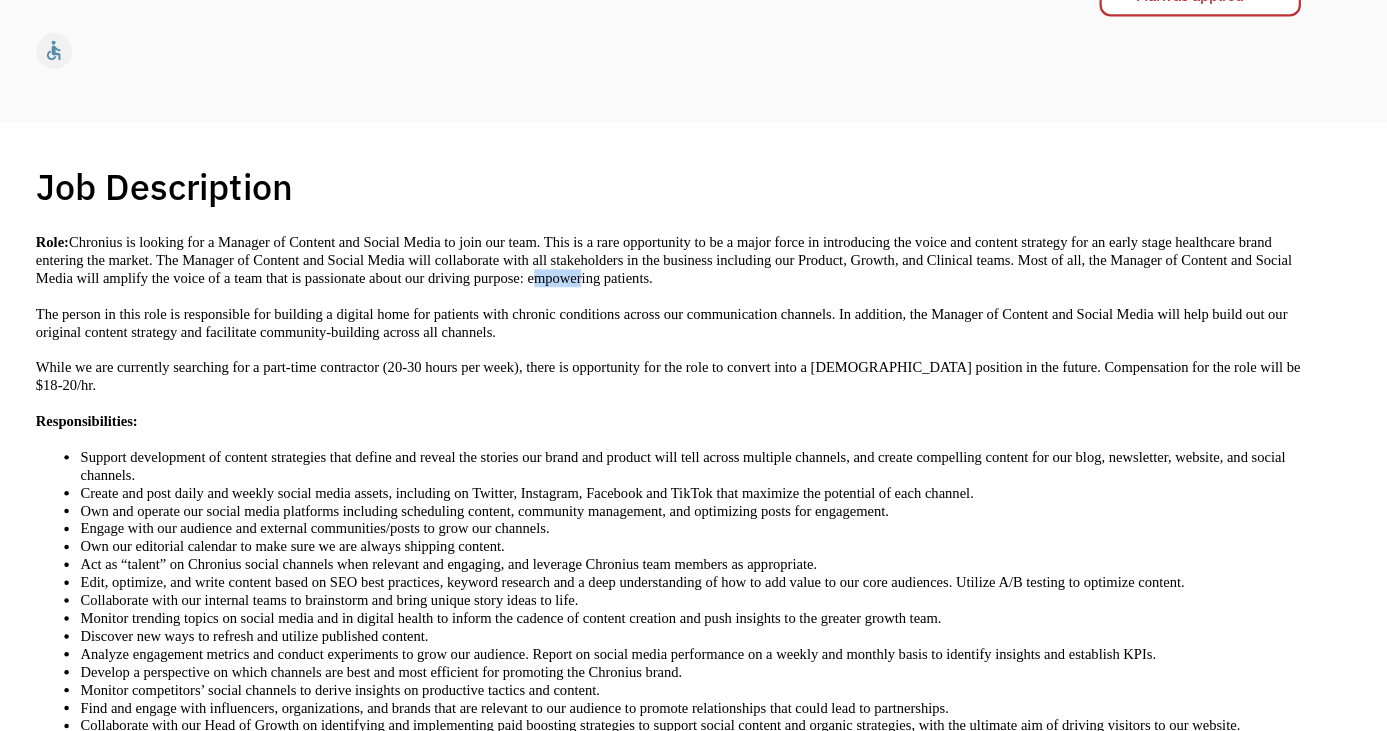 drag, startPoint x: 573, startPoint y: 266, endPoint x: 641, endPoint y: 253, distance: 69.2315 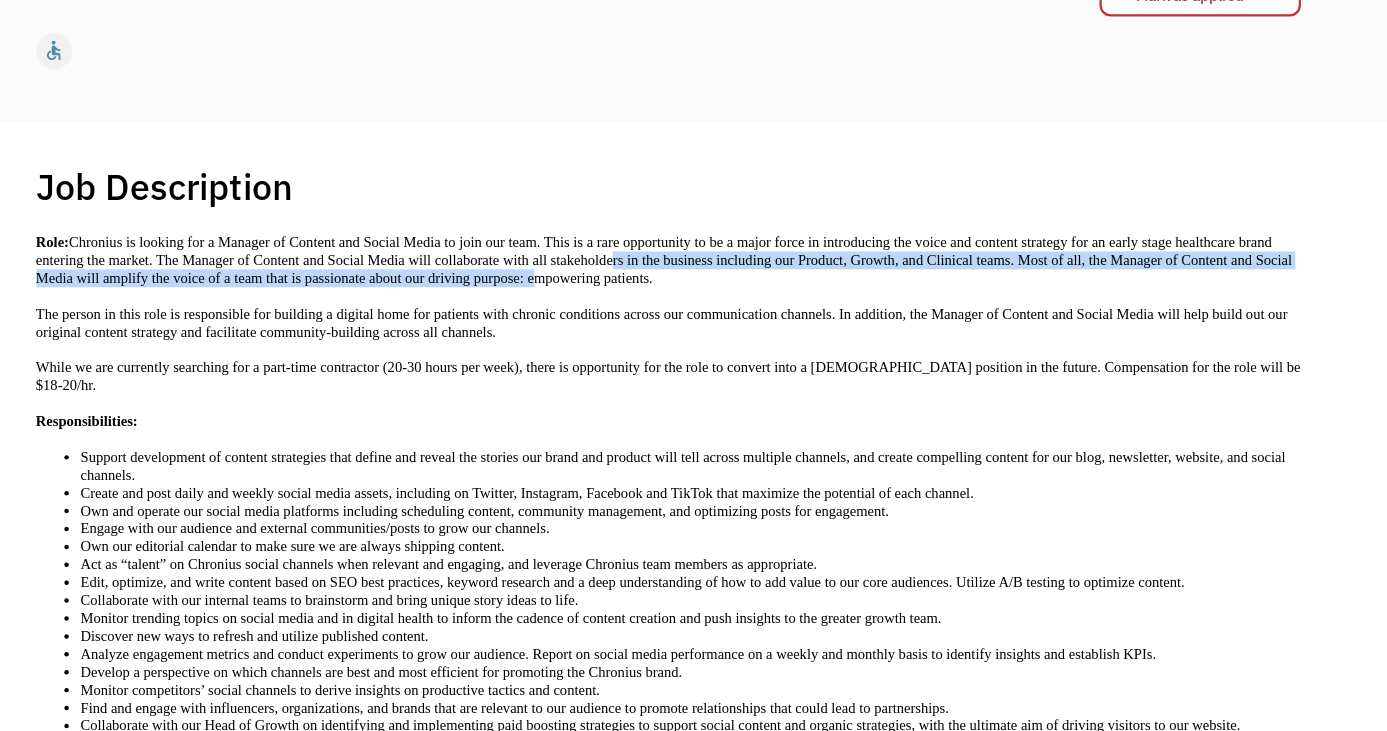 click on "Role:  Chronius is looking for a Manager of Content and Social Media to join our team. This is a rare opportunity to be a major force in introducing the voice and content strategy for an early stage healthcare brand entering the market. The Manager of Content and Social Media will collaborate with all stakeholders in the business including our Product, Growth, and Clinical teams. Most of all, the Manager of Content and Social Media will amplify the voice of a team that is passionate about our driving purpose: empowering patients." at bounding box center (694, 258) 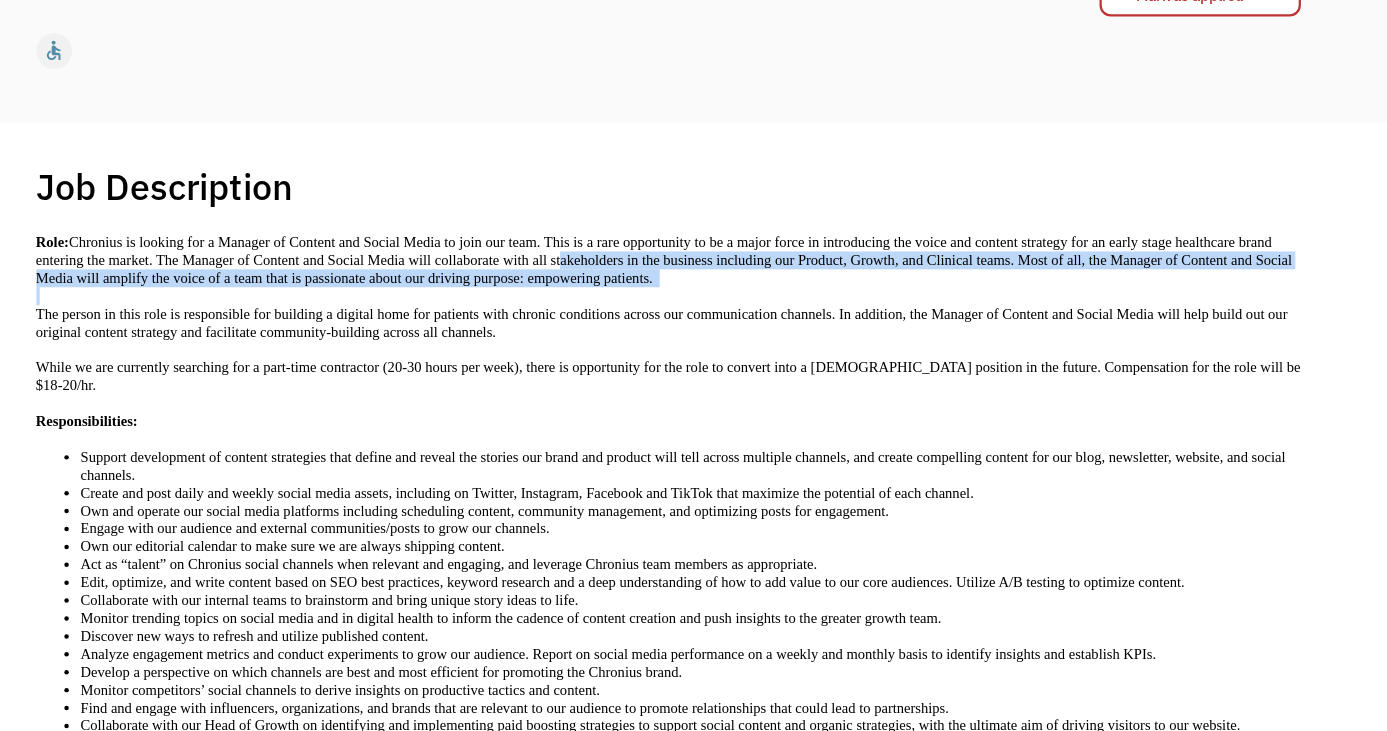 drag, startPoint x: 595, startPoint y: 255, endPoint x: 680, endPoint y: 274, distance: 87.09765 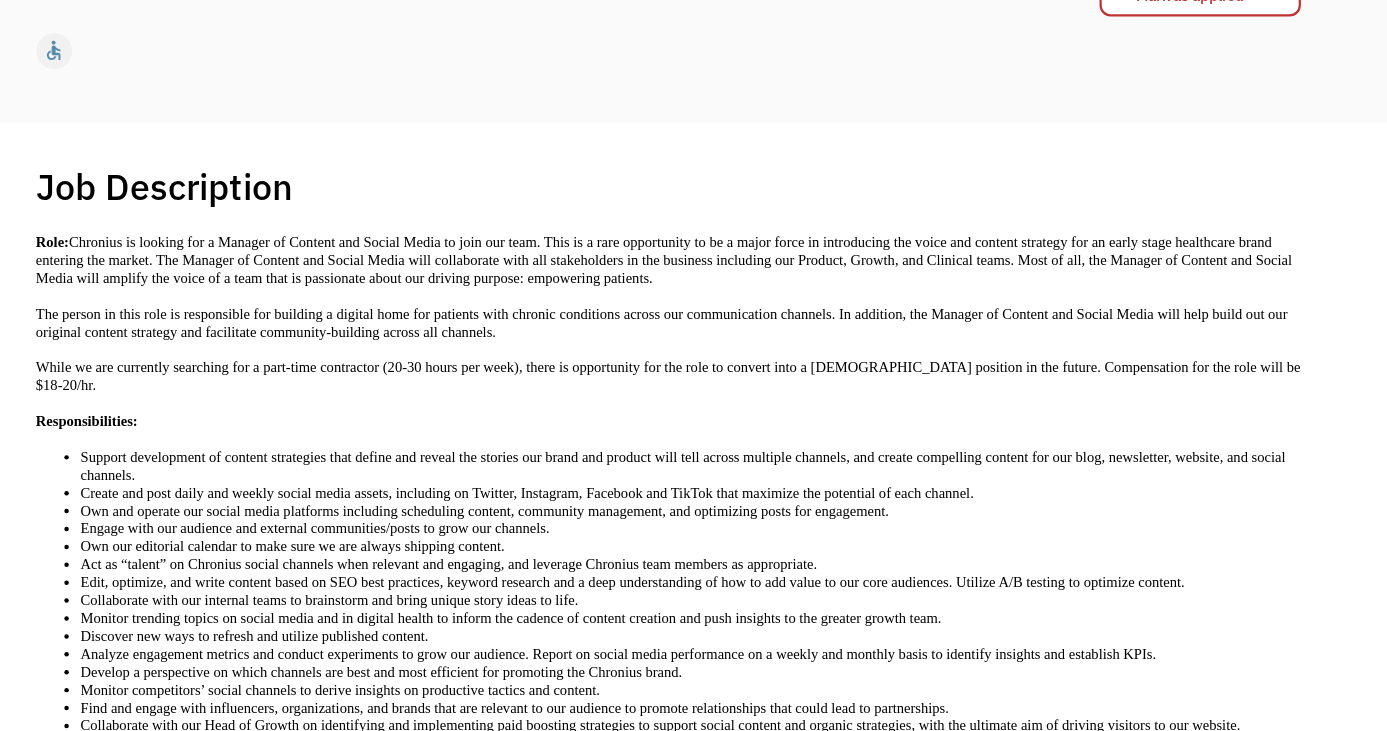 click at bounding box center (694, 290) 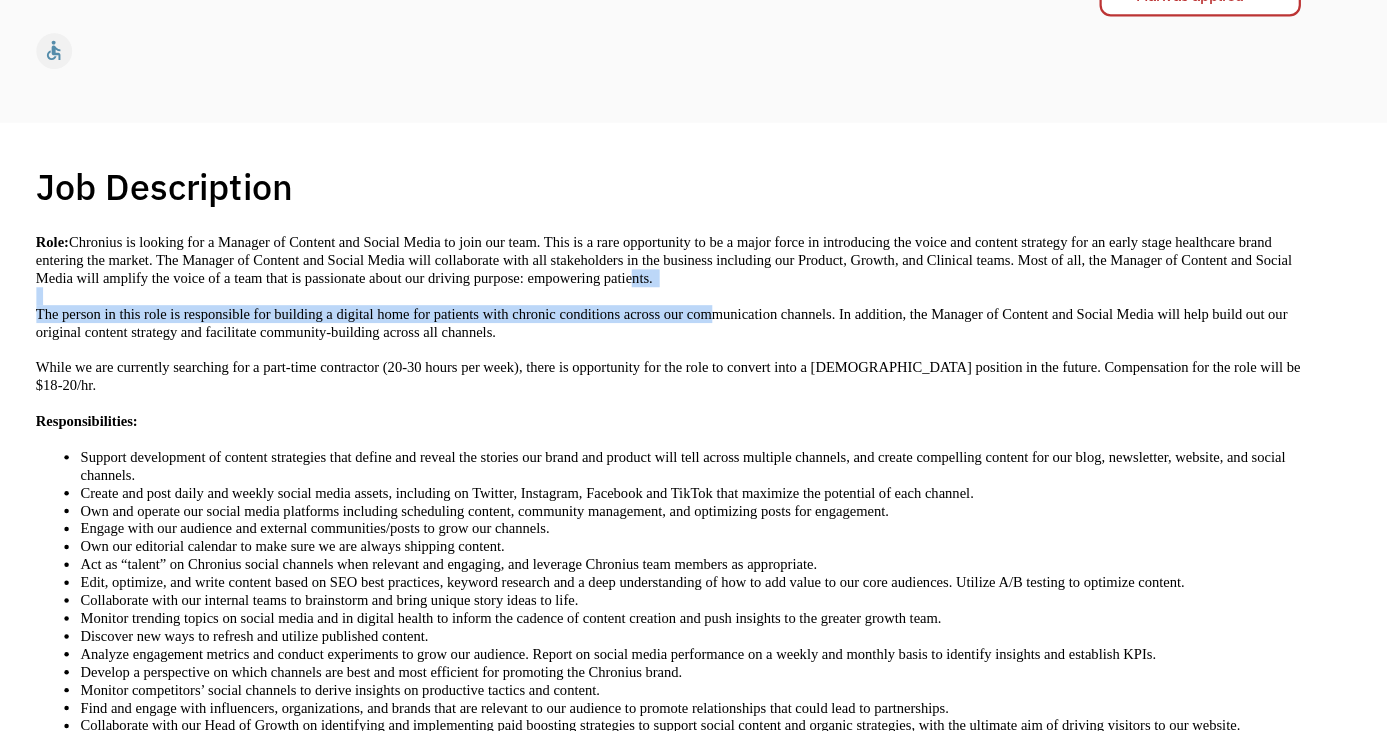 drag, startPoint x: 660, startPoint y: 269, endPoint x: 735, endPoint y: 289, distance: 77.62087 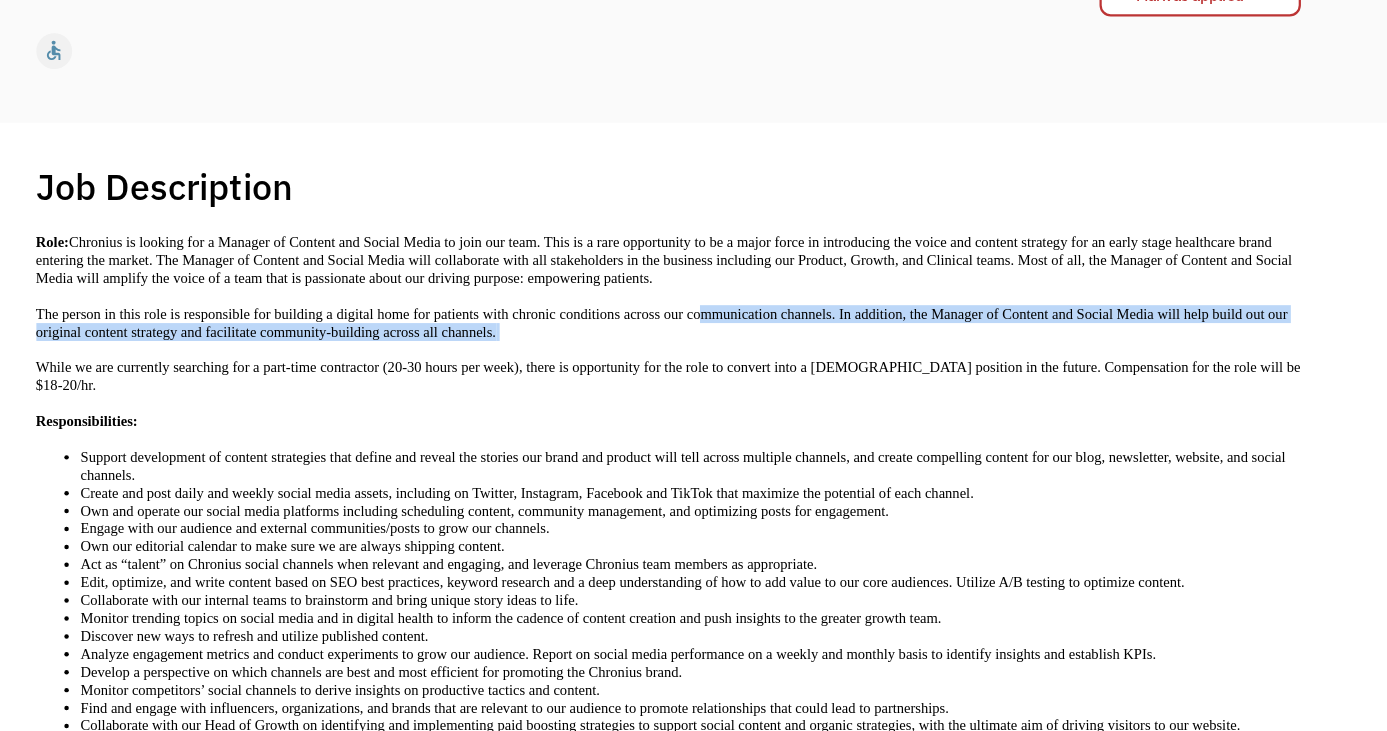drag, startPoint x: 719, startPoint y: 289, endPoint x: 758, endPoint y: 306, distance: 42.544094 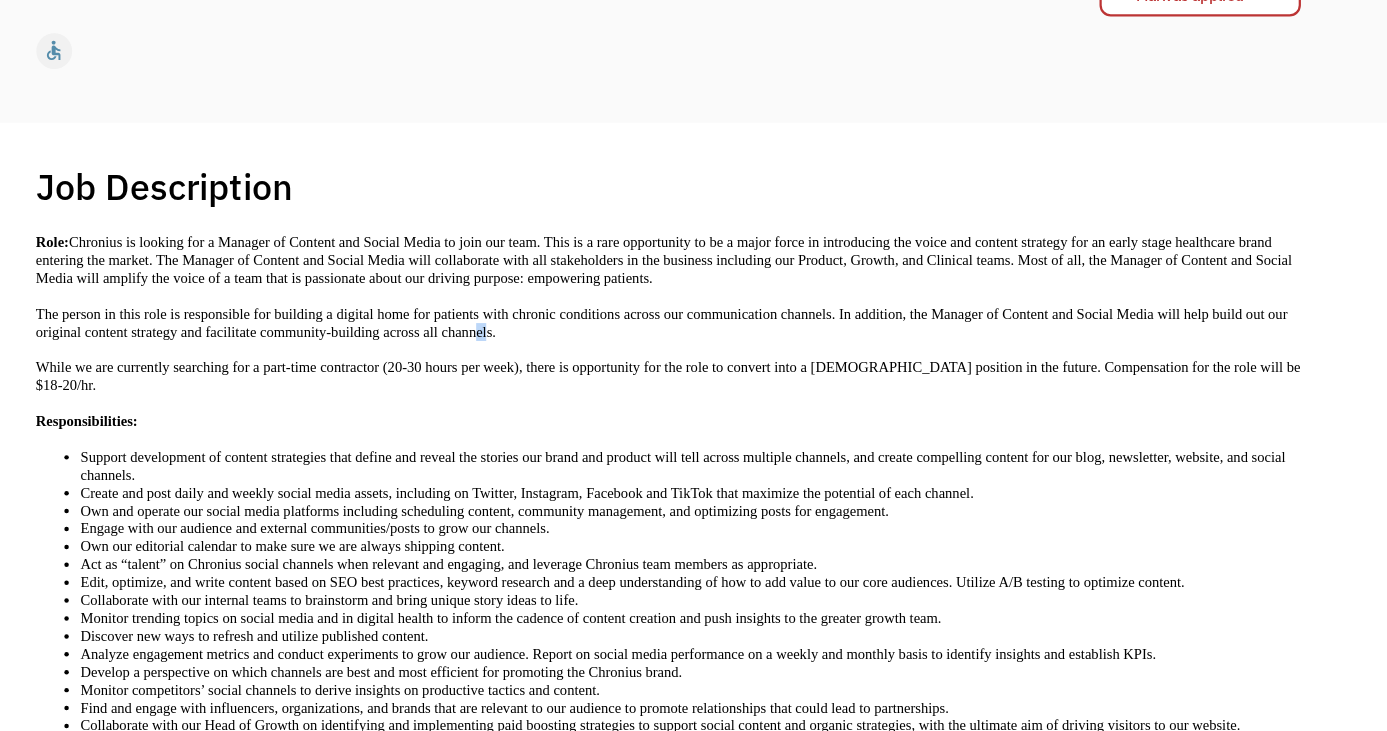 drag, startPoint x: 523, startPoint y: 305, endPoint x: 540, endPoint y: 309, distance: 17.464249 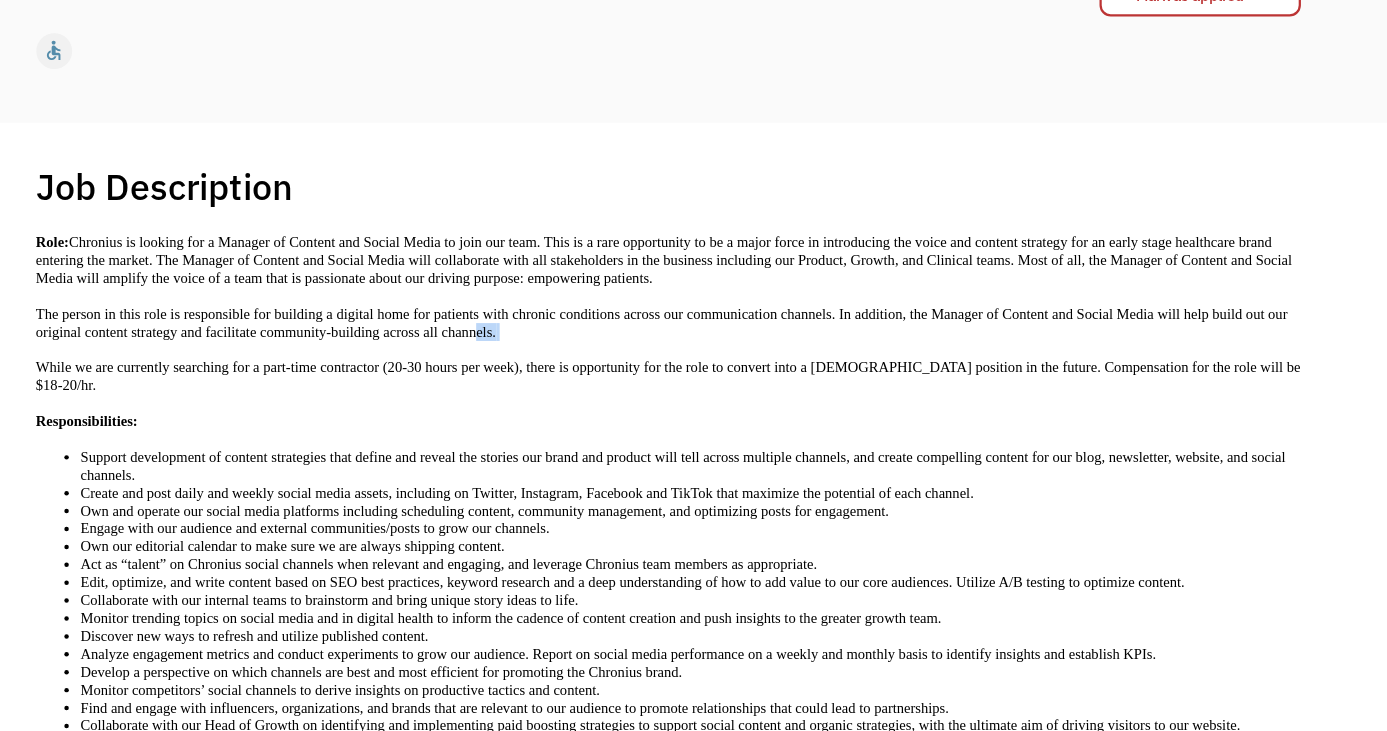 click at bounding box center [541, 321] 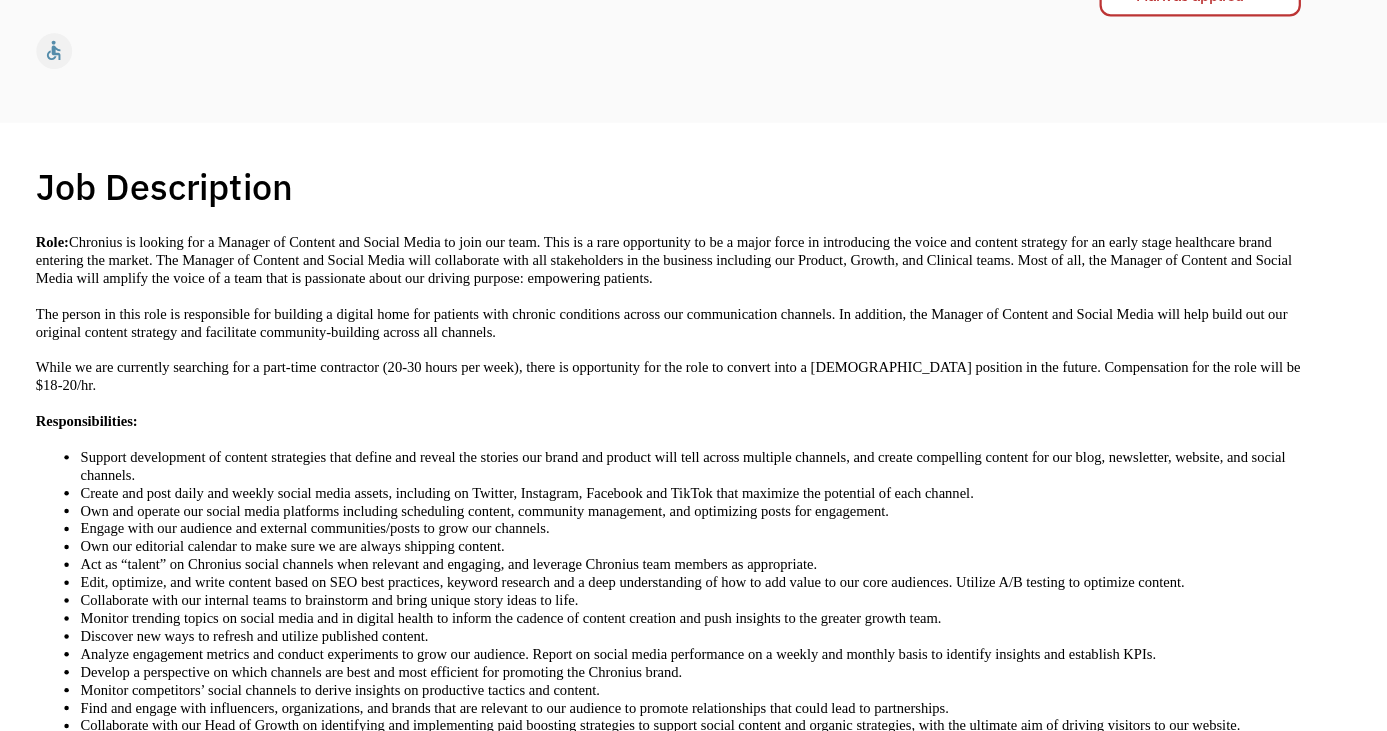 drag, startPoint x: 501, startPoint y: 347, endPoint x: 539, endPoint y: 348, distance: 38.013157 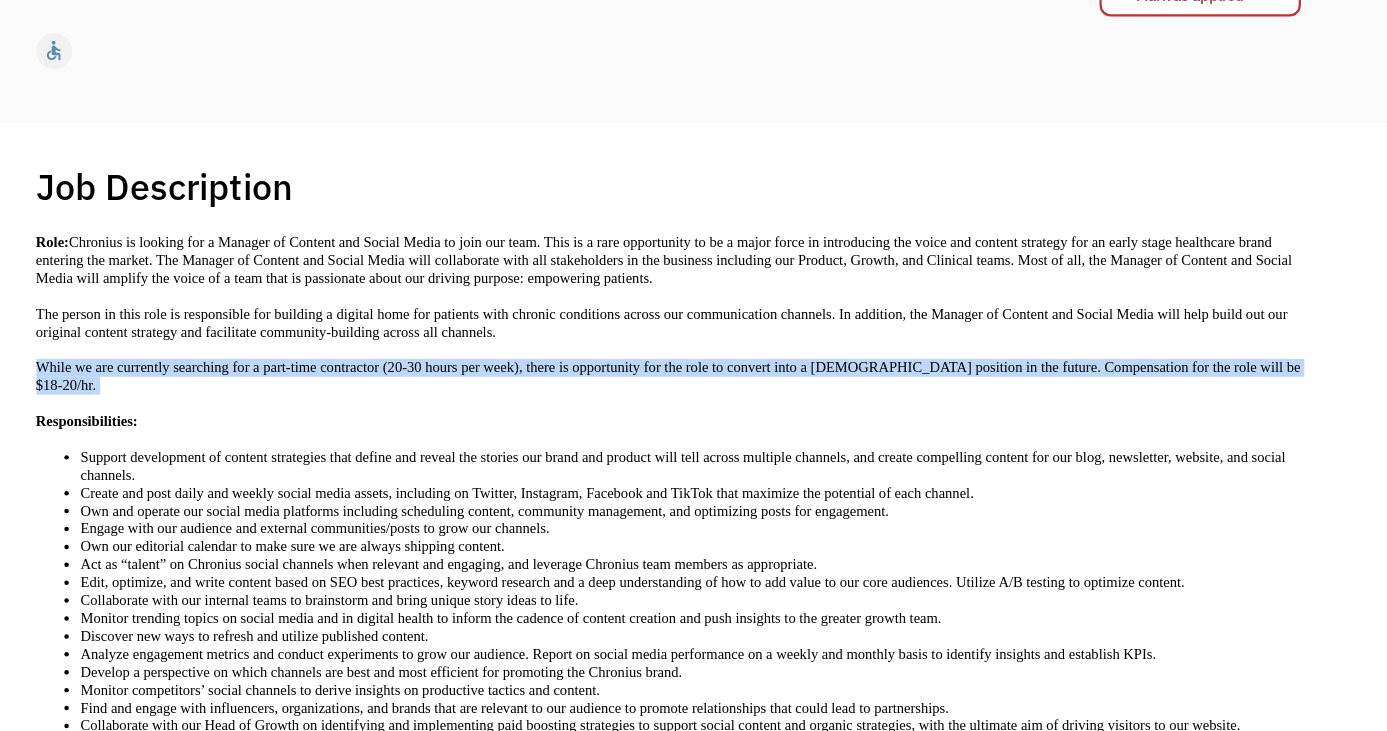 drag, startPoint x: 539, startPoint y: 348, endPoint x: 670, endPoint y: 321, distance: 133.75351 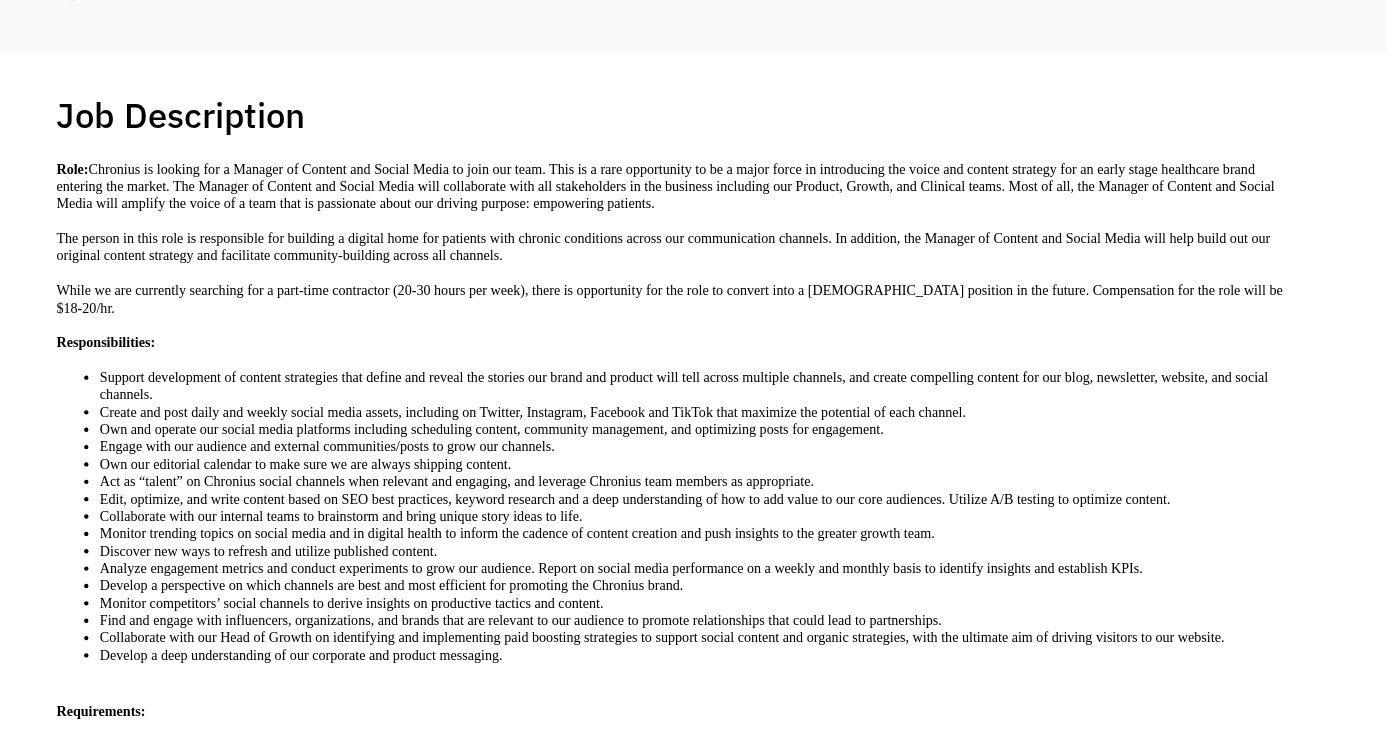 scroll, scrollTop: 324, scrollLeft: 0, axis: vertical 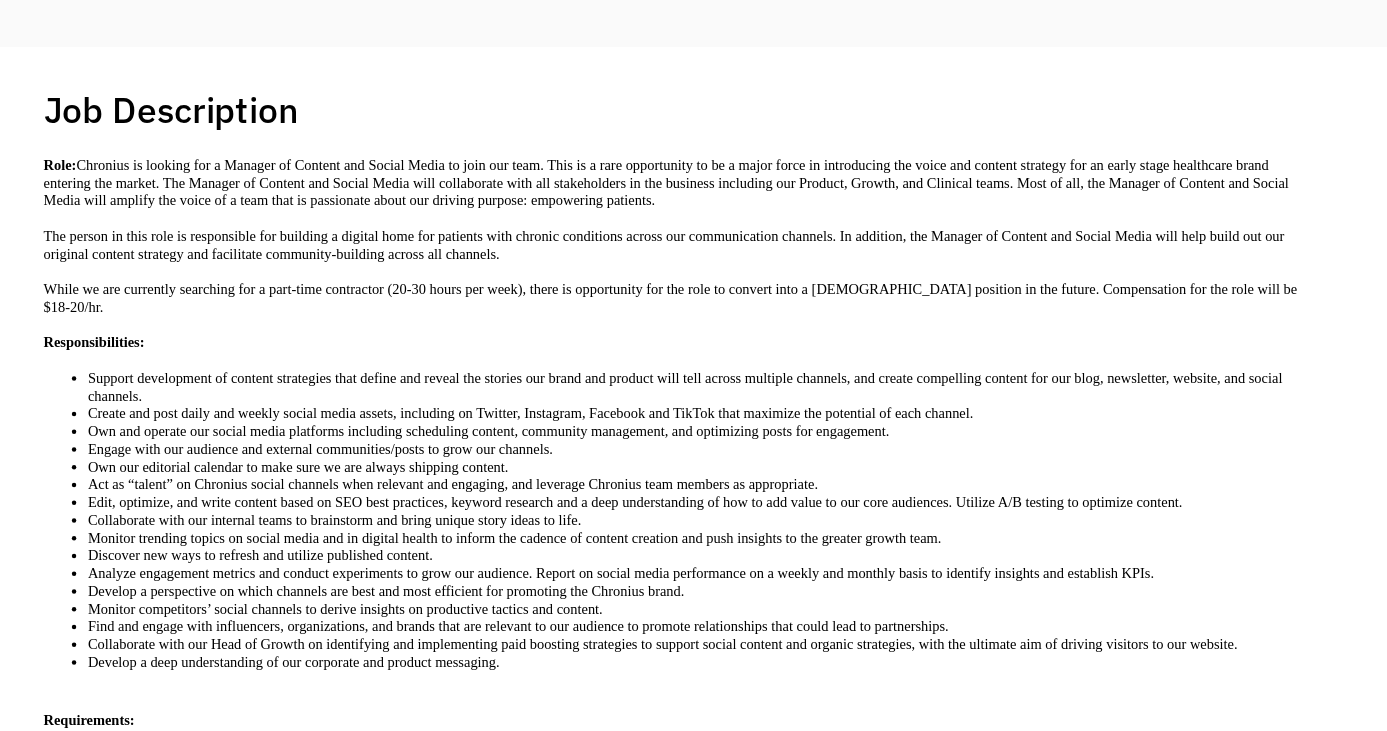 click at bounding box center [694, 360] 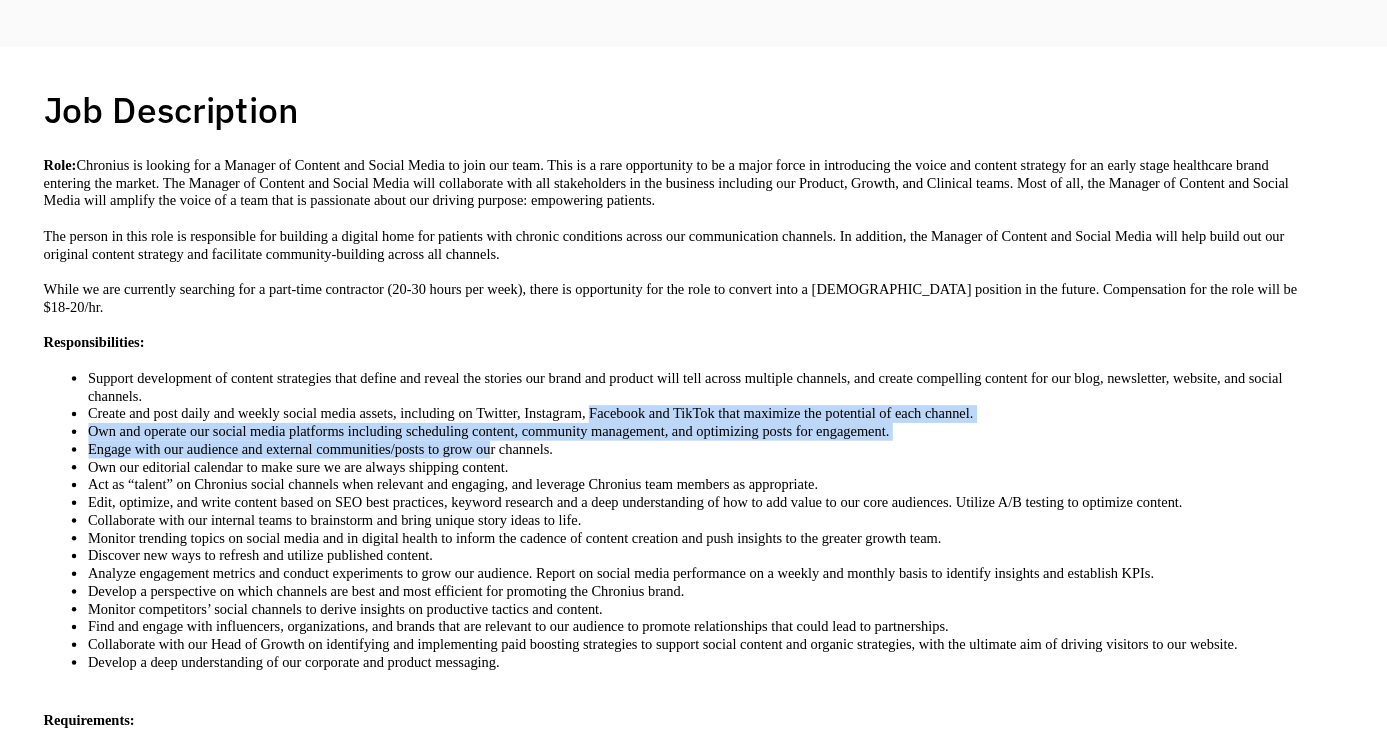 drag, startPoint x: 529, startPoint y: 412, endPoint x: 623, endPoint y: 386, distance: 97.52948 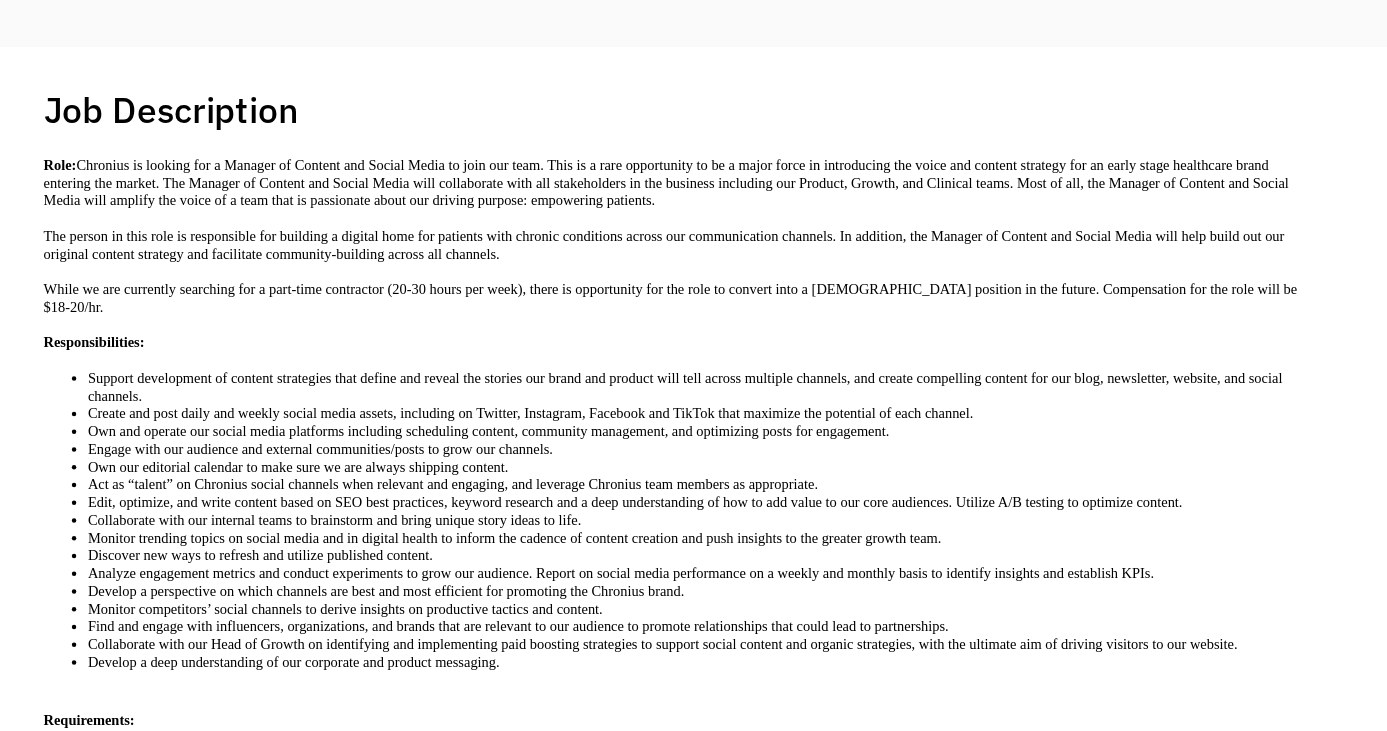 drag, startPoint x: 623, startPoint y: 386, endPoint x: 700, endPoint y: 399, distance: 78.08969 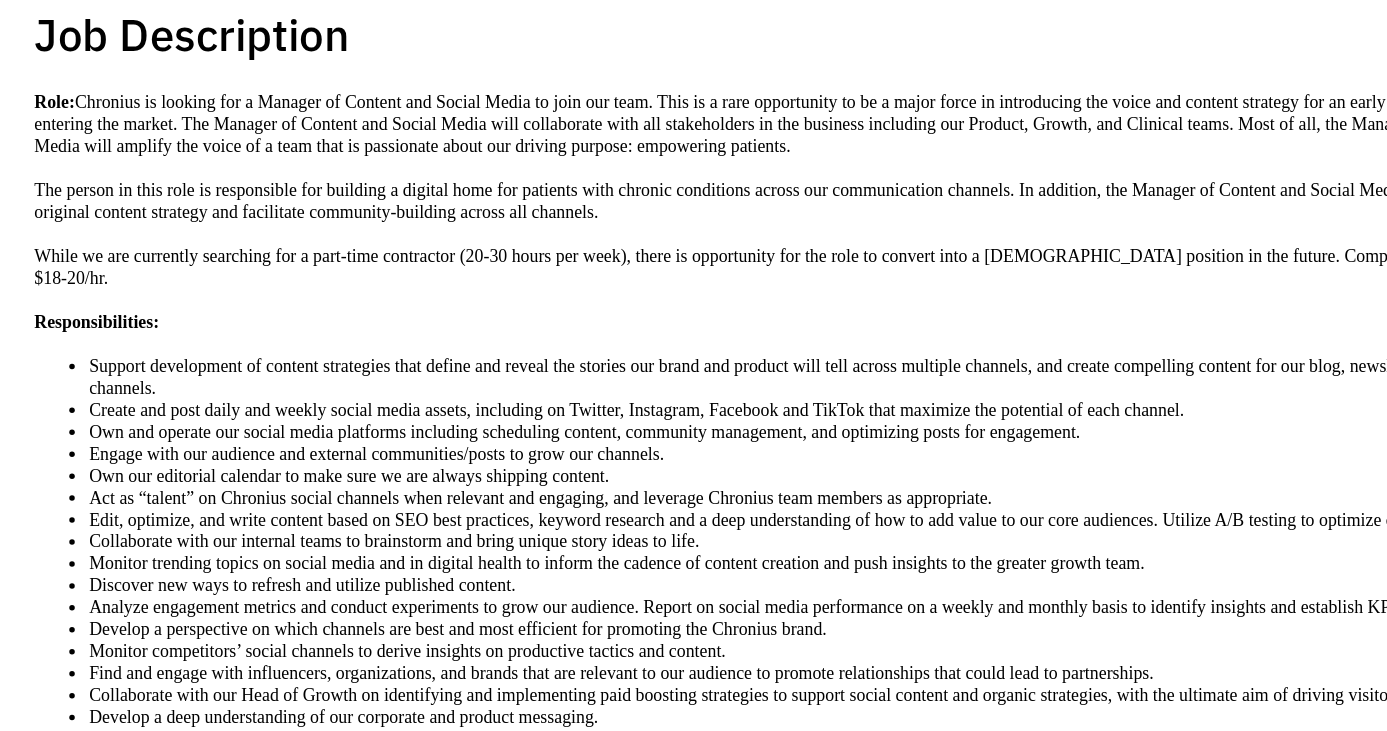 scroll, scrollTop: 324, scrollLeft: 0, axis: vertical 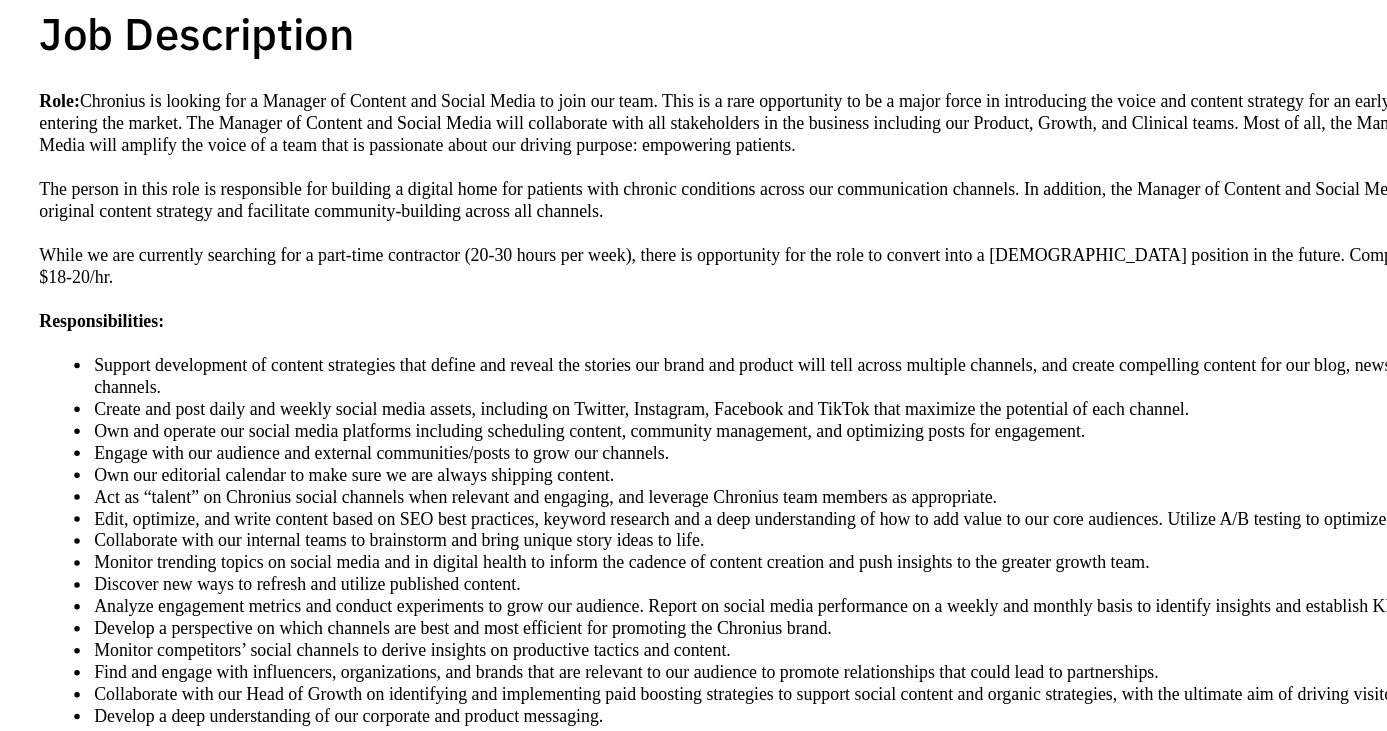 drag, startPoint x: 400, startPoint y: 390, endPoint x: 451, endPoint y: 405, distance: 53.160137 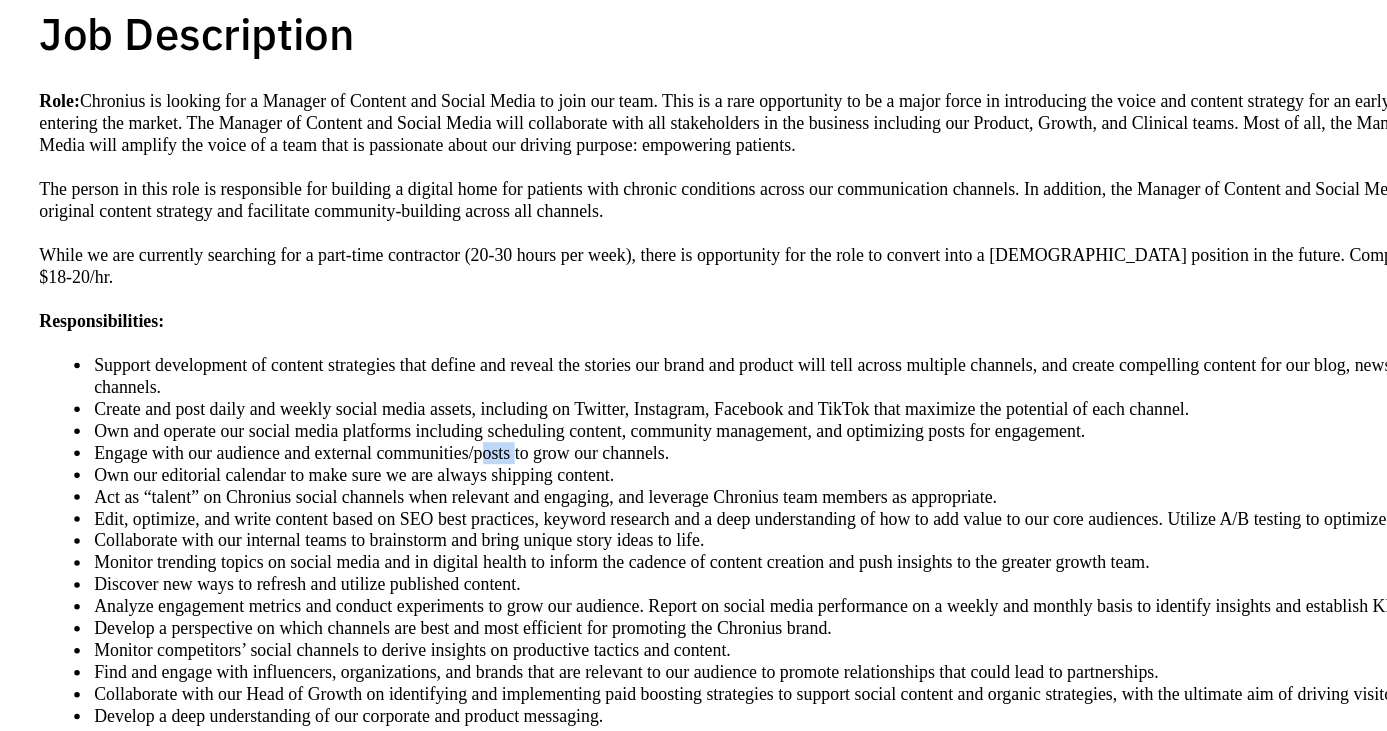 drag, startPoint x: 451, startPoint y: 405, endPoint x: 473, endPoint y: 407, distance: 22.090721 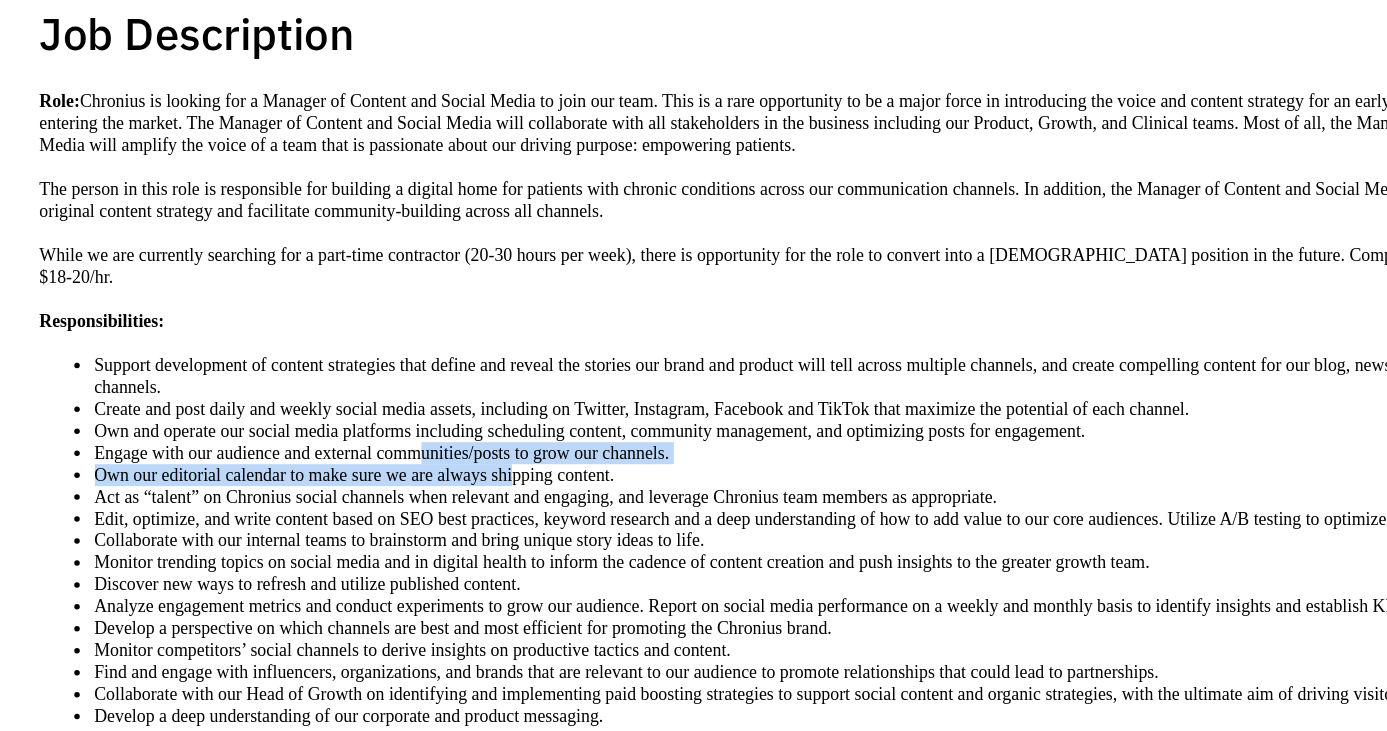 drag, startPoint x: 402, startPoint y: 414, endPoint x: 473, endPoint y: 421, distance: 71.34424 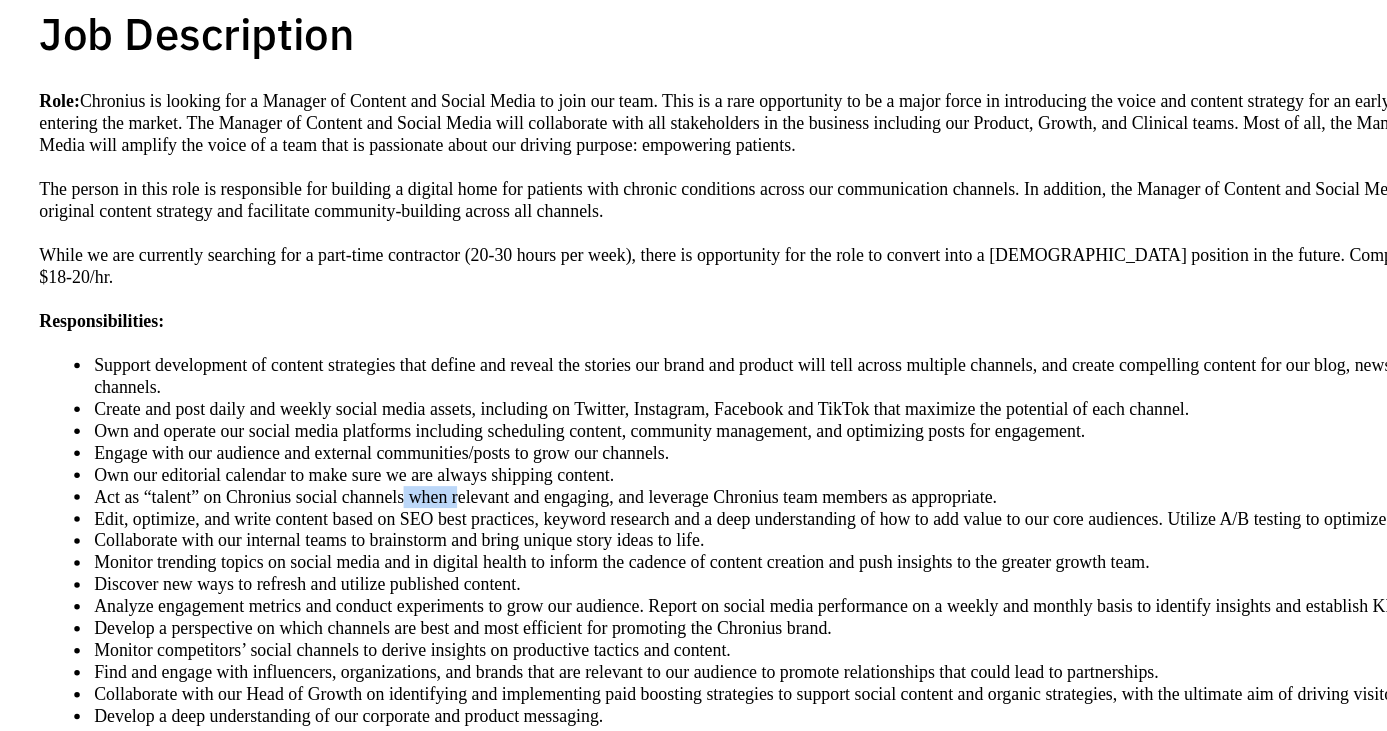 drag, startPoint x: 394, startPoint y: 433, endPoint x: 452, endPoint y: 436, distance: 58.077534 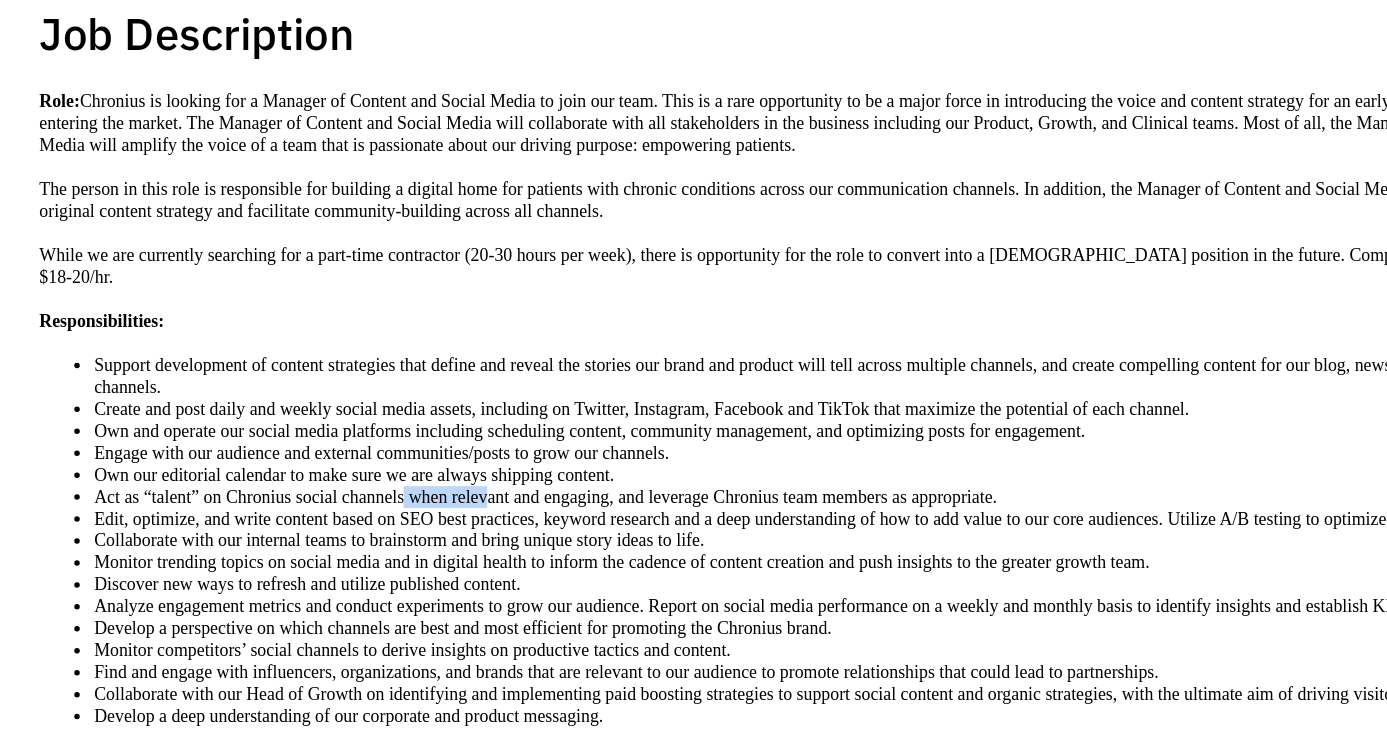 click on "Act as “talent” on Chronius social channels when relevant and engaging, and leverage Chronius team members as appropriate." at bounding box center (714, 472) 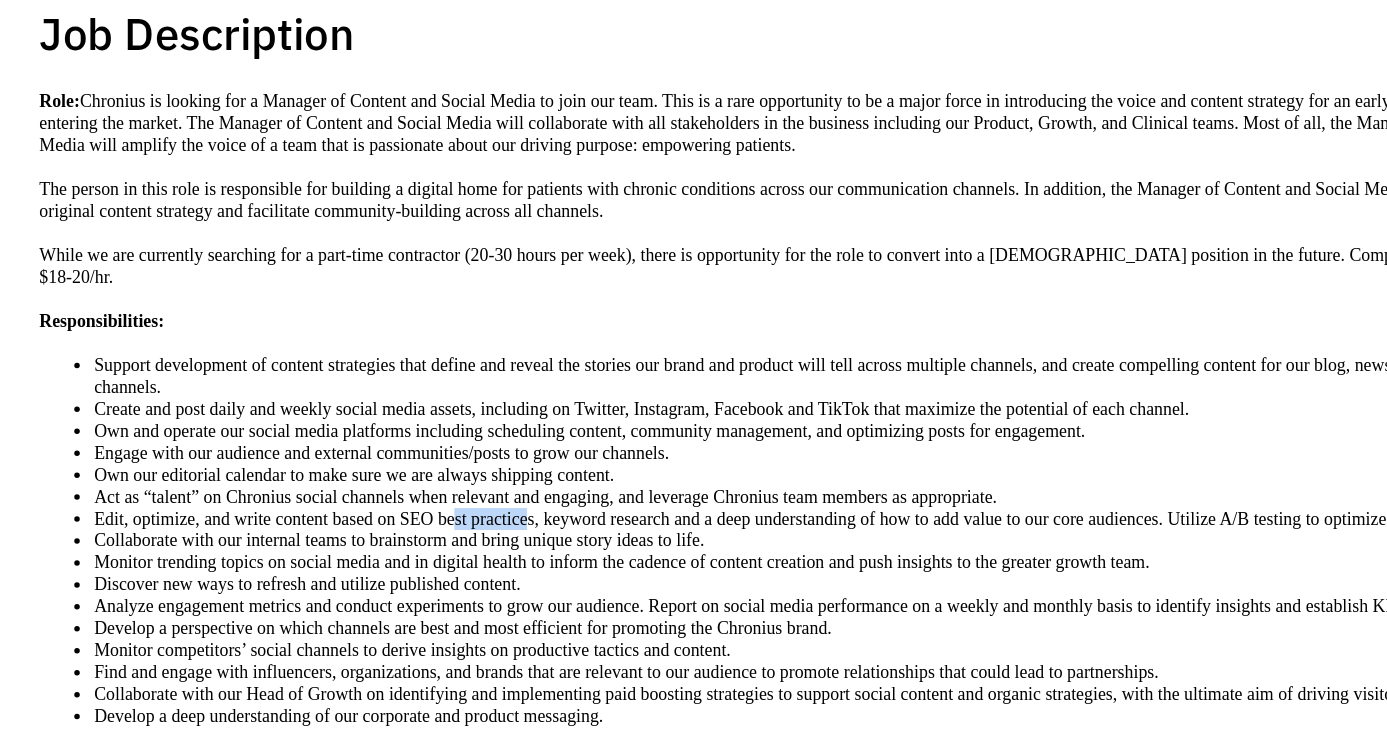 drag, startPoint x: 429, startPoint y: 449, endPoint x: 521, endPoint y: 459, distance: 92.541885 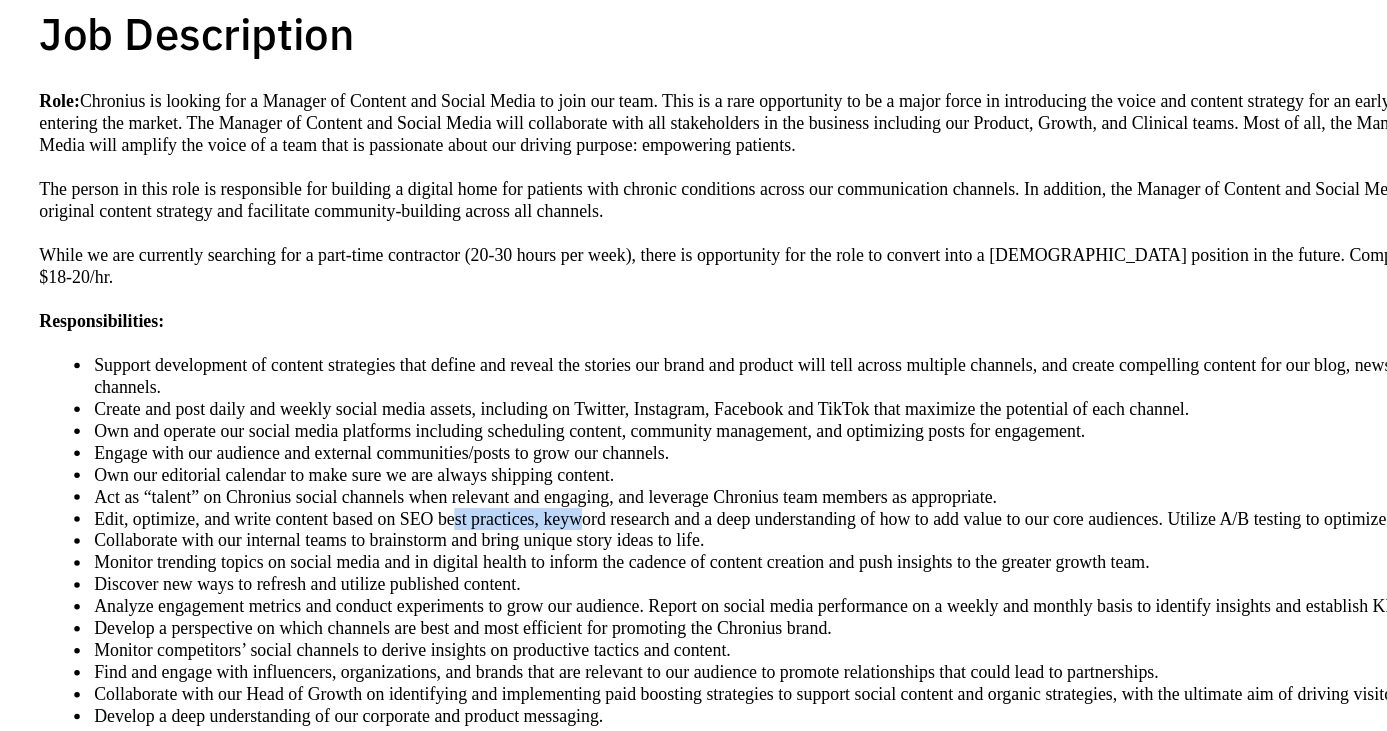 click on "Edit, optimize, and write content based on SEO best practices, keyword research and a deep understanding of how to add value to our core audiences. Utilize A/B testing to optimize content." at bounding box center [714, 488] 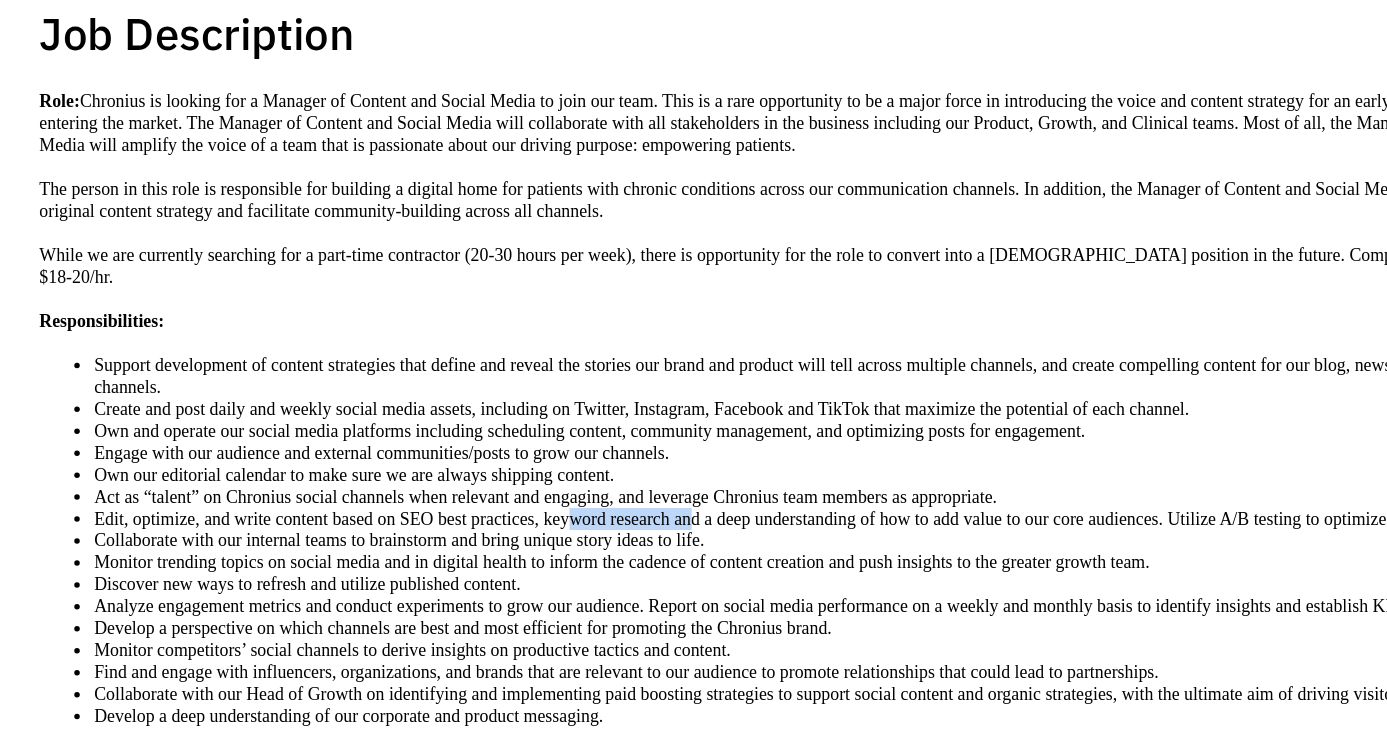 drag, startPoint x: 517, startPoint y: 456, endPoint x: 604, endPoint y: 454, distance: 87.02299 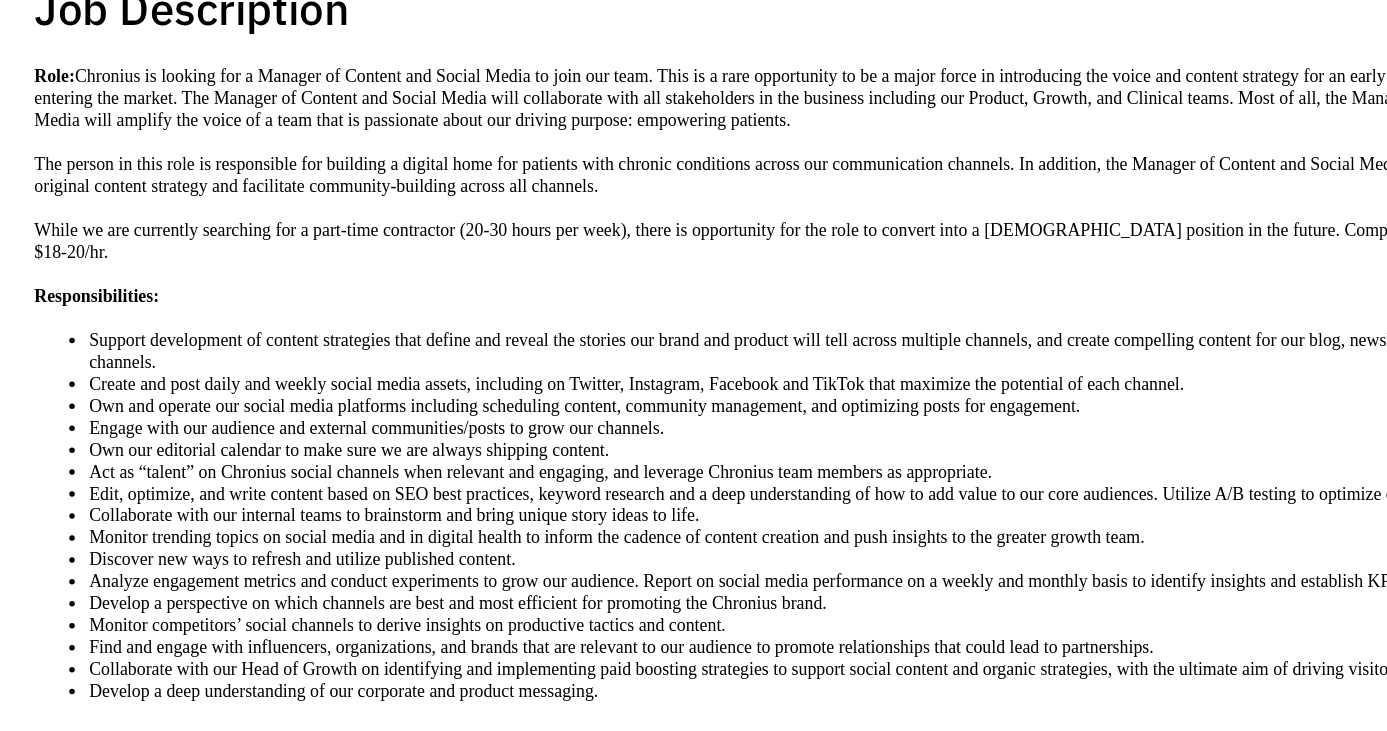 scroll, scrollTop: 324, scrollLeft: 0, axis: vertical 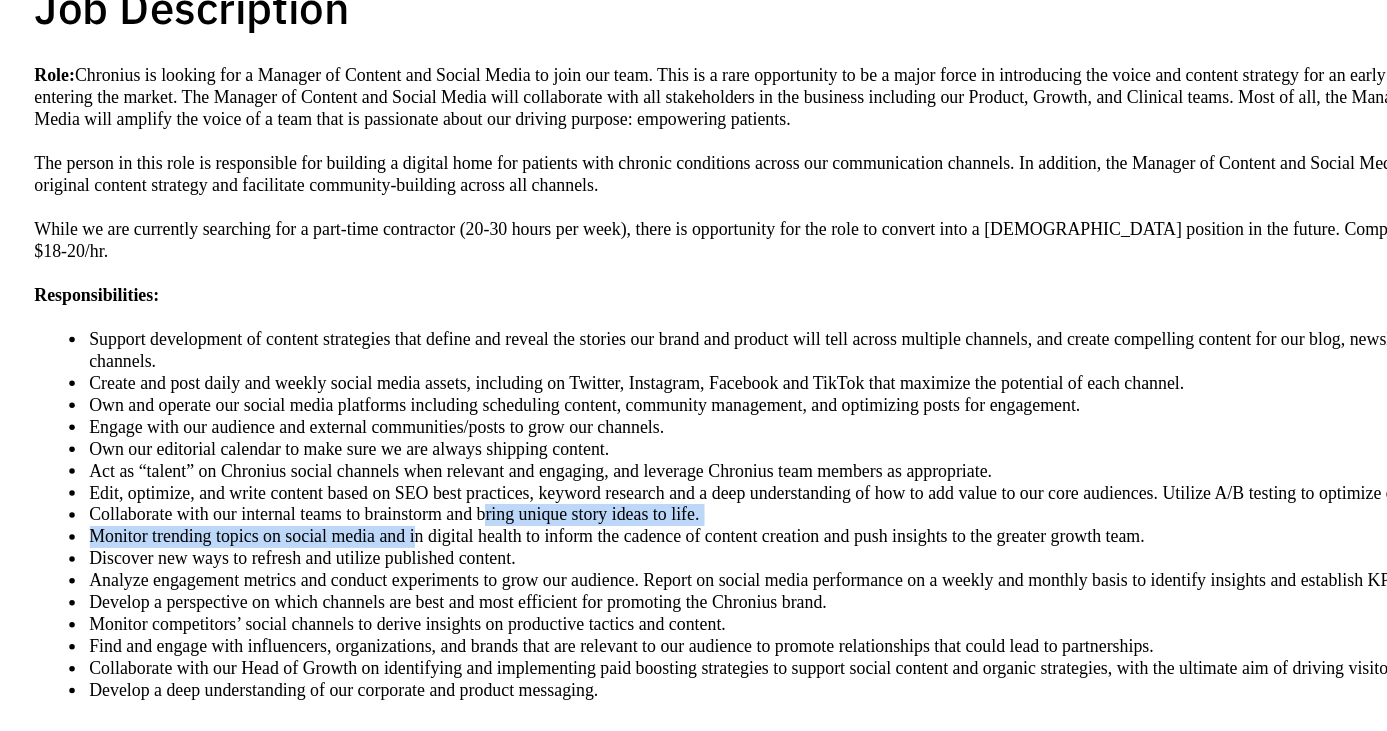 drag, startPoint x: 404, startPoint y: 476, endPoint x: 458, endPoint y: 463, distance: 55.542778 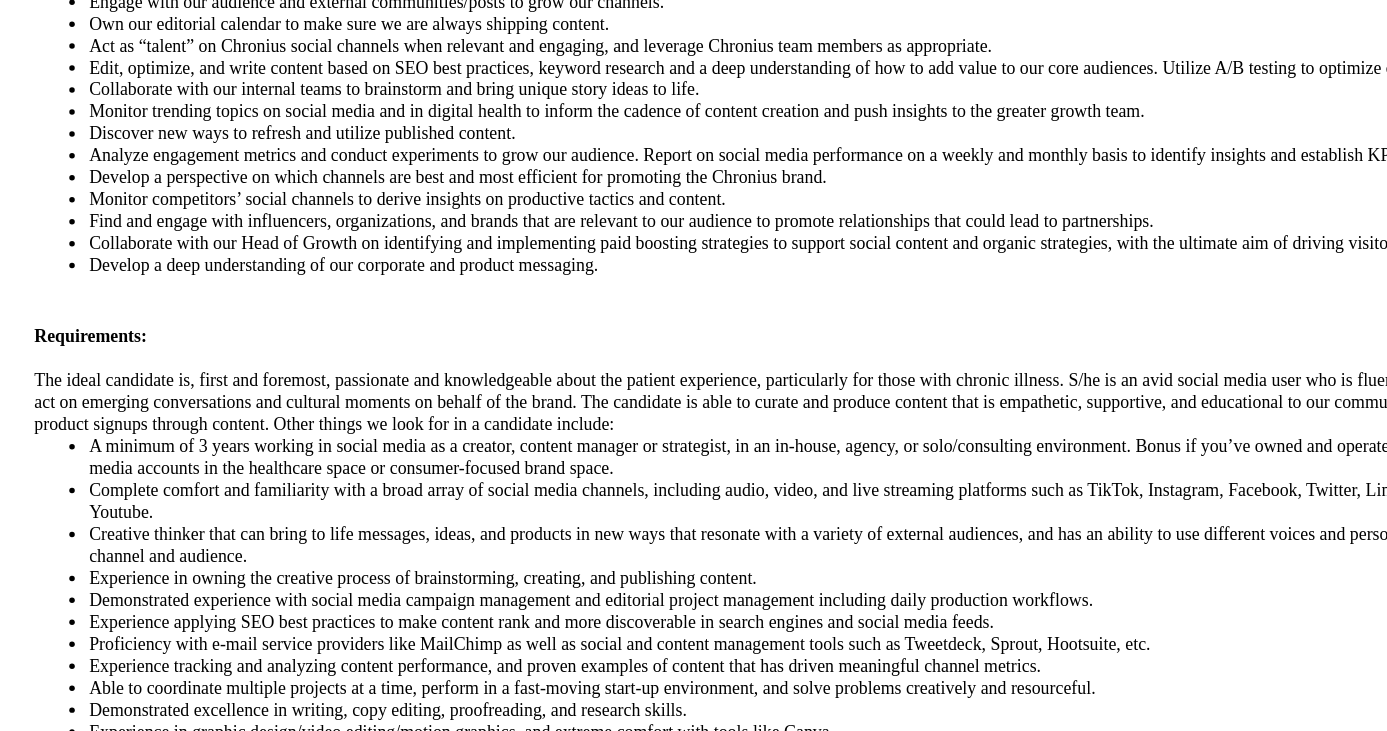 scroll, scrollTop: 567, scrollLeft: 0, axis: vertical 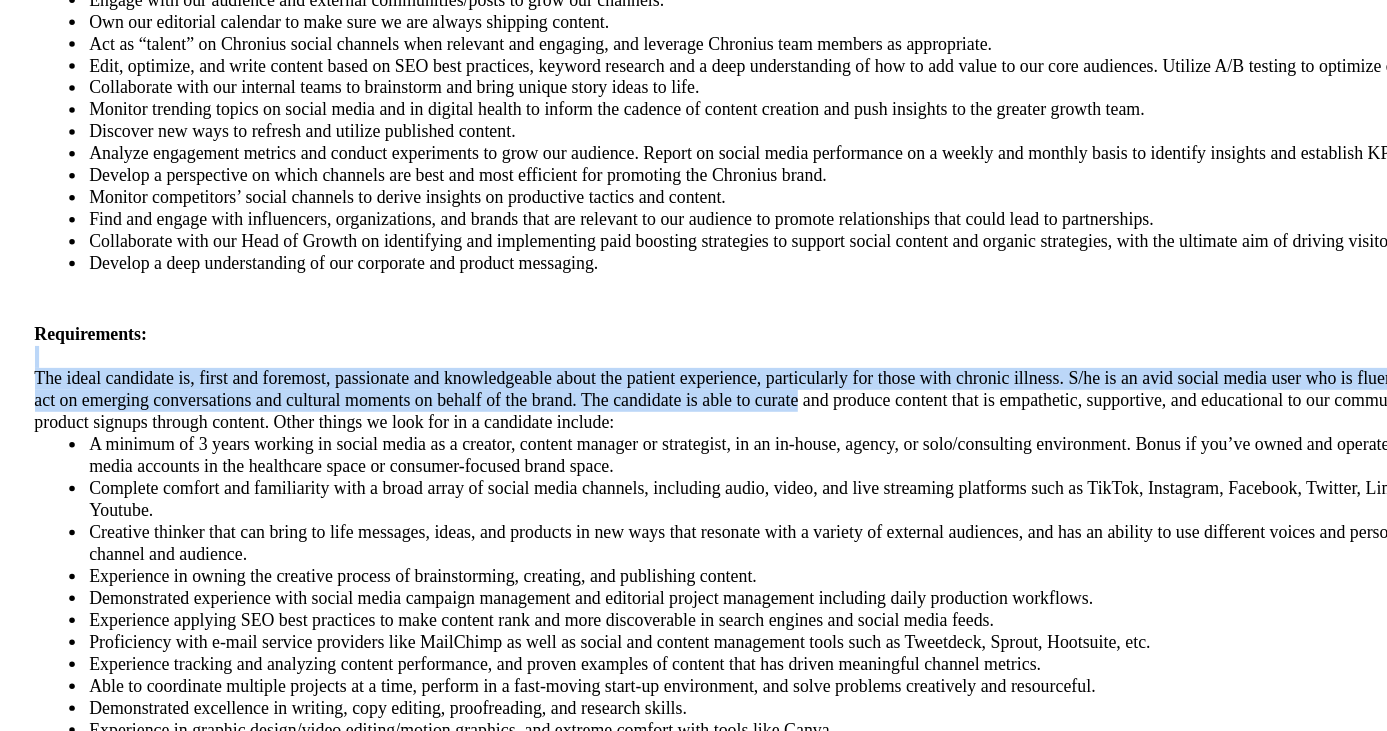 drag, startPoint x: 622, startPoint y: 400, endPoint x: 687, endPoint y: 439, distance: 75.802376 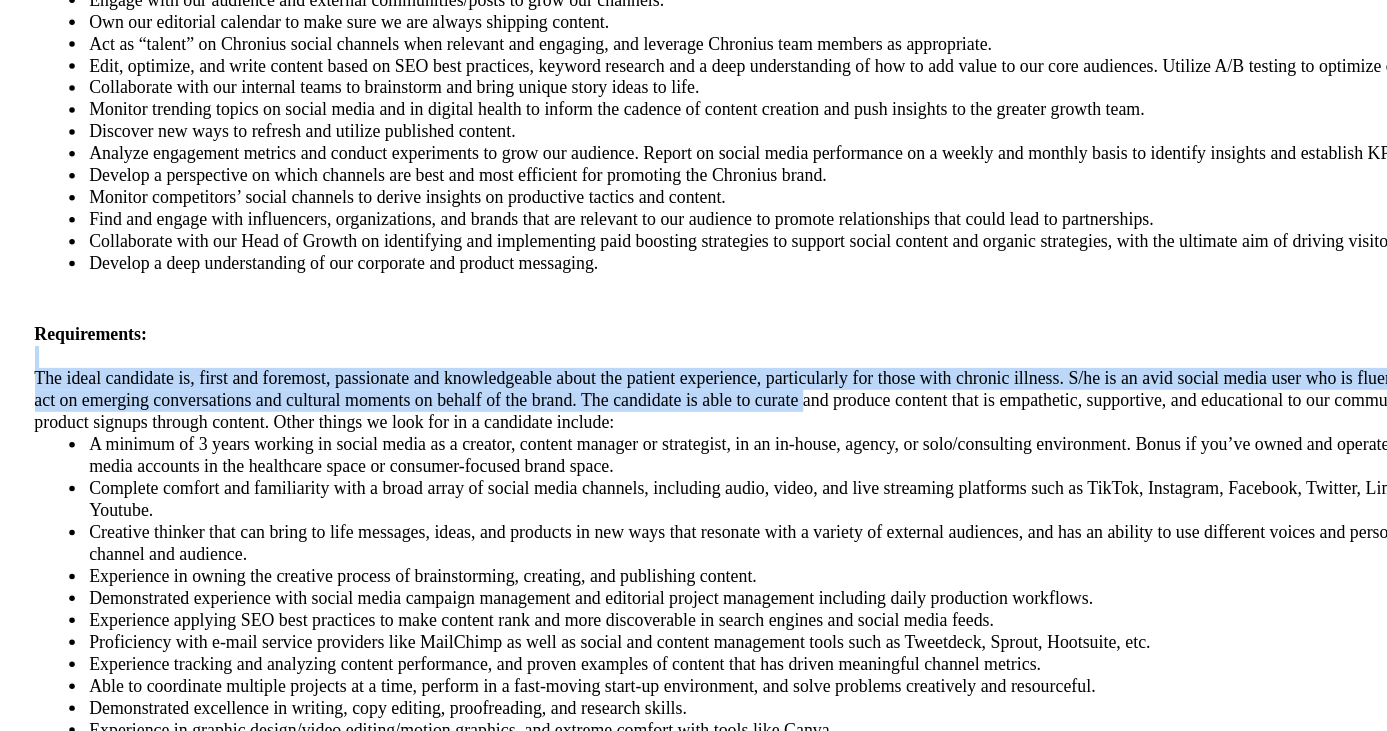 click on "The ideal candidate is, first and foremost, passionate and knowledgeable about the patient experience, particularly for those with chronic illness. S/he is an avid social media user who is fluent in trends and is able to act on emerging conversations and cultural moments on behalf of the brand. The candidate is able to curate and produce content that is empathetic, supportive, and educational to our community, and is able to drive product signups through content. Other things we look for in a candidate include:" at bounding box center (694, 481) 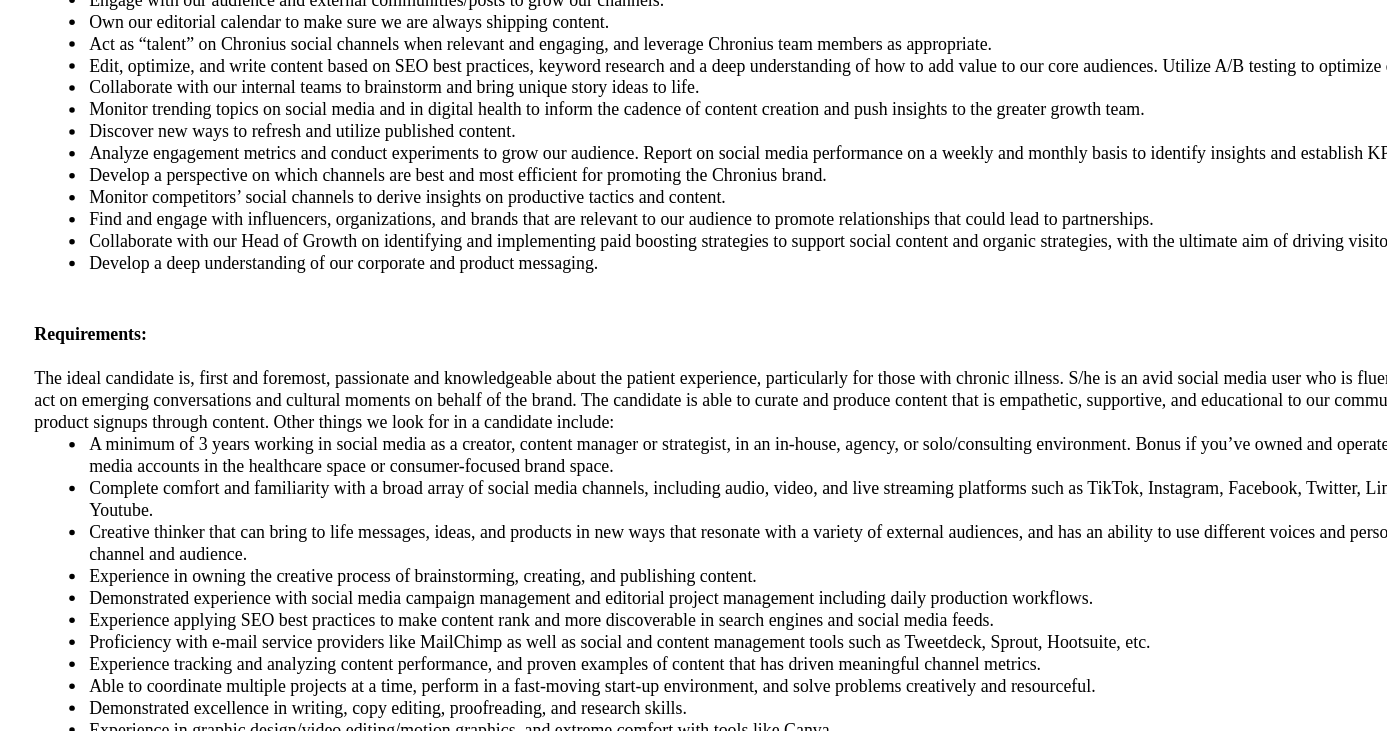 scroll, scrollTop: 567, scrollLeft: 0, axis: vertical 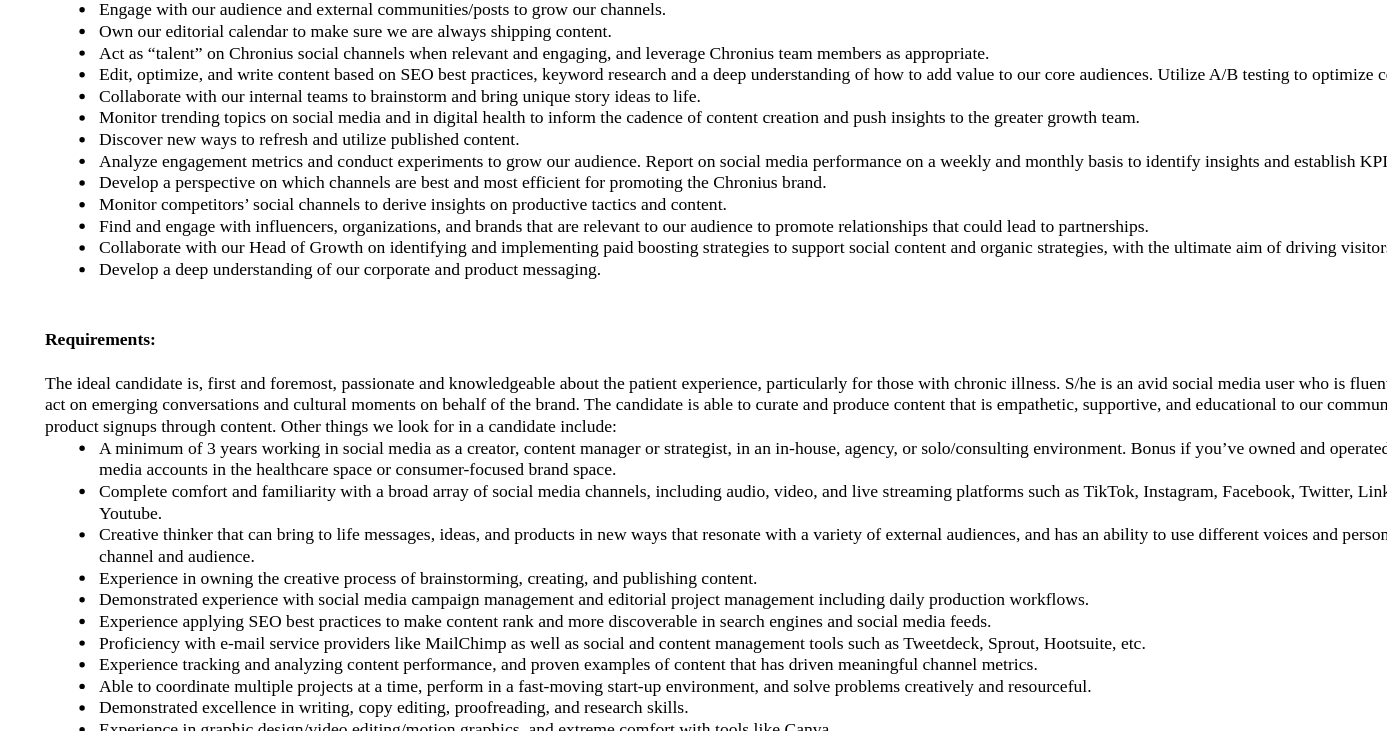 click on "The ideal candidate is, first and foremost, passionate and knowledgeable about the patient experience, particularly for those with chronic illness. S/he is an avid social media user who is fluent in trends and is able to act on emerging conversations and cultural moments on behalf of the brand. The candidate is able to curate and produce content that is empathetic, supportive, and educational to our community, and is able to drive product signups through content. Other things we look for in a candidate include:" at bounding box center (694, 481) 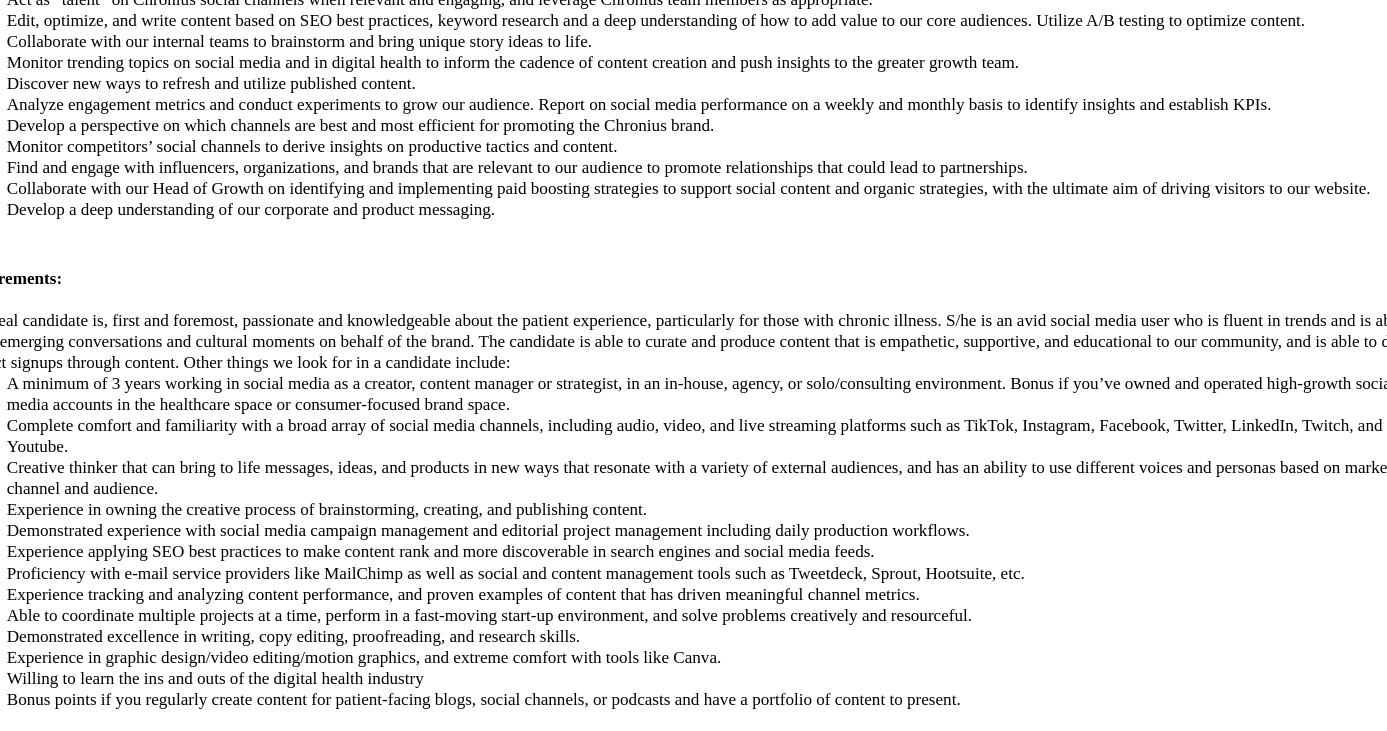 scroll, scrollTop: 624, scrollLeft: 0, axis: vertical 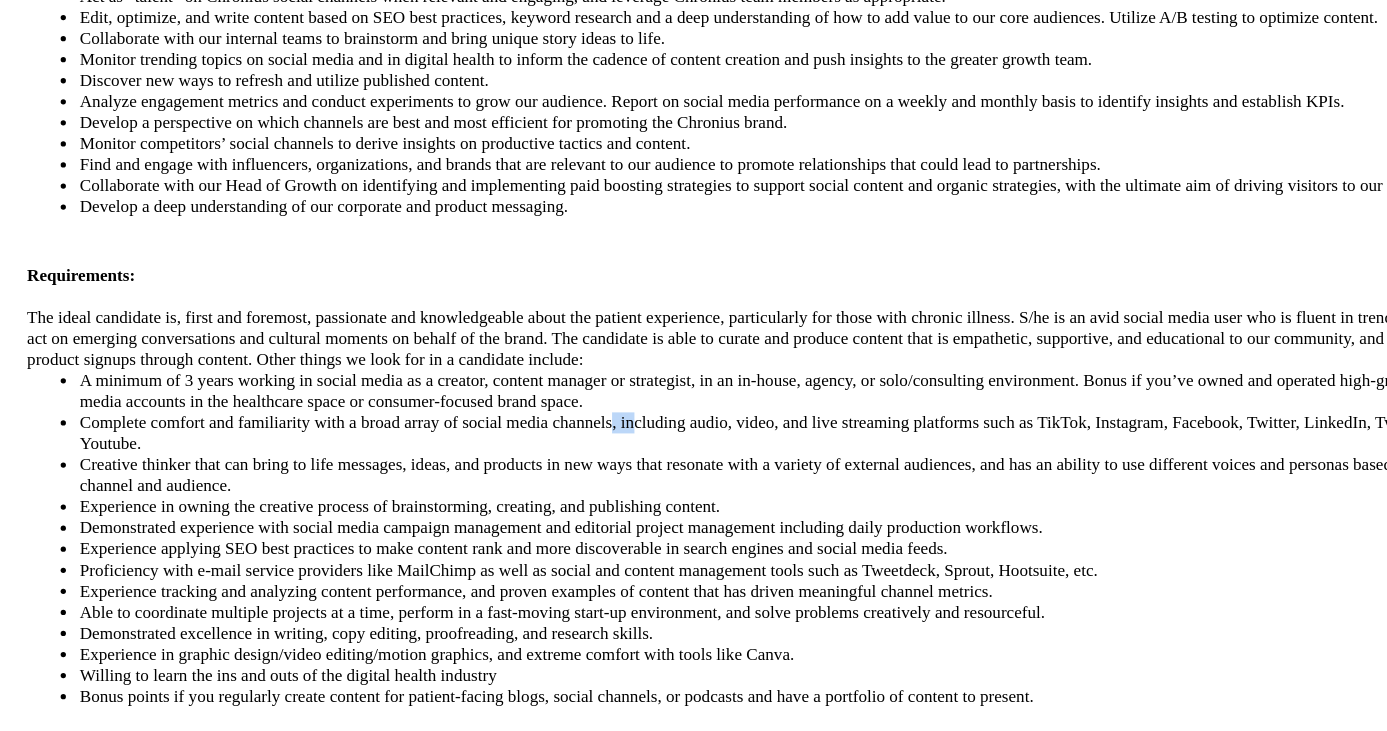 drag, startPoint x: 573, startPoint y: 438, endPoint x: 601, endPoint y: 437, distance: 28.01785 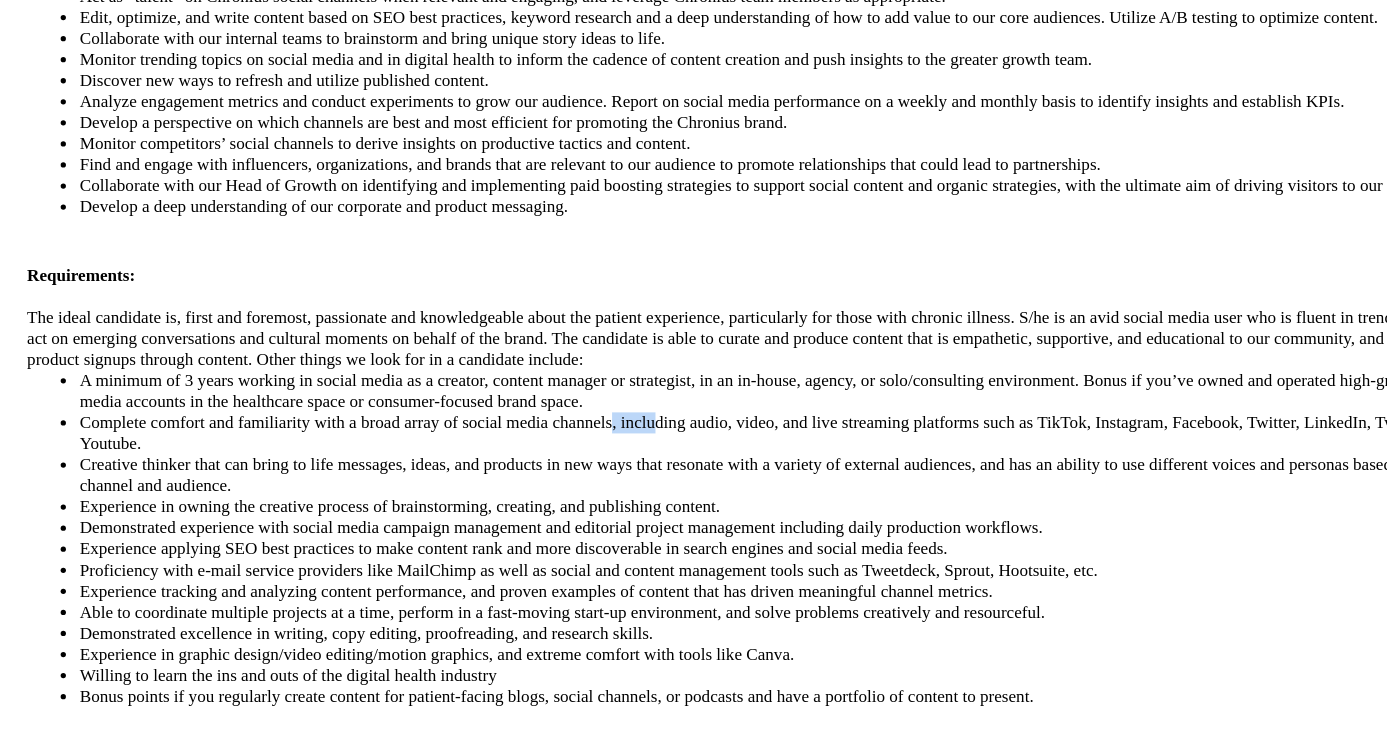click on "Complete comfort and familiarity with a broad array of social media channels, including audio, video, and live streaming platforms such as TikTok, Instagram, Facebook, Twitter, LinkedIn, Twitch, and Youtube." at bounding box center (714, 504) 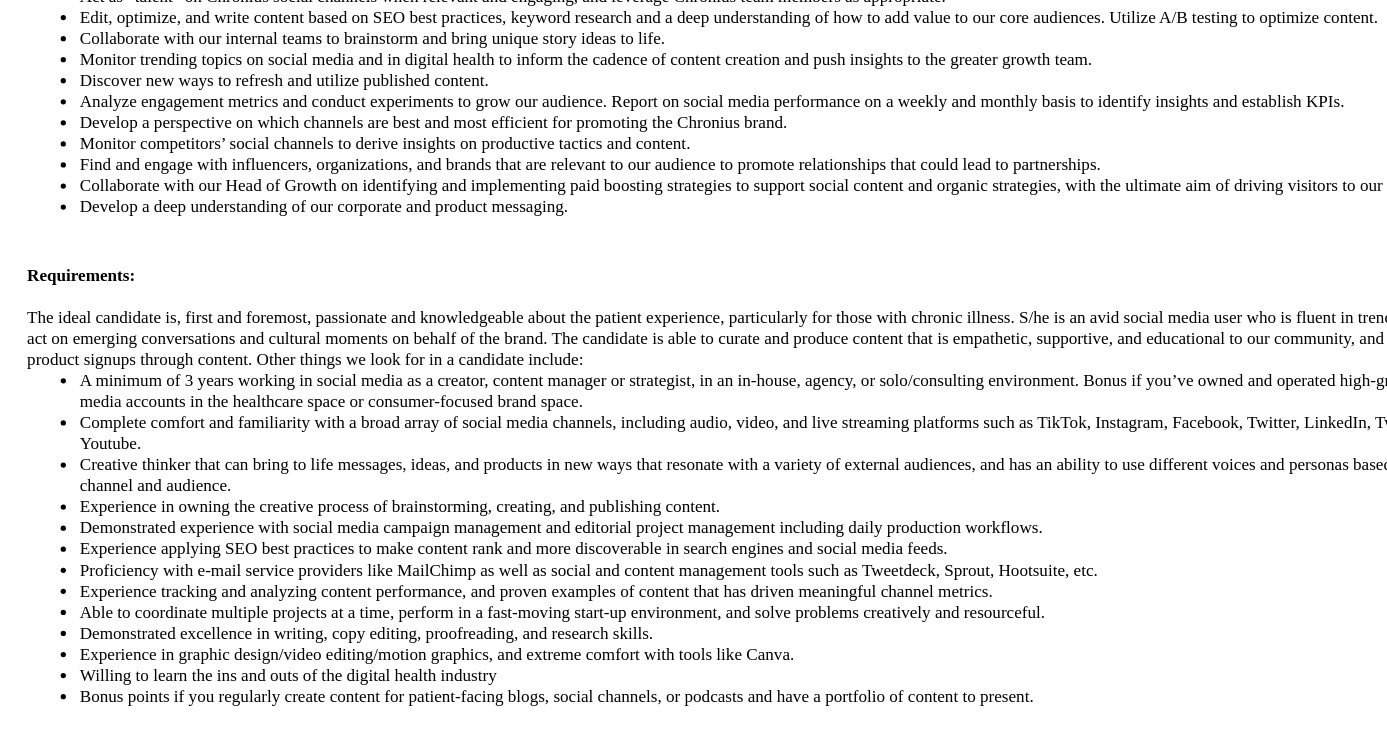 drag, startPoint x: 543, startPoint y: 446, endPoint x: 562, endPoint y: 449, distance: 19.235384 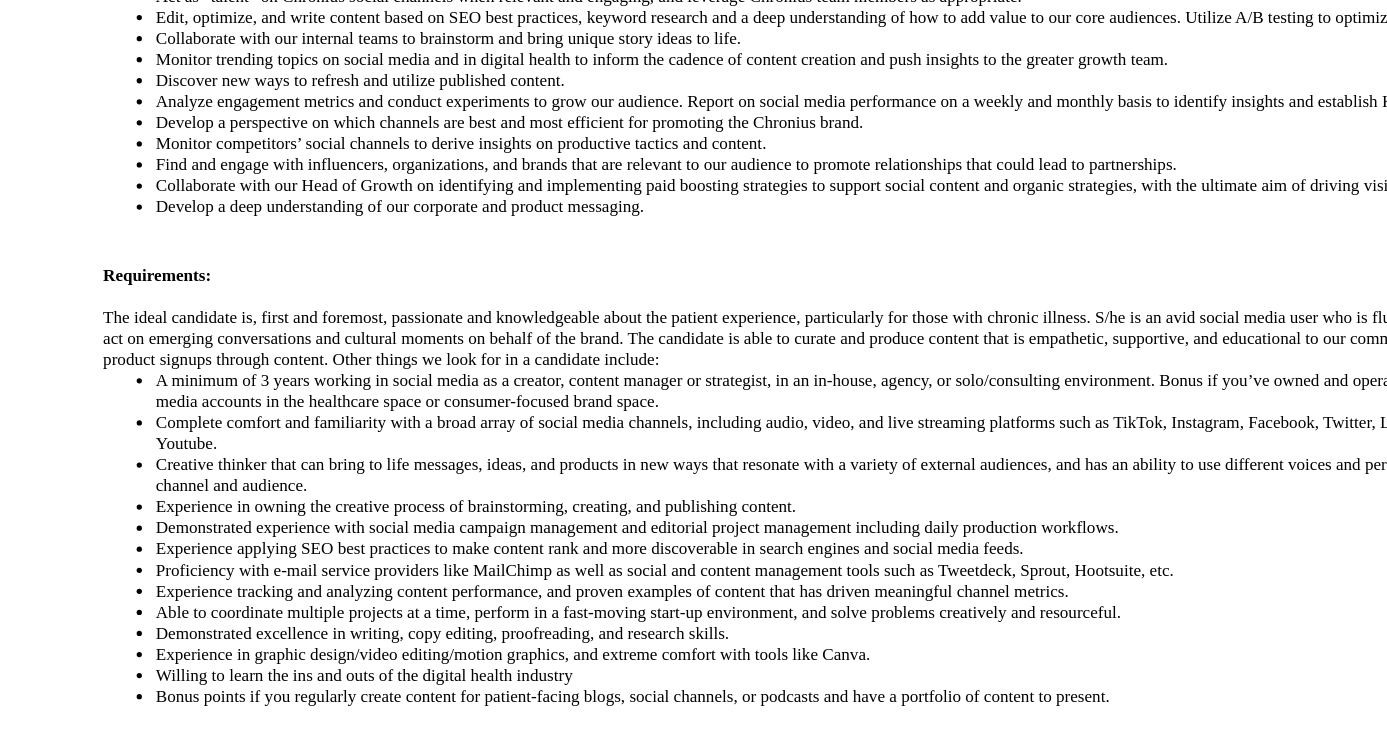 scroll, scrollTop: 625, scrollLeft: 0, axis: vertical 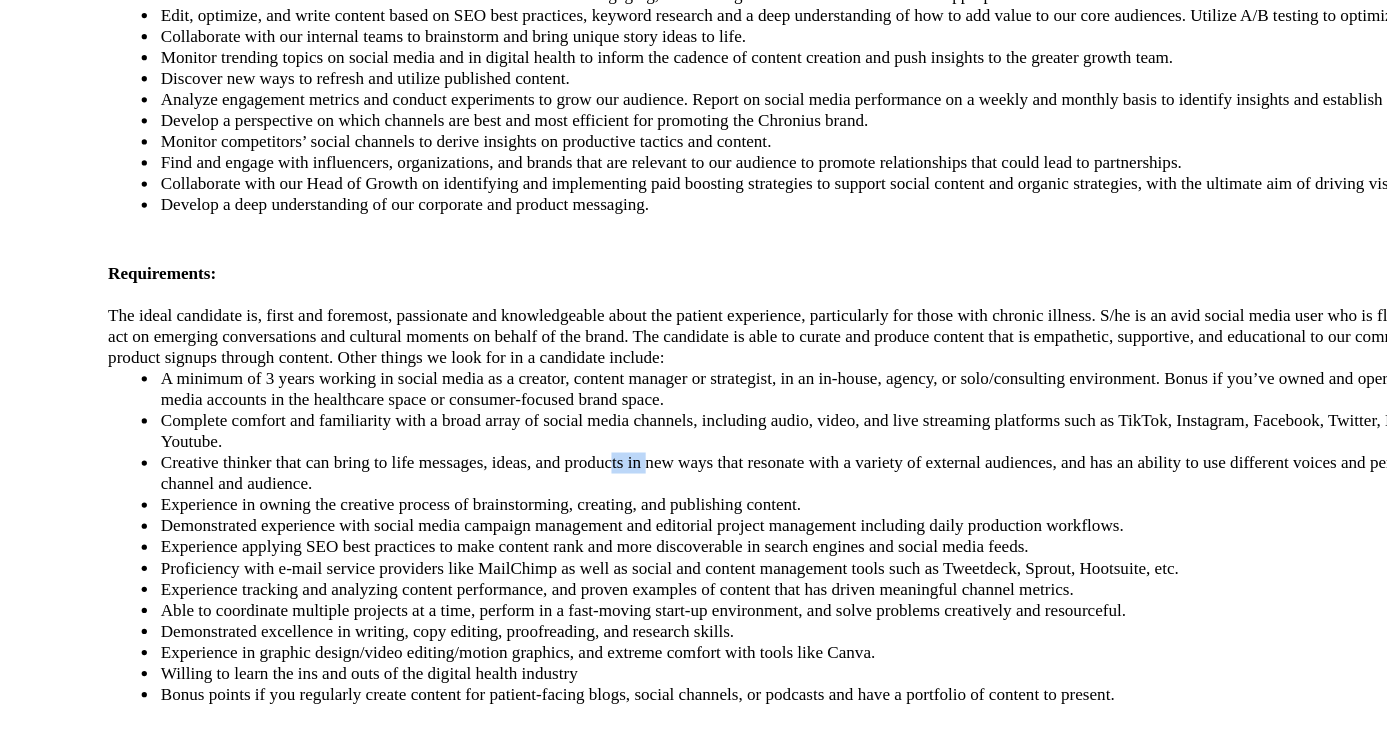 drag, startPoint x: 512, startPoint y: 460, endPoint x: 540, endPoint y: 465, distance: 28.442924 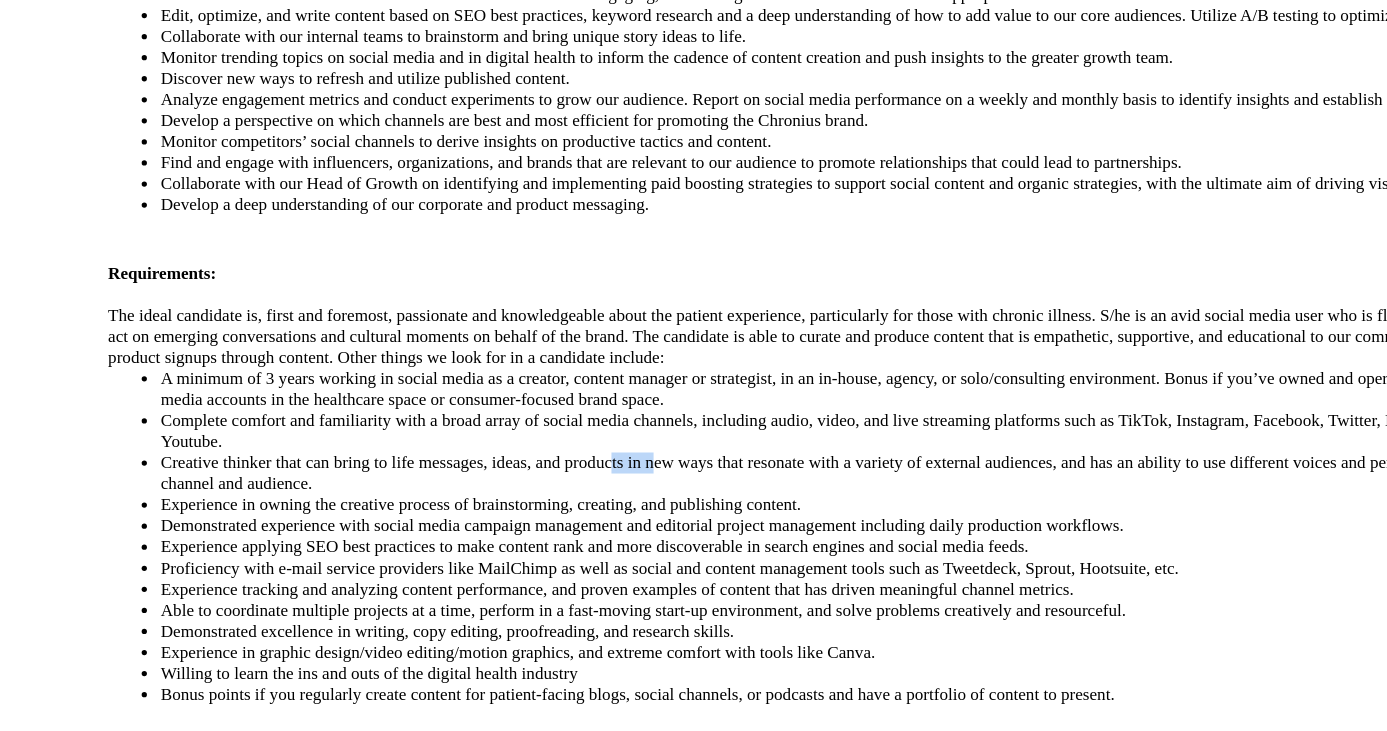 click on "Creative thinker that can bring to life messages, ideas, and products in new ways that resonate with a variety of external audiences, and has an ability to use different voices and personas based on marketing channel and audience." at bounding box center (714, 535) 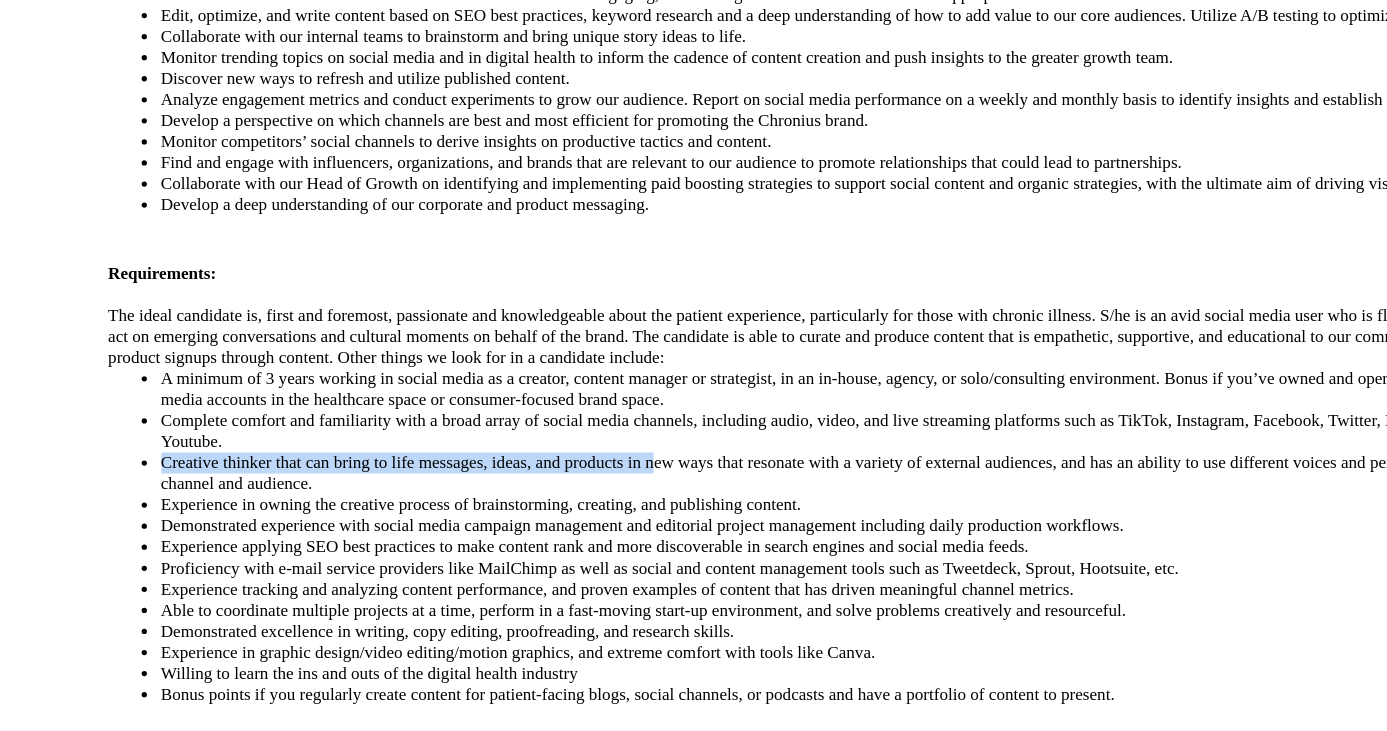drag, startPoint x: 540, startPoint y: 465, endPoint x: 639, endPoint y: 447, distance: 100.62306 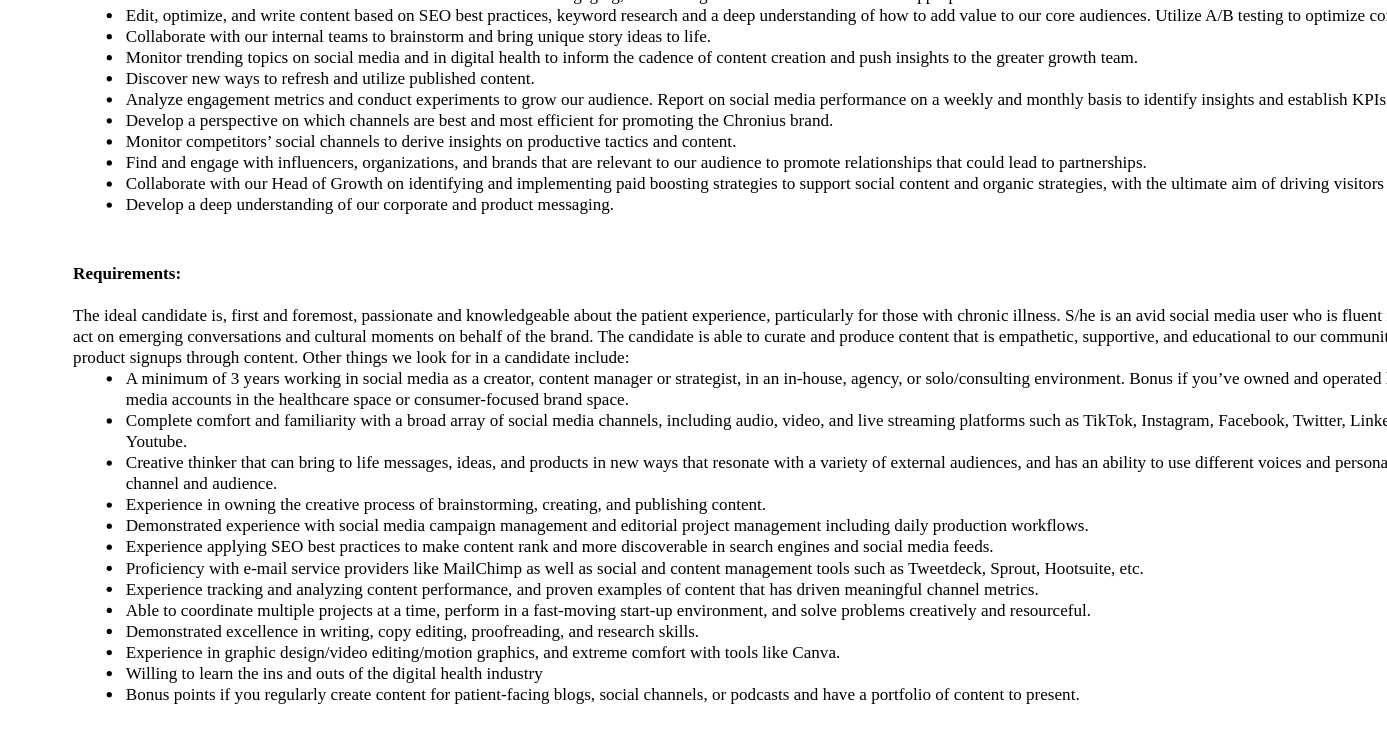 drag, startPoint x: 366, startPoint y: 479, endPoint x: 375, endPoint y: 487, distance: 12.0415945 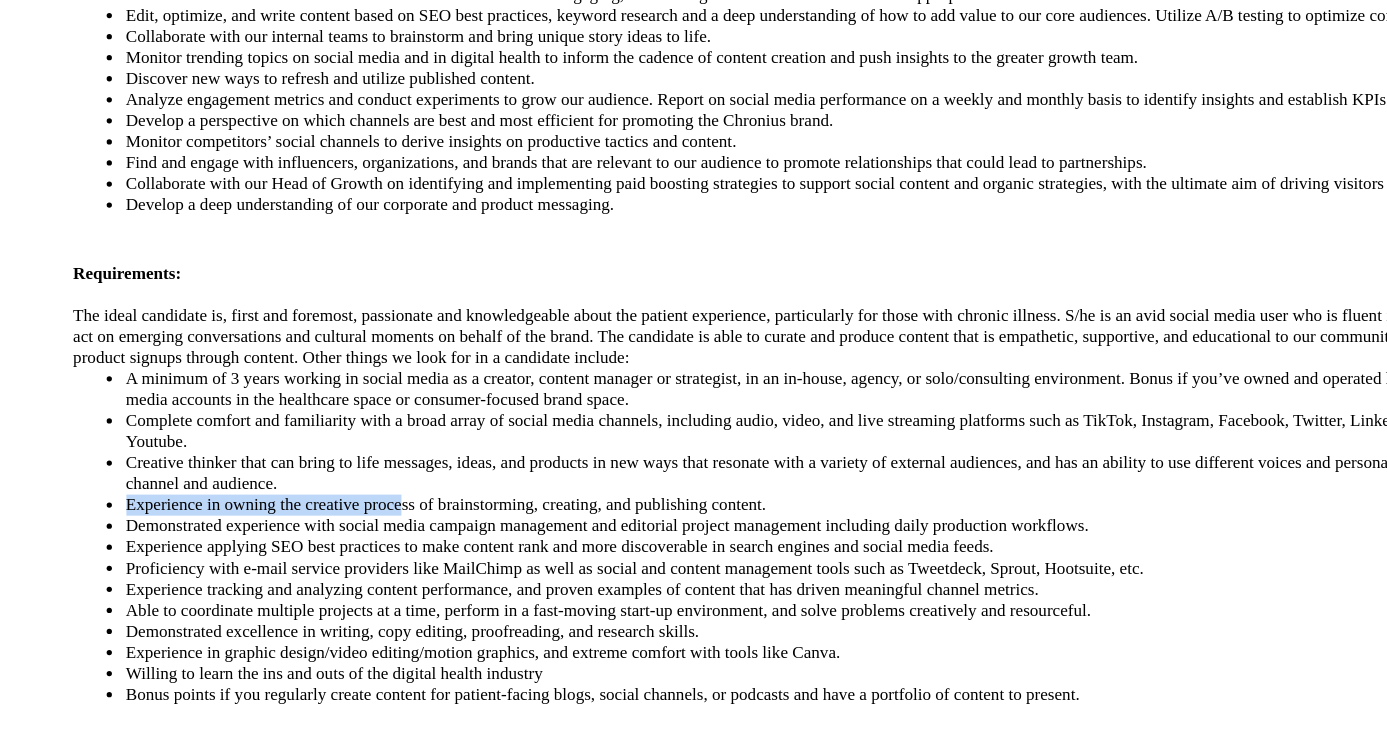 click on "Experience in owning the creative process of brainstorming, creating, and publishing content." at bounding box center [714, 559] 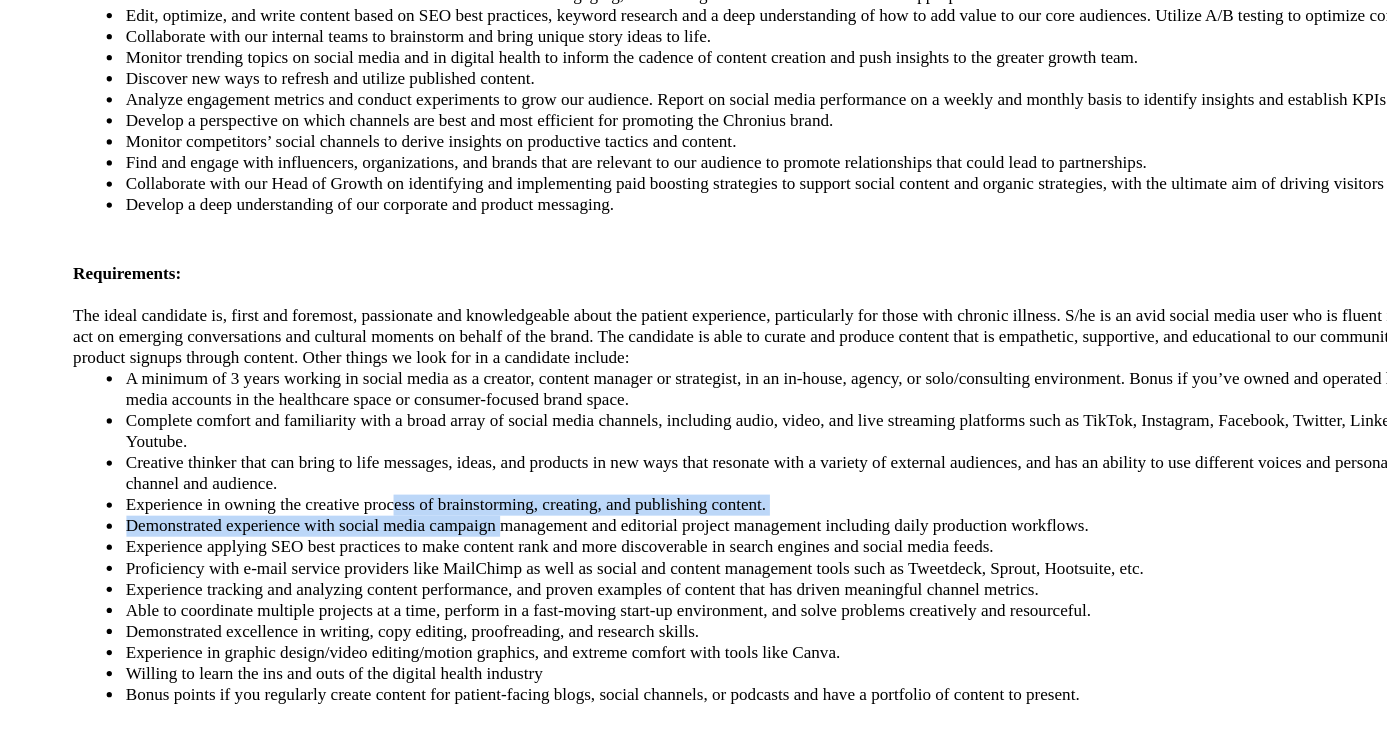drag, startPoint x: 372, startPoint y: 488, endPoint x: 454, endPoint y: 508, distance: 84.40379 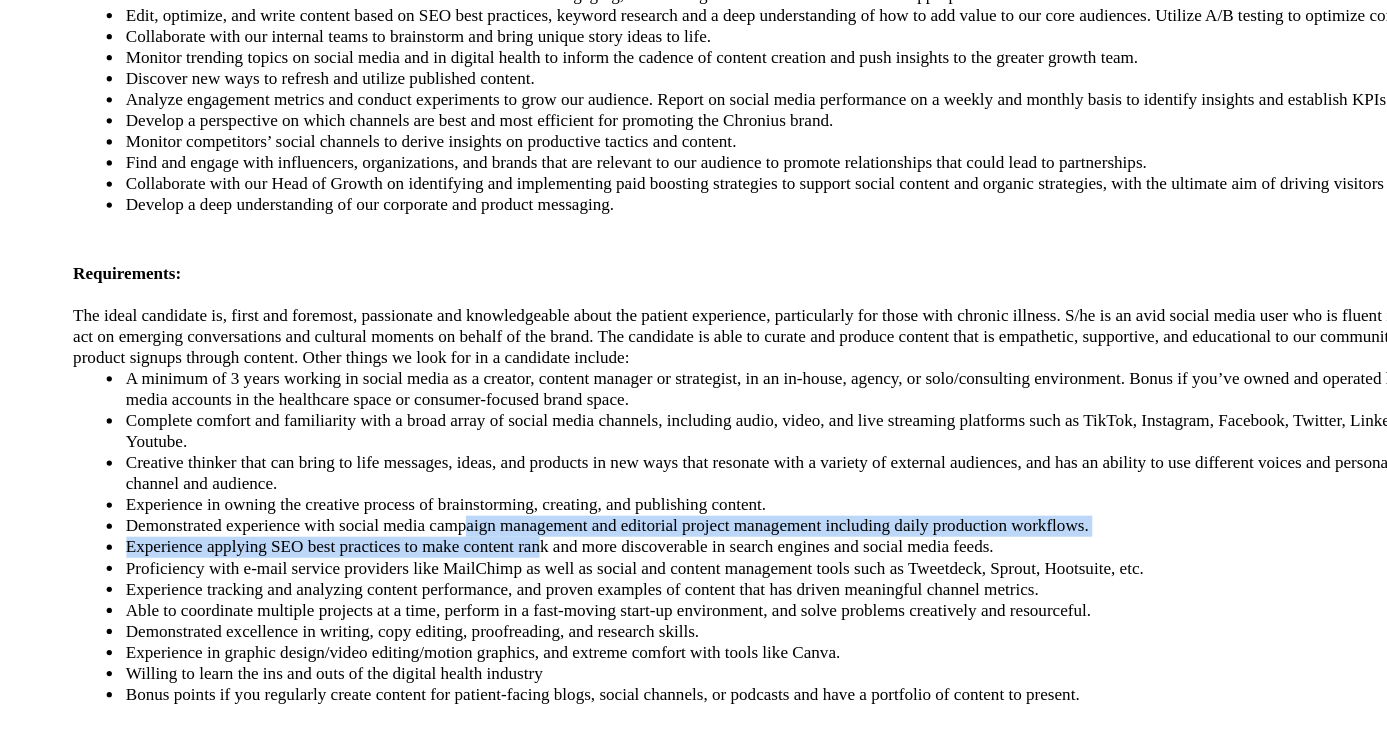 drag, startPoint x: 426, startPoint y: 509, endPoint x: 497, endPoint y: 521, distance: 72.00694 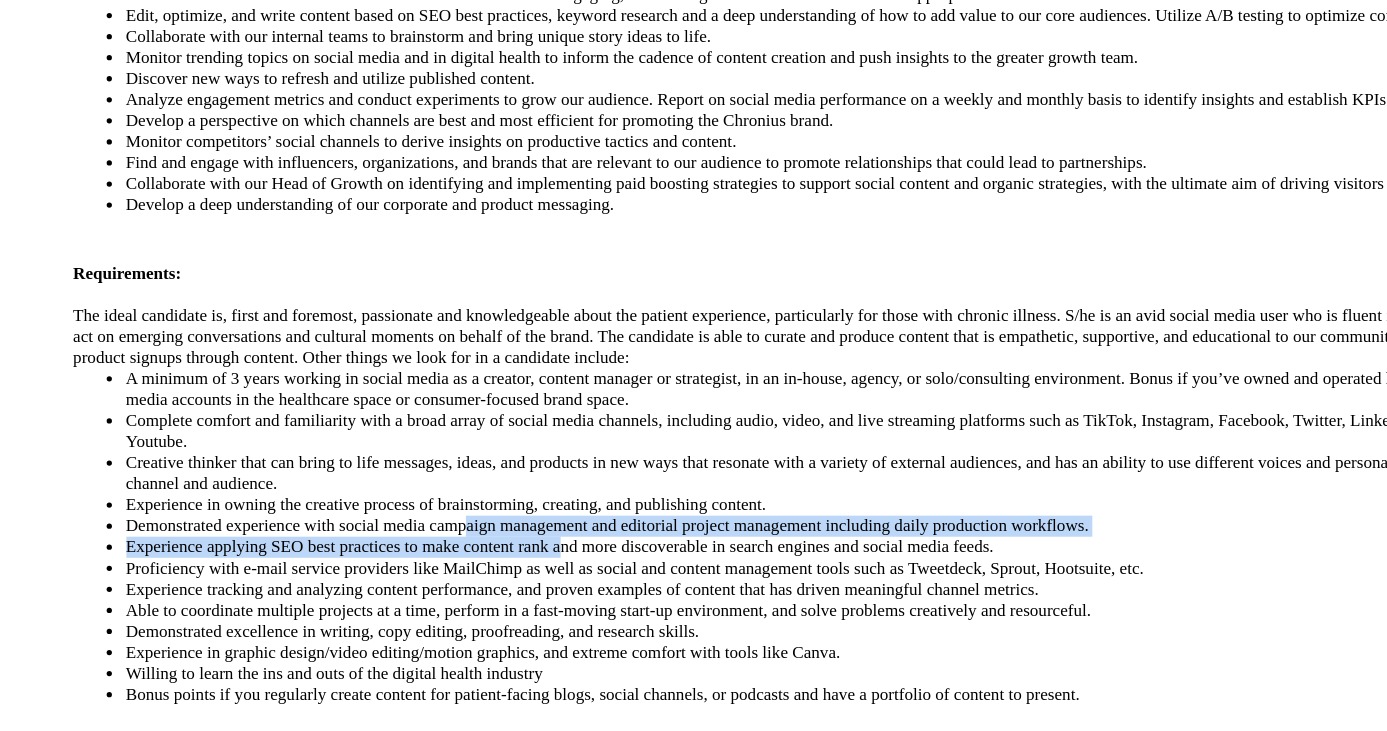 click on "Experience applying SEO best practices to make content rank and more discoverable in search engines and social media feeds." at bounding box center (714, 591) 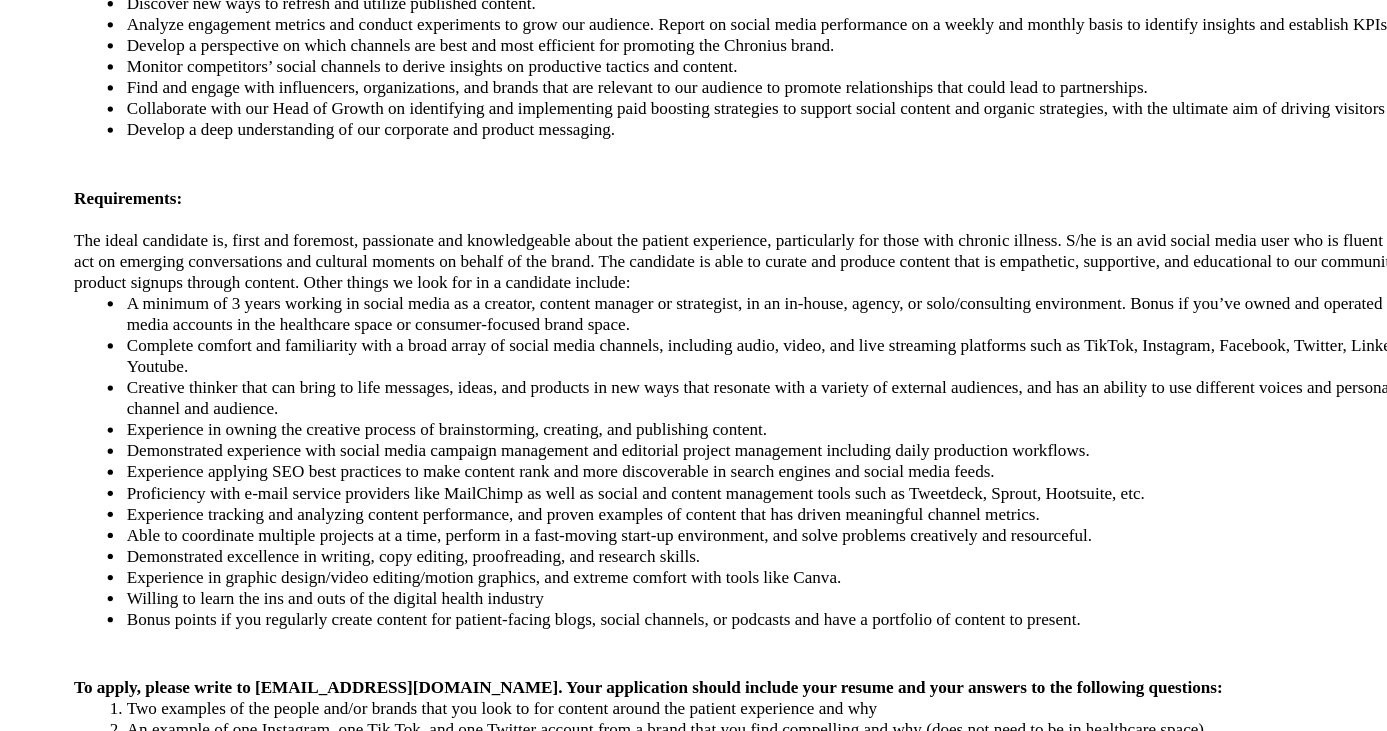 scroll, scrollTop: 687, scrollLeft: 0, axis: vertical 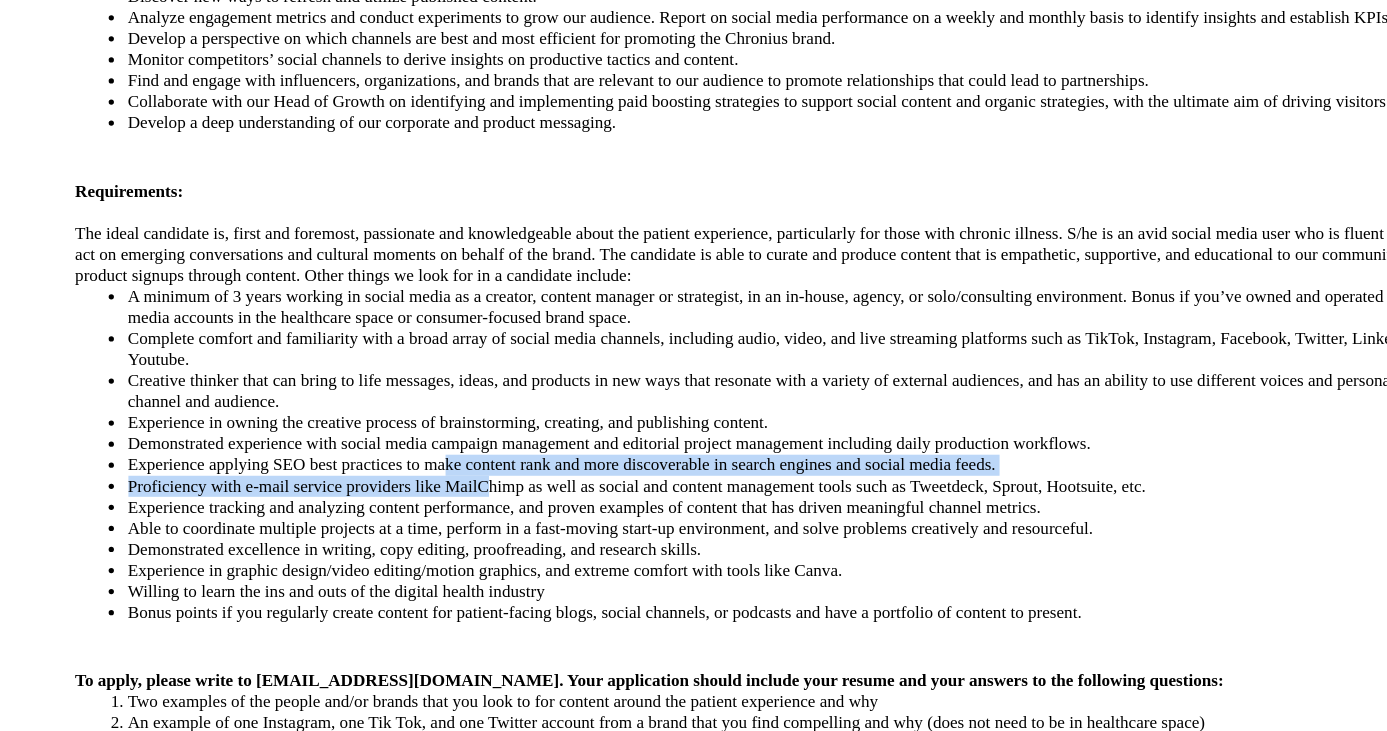 drag, startPoint x: 406, startPoint y: 461, endPoint x: 455, endPoint y: 471, distance: 50.01 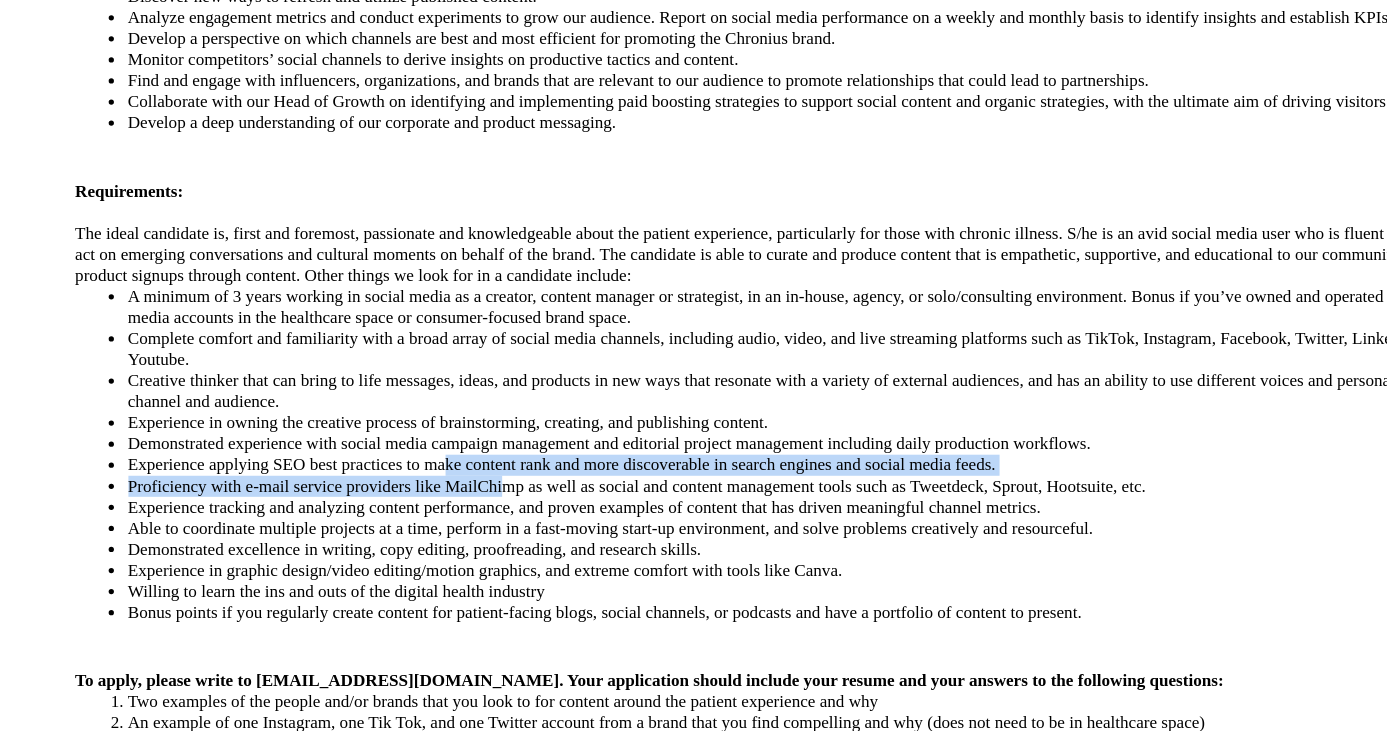 click on "Proficiency with e-mail service providers like MailChimp as well as social and content management tools such as Tweetdeck, Sprout, Hootsuite, etc." at bounding box center [714, 545] 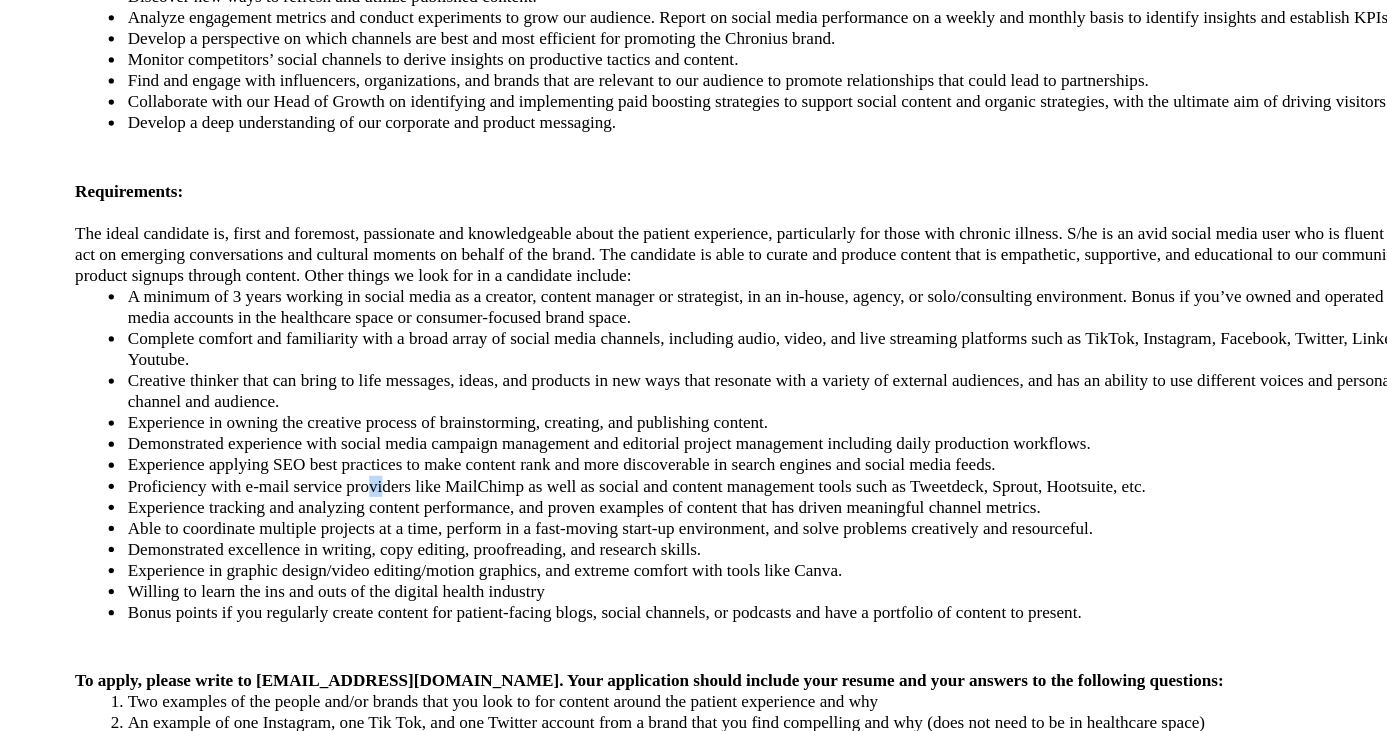 drag, startPoint x: 354, startPoint y: 472, endPoint x: 369, endPoint y: 471, distance: 15.033297 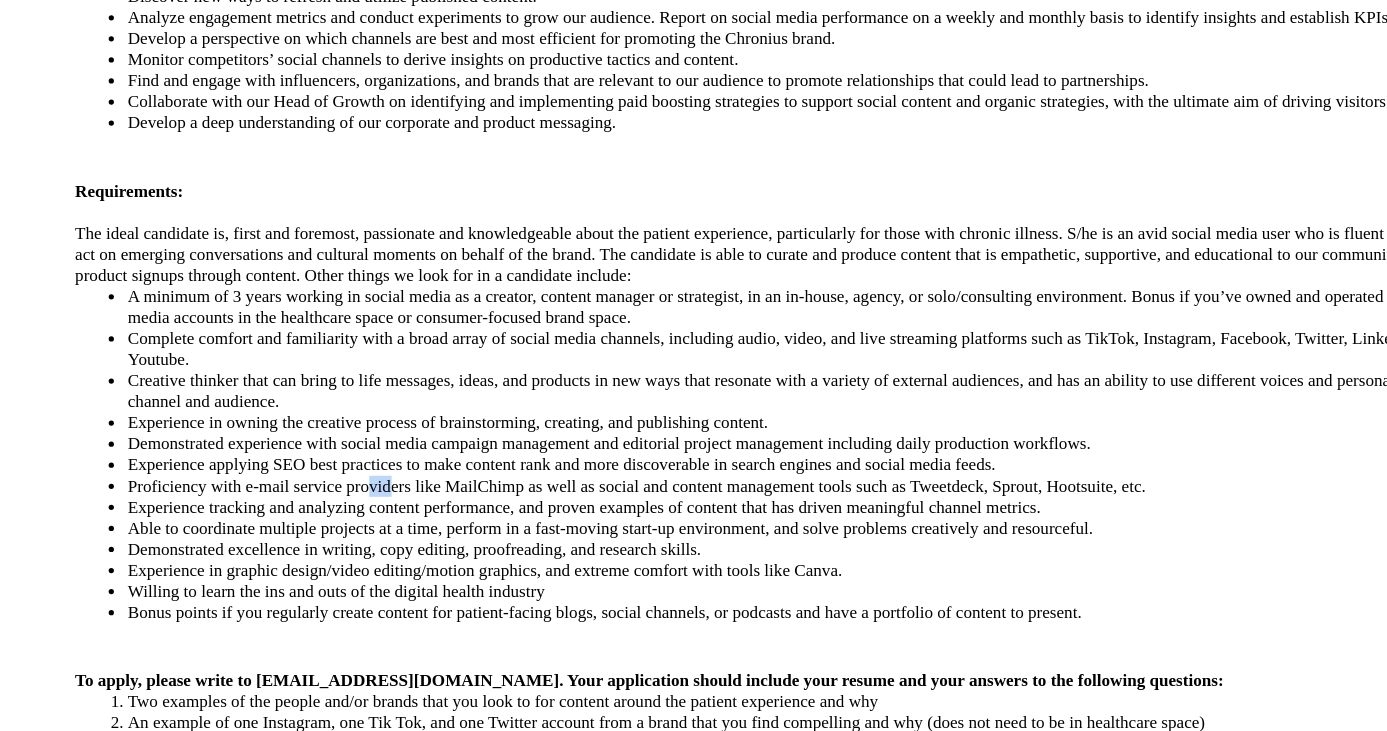 click on "Proficiency with e-mail service providers like MailChimp as well as social and content management tools such as Tweetdeck, Sprout, Hootsuite, etc." at bounding box center [714, 545] 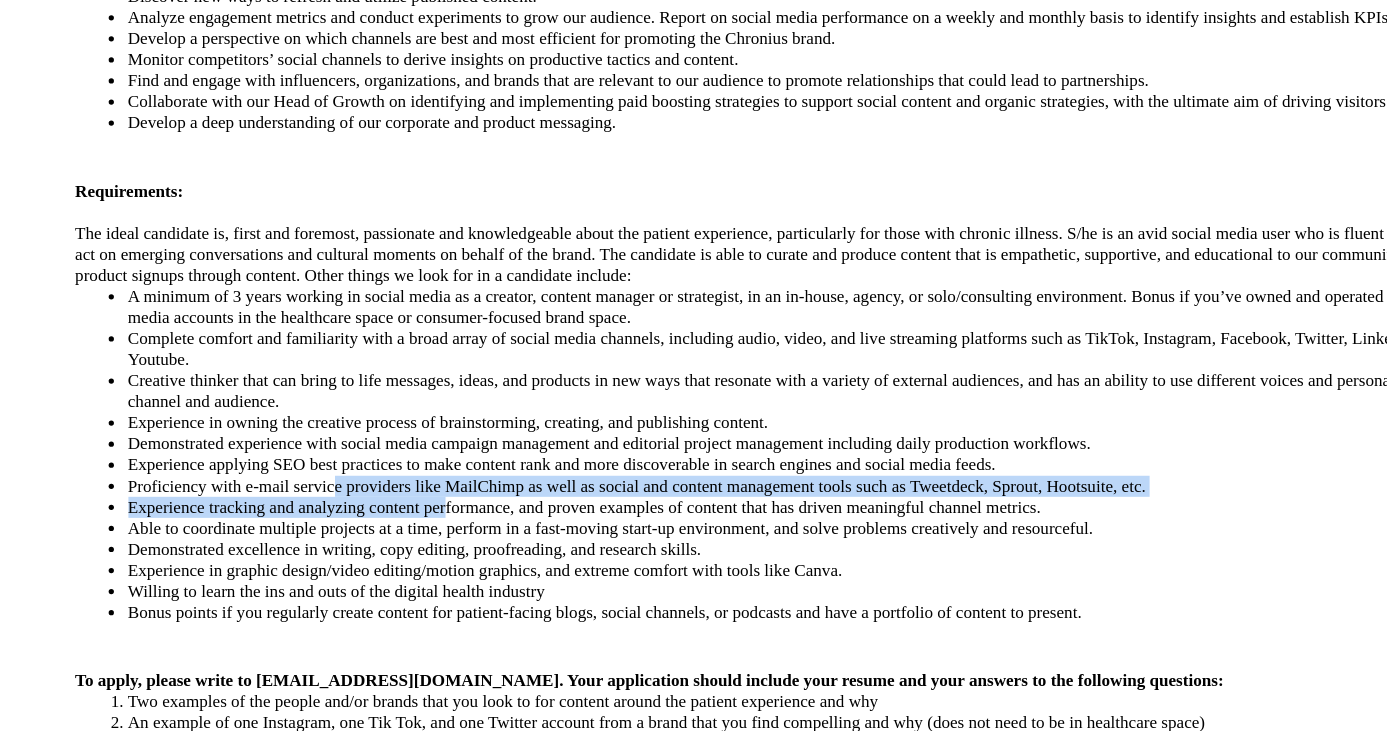 drag, startPoint x: 327, startPoint y: 475, endPoint x: 418, endPoint y: 492, distance: 92.574295 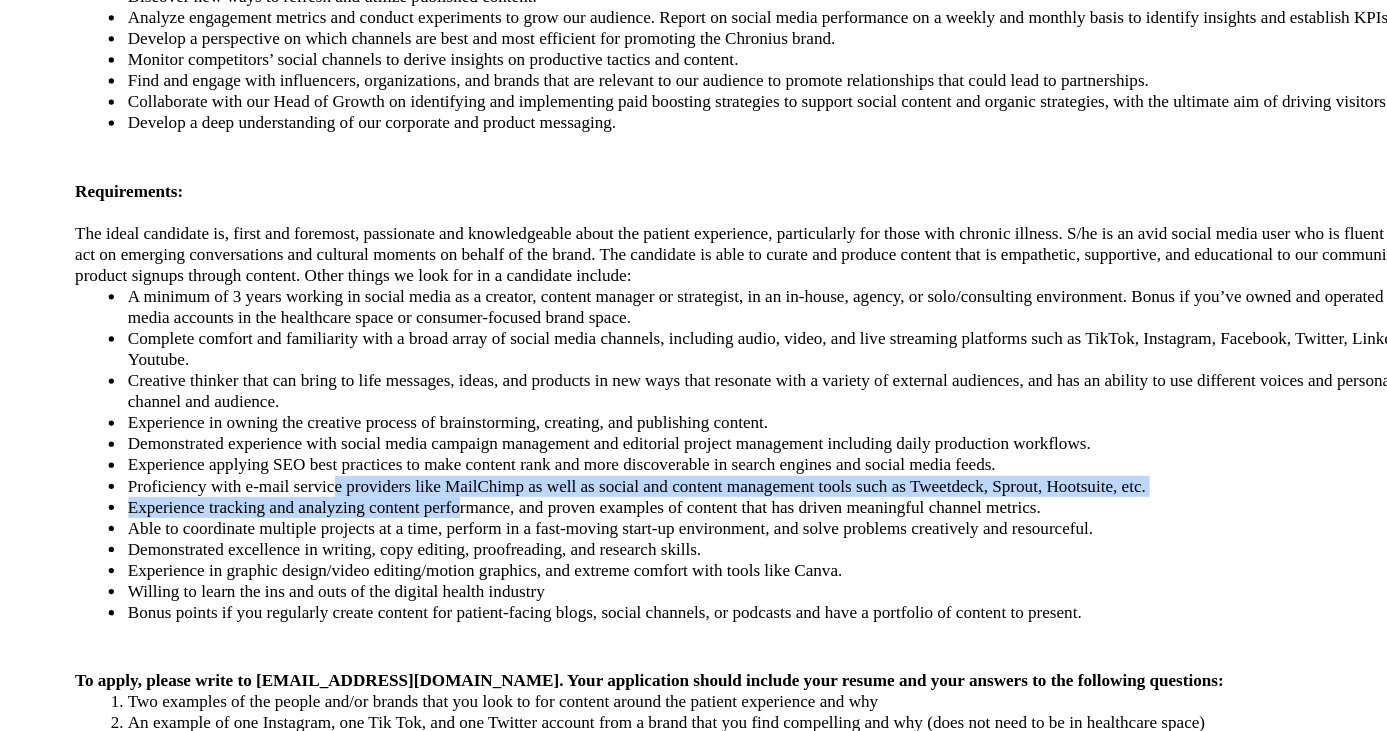 click on "Experience tracking and analyzing content performance, and proven examples of content that has driven meaningful channel metrics." at bounding box center (714, 561) 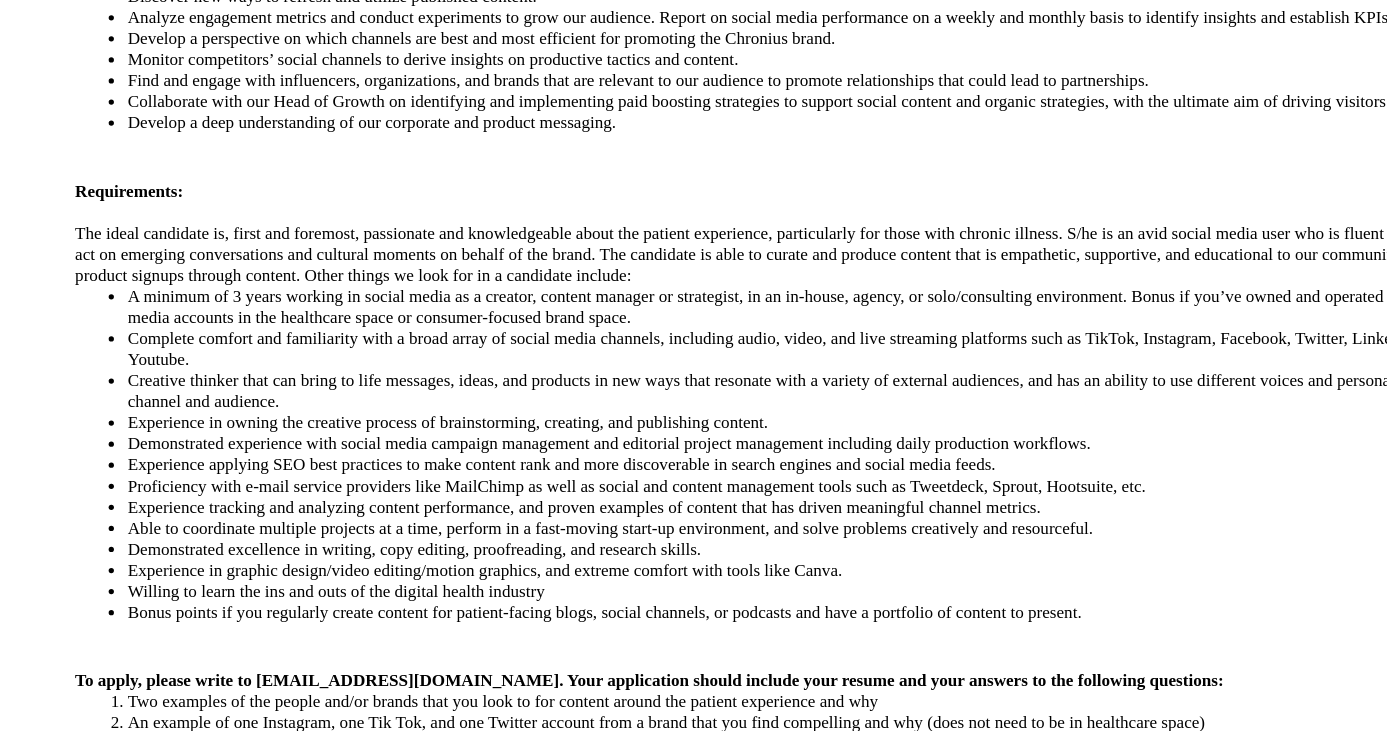 drag, startPoint x: 383, startPoint y: 490, endPoint x: 477, endPoint y: 494, distance: 94.08507 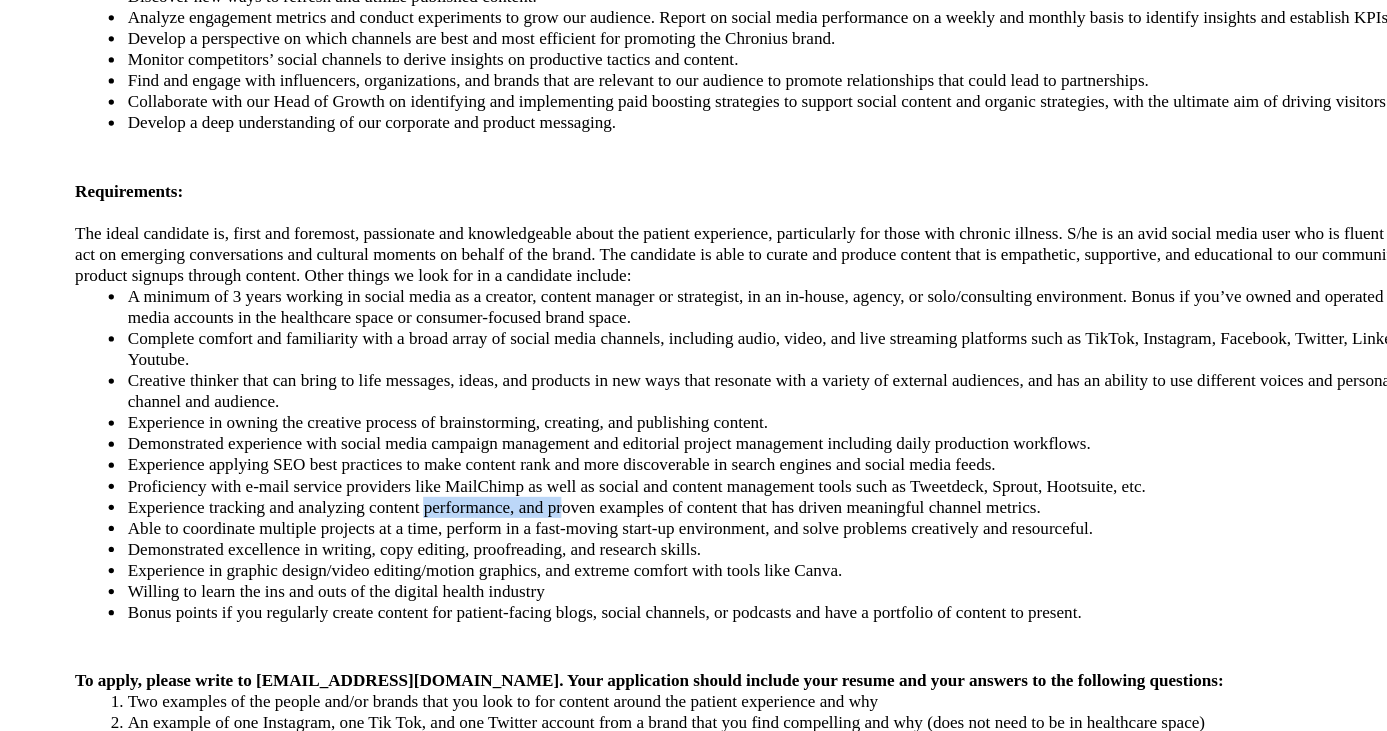drag, startPoint x: 395, startPoint y: 490, endPoint x: 502, endPoint y: 487, distance: 107.042046 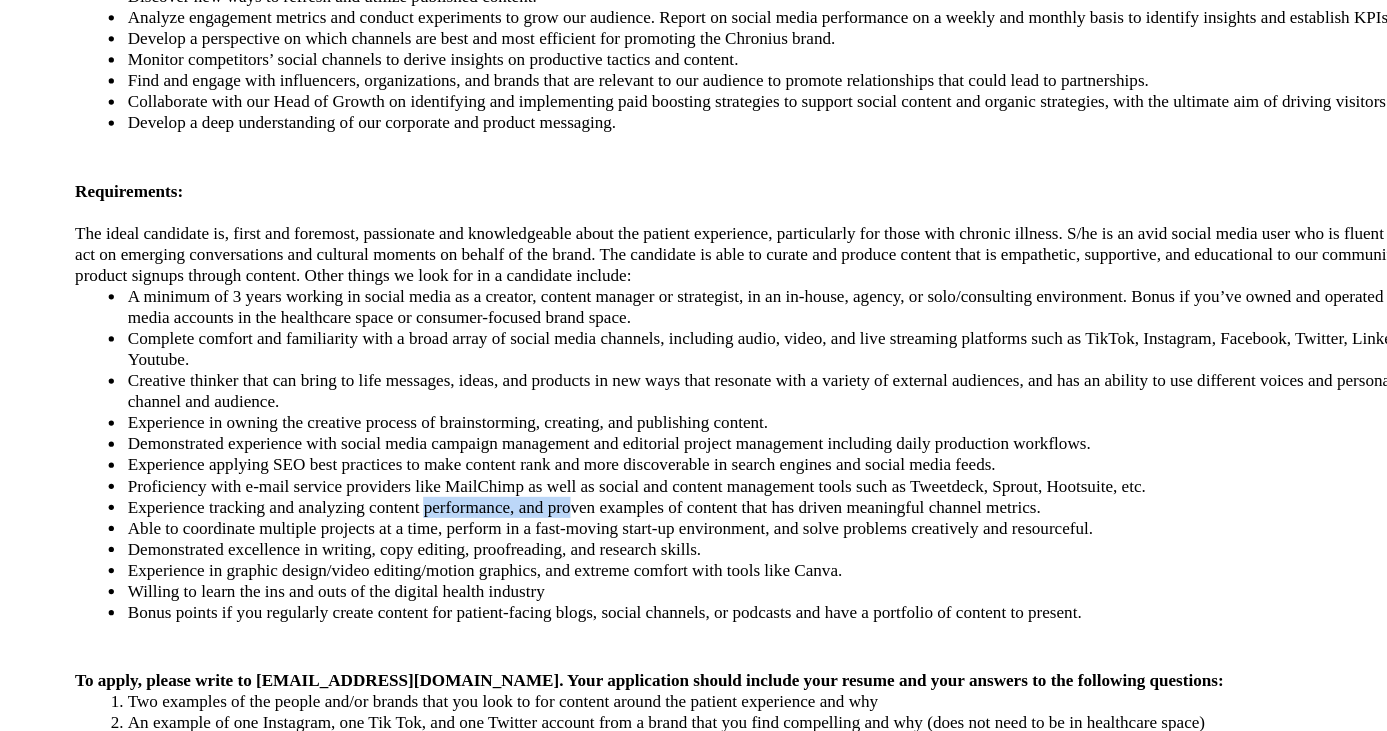click on "Experience tracking and analyzing content performance, and proven examples of content that has driven meaningful channel metrics." at bounding box center (714, 561) 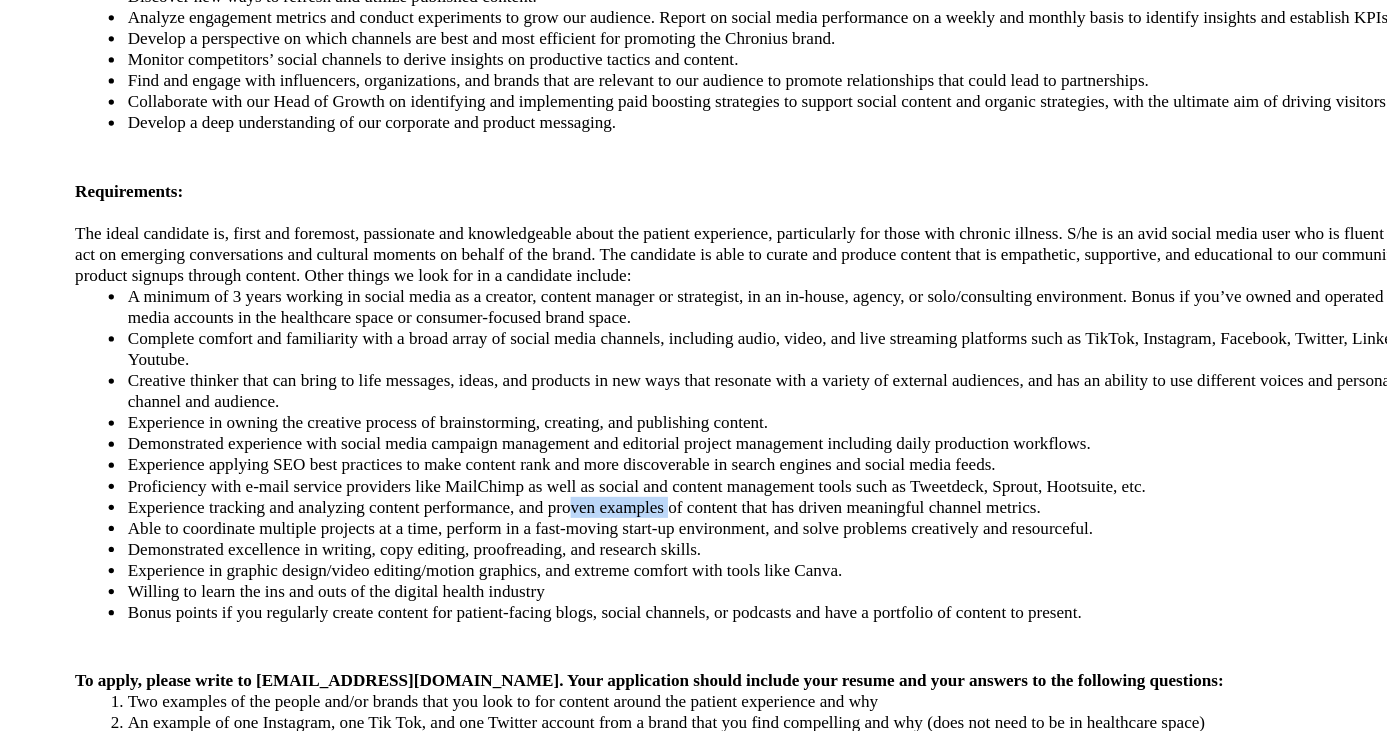 drag, startPoint x: 502, startPoint y: 487, endPoint x: 590, endPoint y: 490, distance: 88.051125 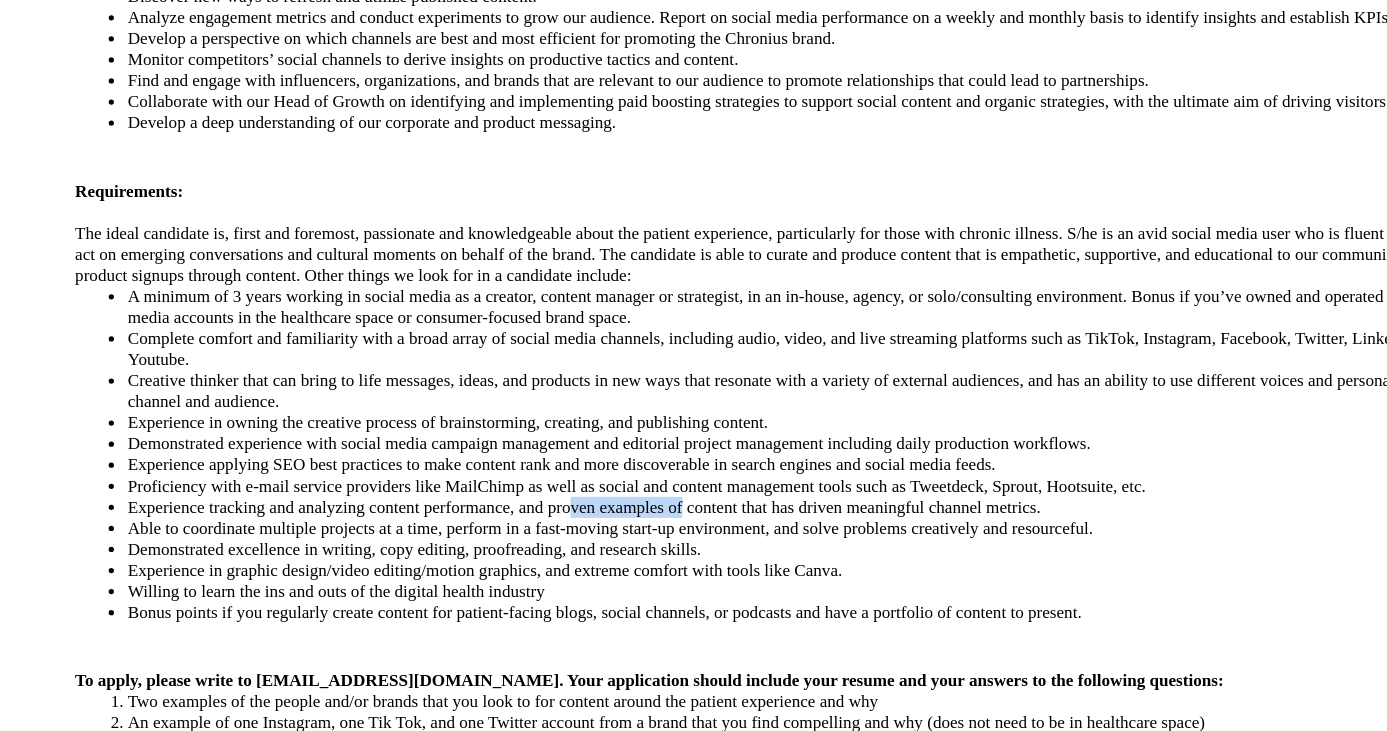 click on "Experience tracking and analyzing content performance, and proven examples of content that has driven meaningful channel metrics." at bounding box center (714, 561) 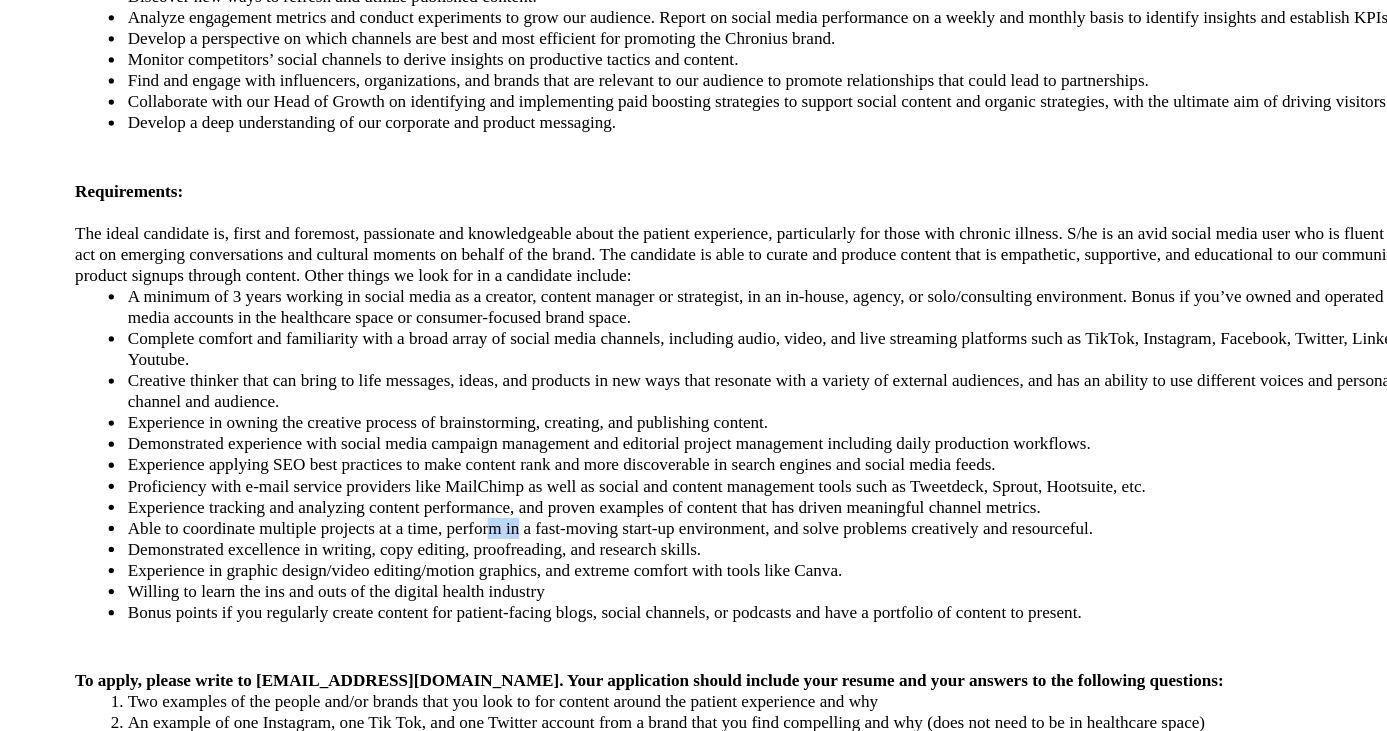 drag, startPoint x: 445, startPoint y: 504, endPoint x: 469, endPoint y: 507, distance: 24.186773 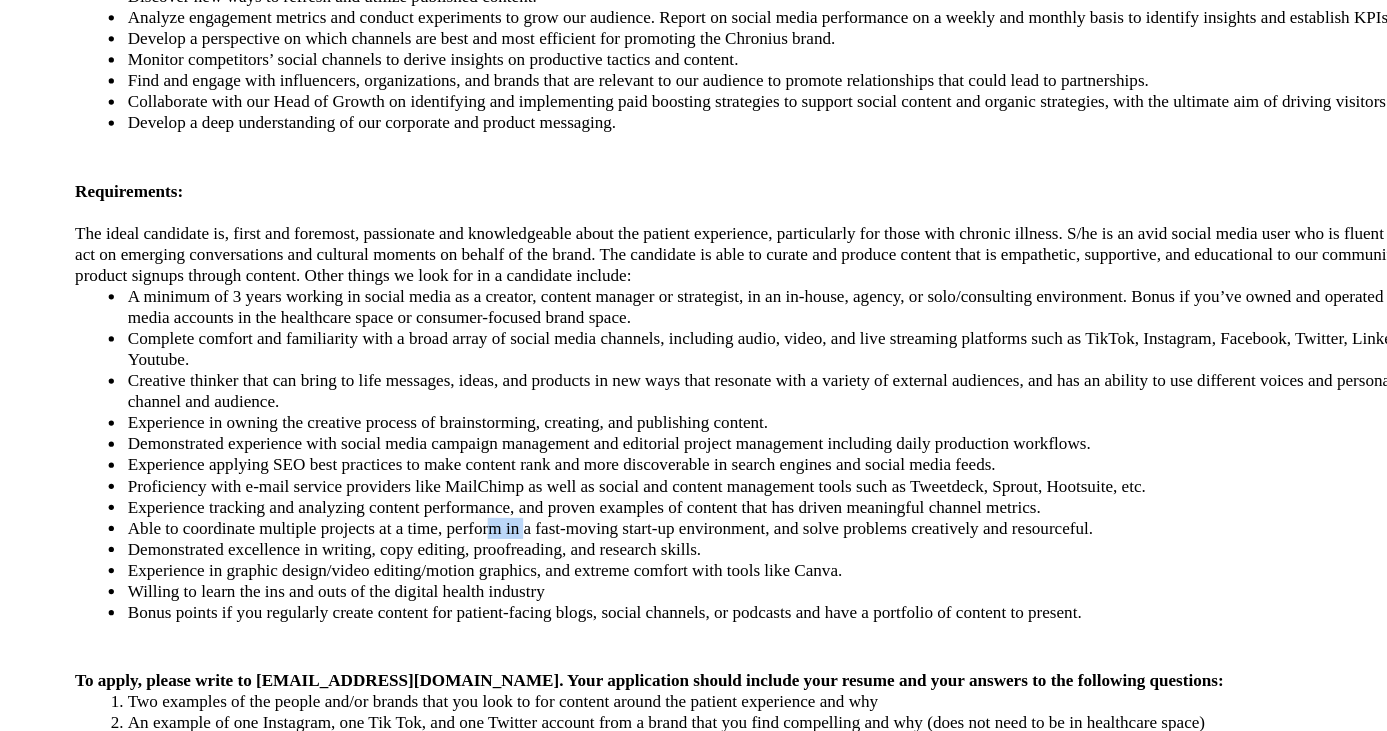 click on "Able to coordinate multiple projects at a time, perform in a fast-moving start-up environment, and solve problems creatively and resourceful." at bounding box center [714, 577] 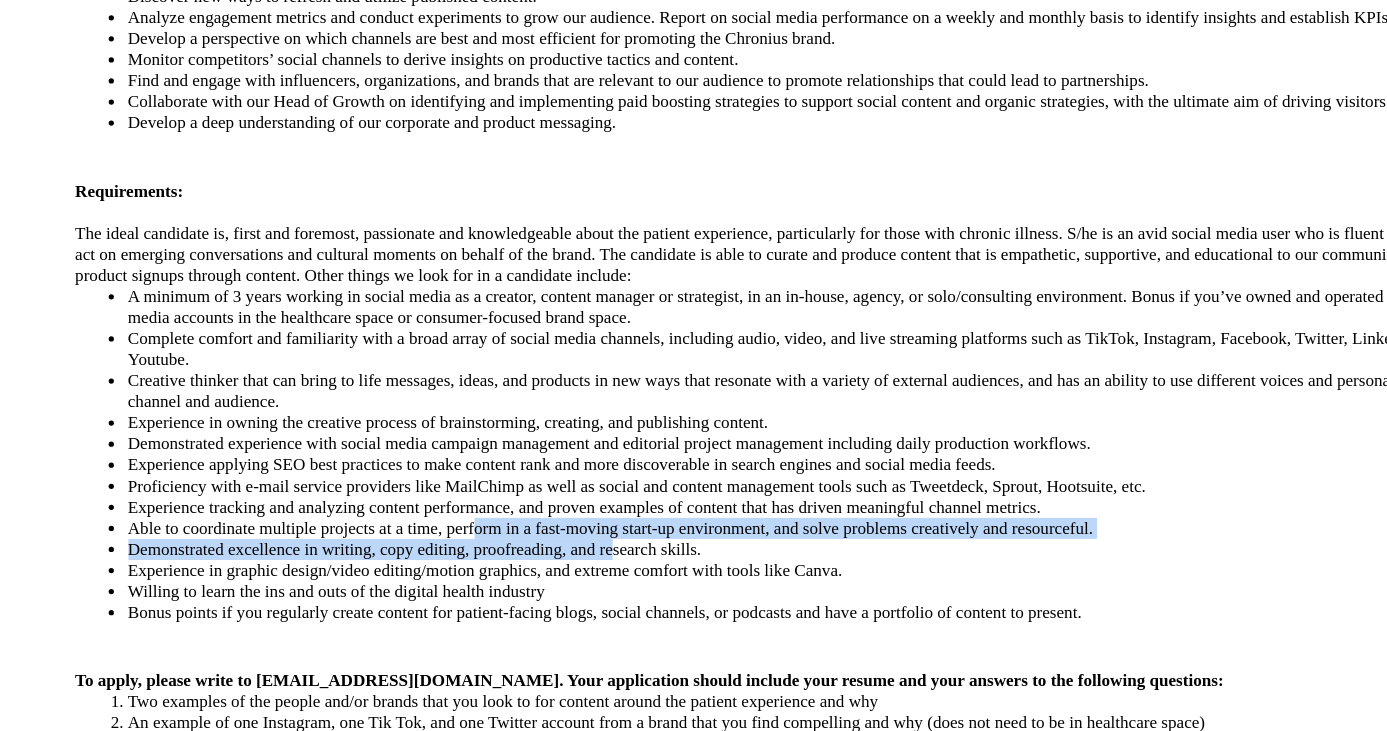 drag, startPoint x: 433, startPoint y: 505, endPoint x: 546, endPoint y: 515, distance: 113.44161 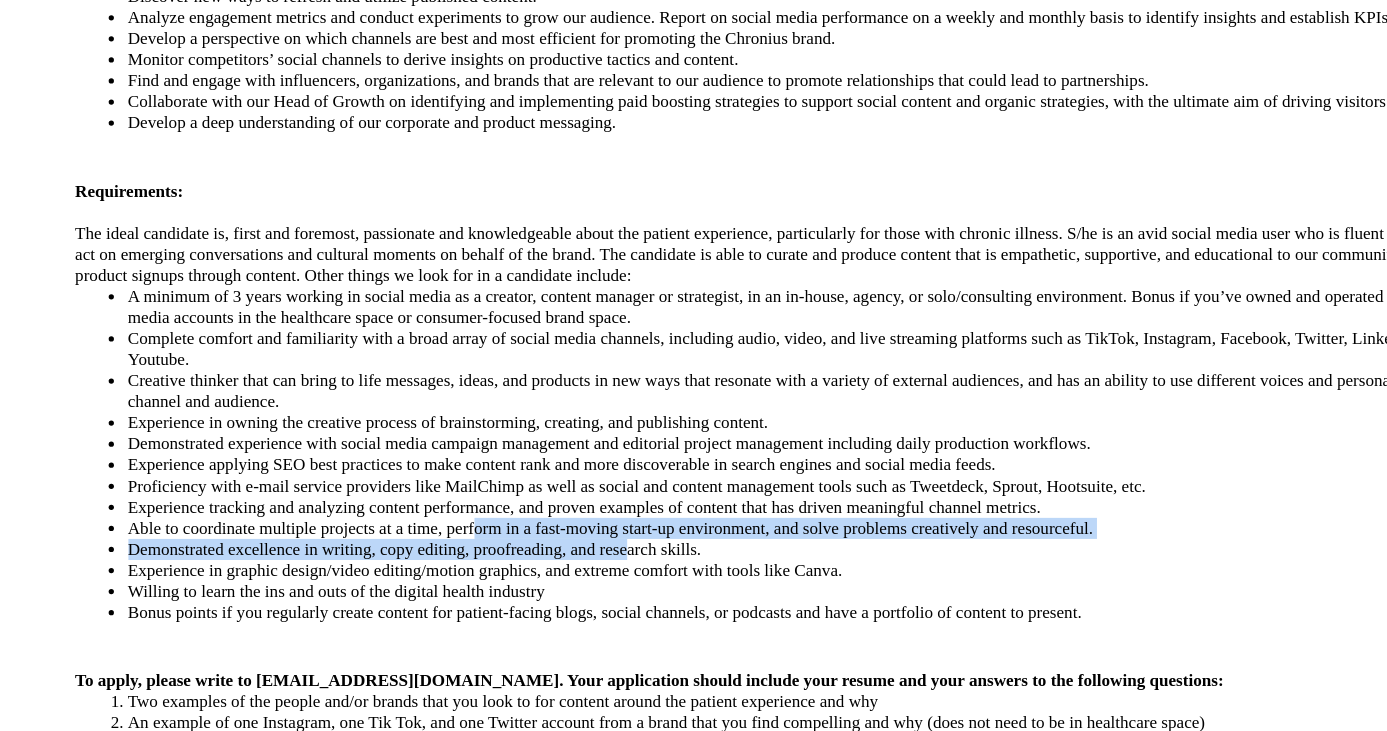 click on "Demonstrated excellence in writing, copy editing, proofreading, and research skills." at bounding box center [714, 593] 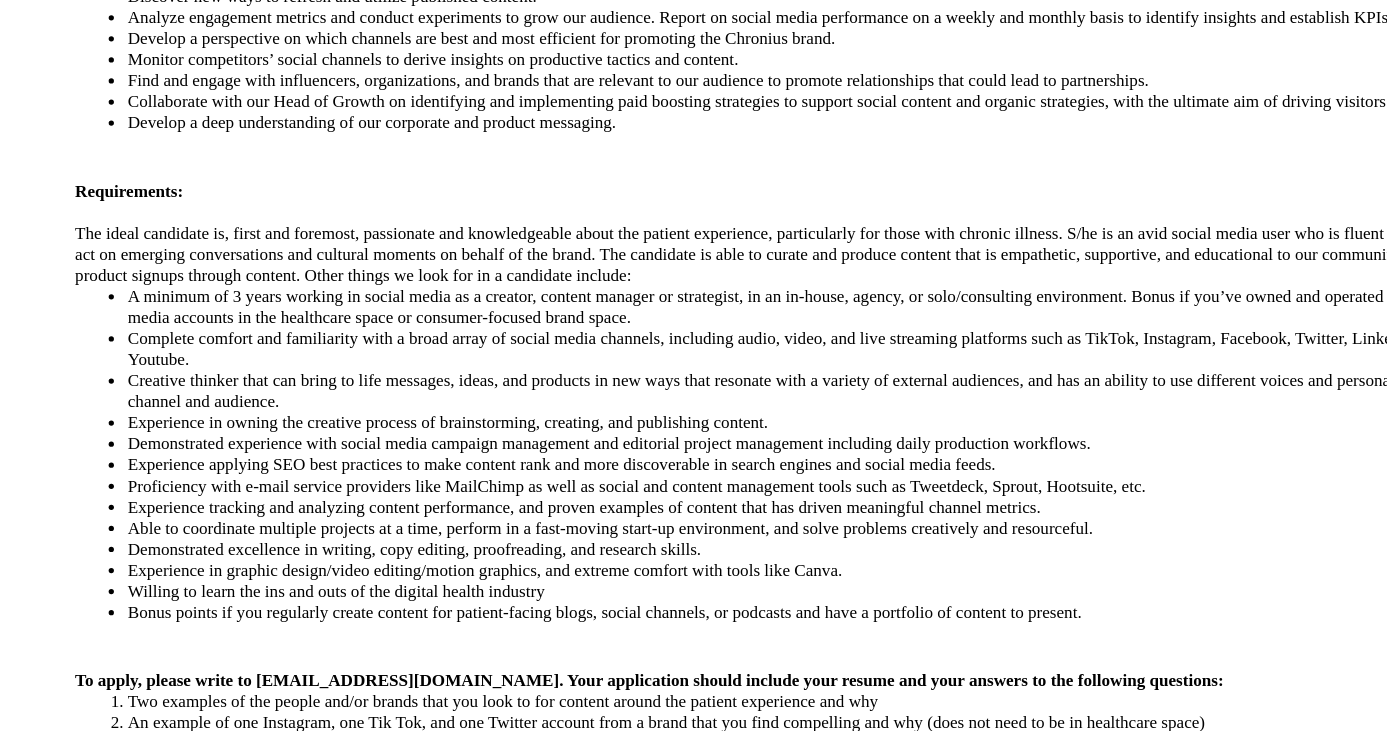 drag, startPoint x: 401, startPoint y: 505, endPoint x: 452, endPoint y: 521, distance: 53.450912 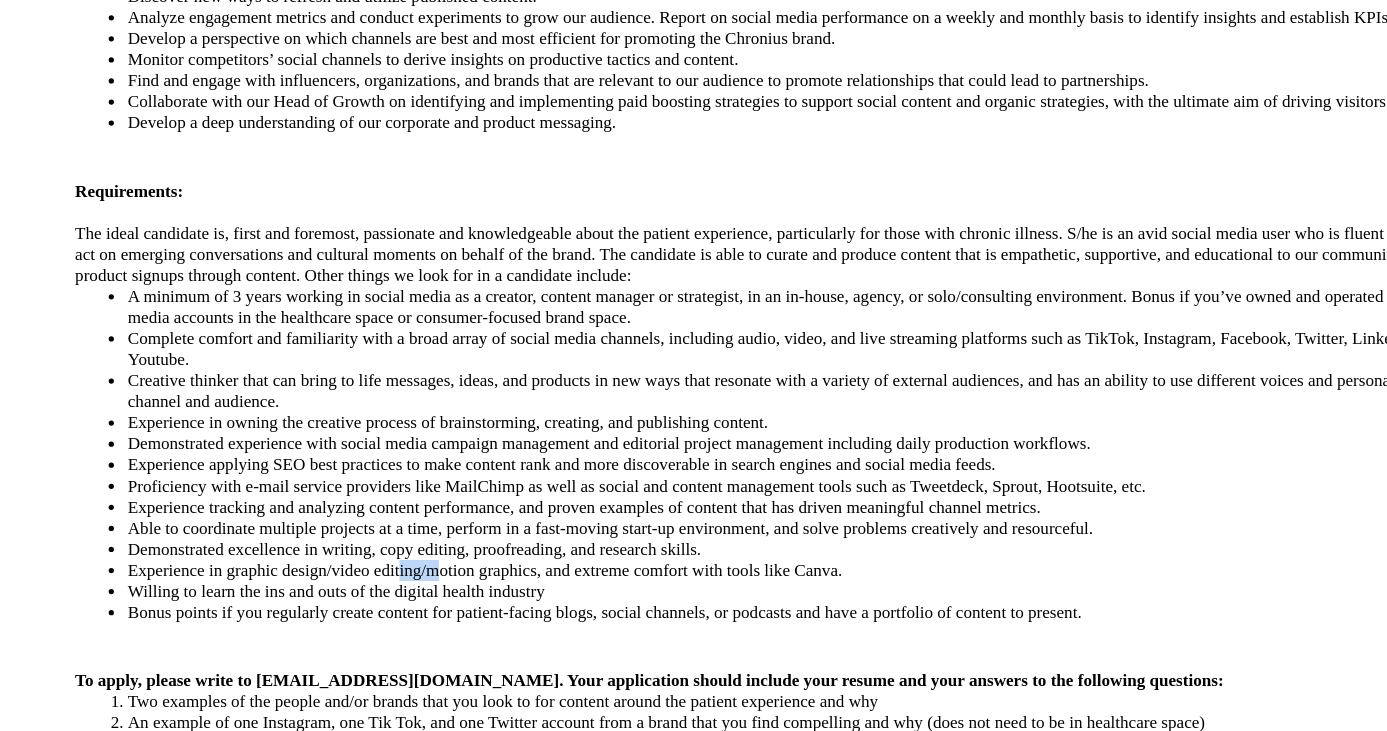 drag, startPoint x: 375, startPoint y: 532, endPoint x: 411, endPoint y: 531, distance: 36.013885 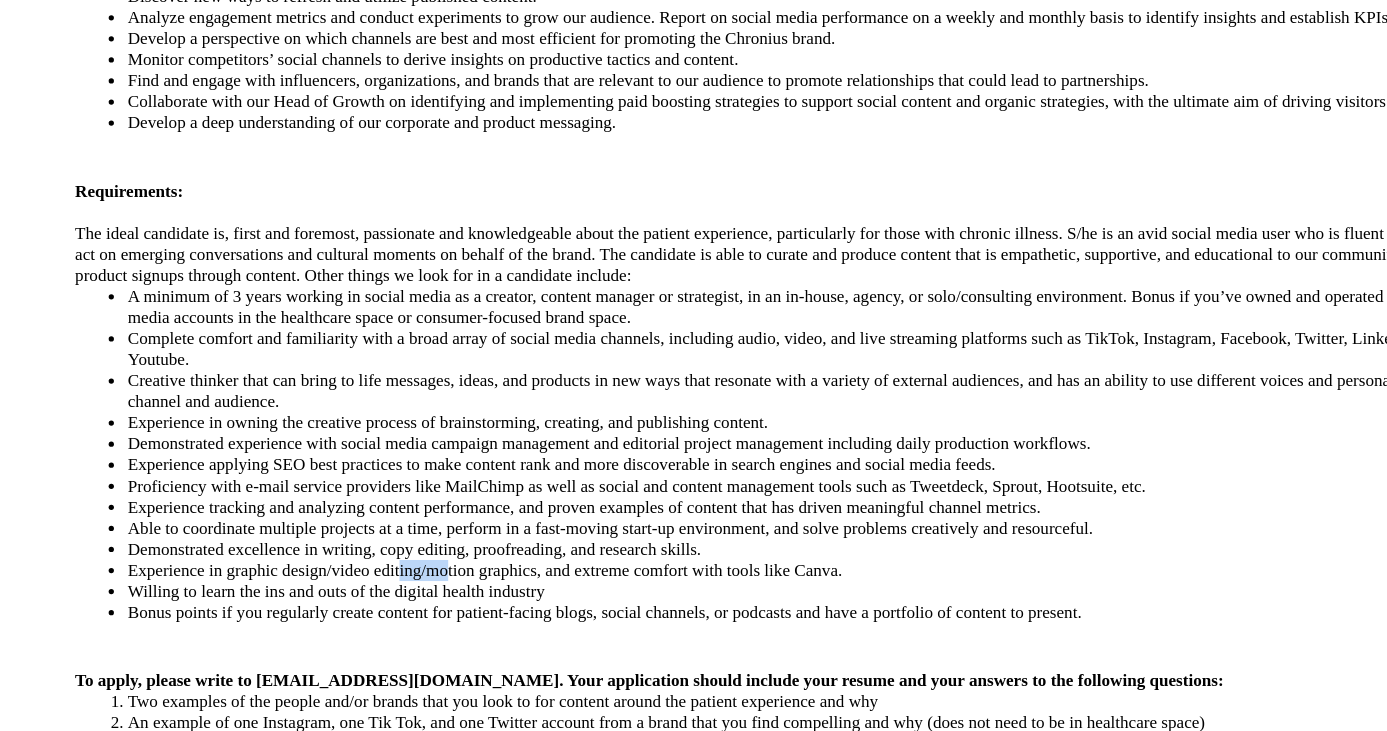 click on "Experience in graphic design/video editing/motion graphics, and extreme comfort with tools like Canva." at bounding box center [714, 609] 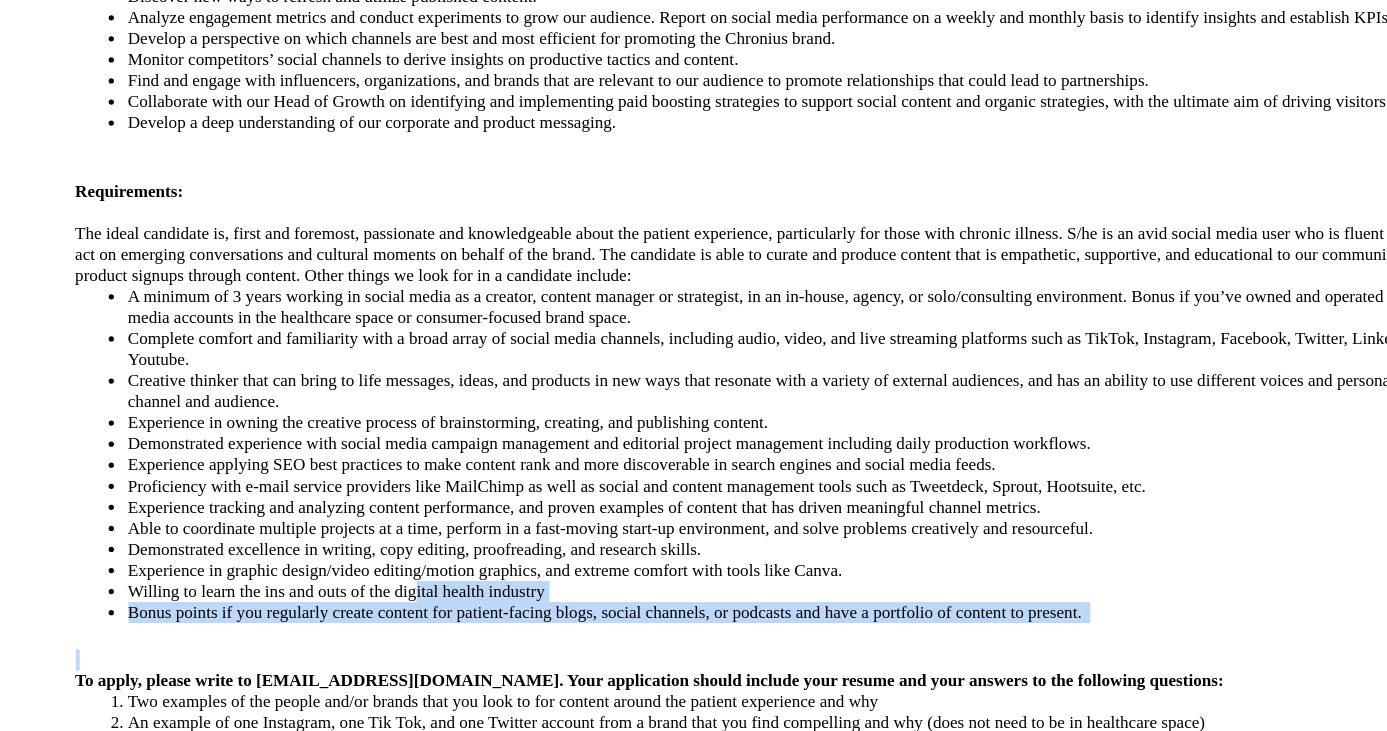 drag, startPoint x: 387, startPoint y: 548, endPoint x: 526, endPoint y: 571, distance: 140.89003 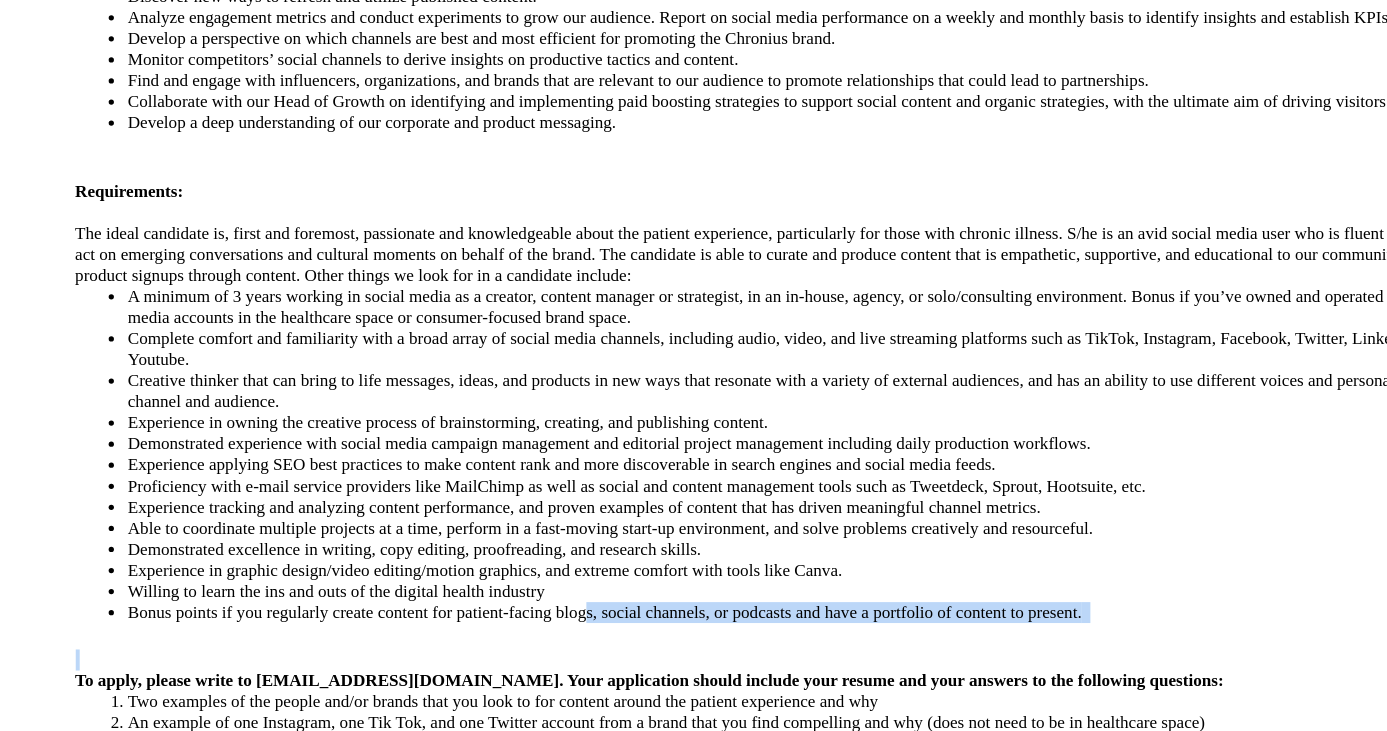 drag, startPoint x: 515, startPoint y: 557, endPoint x: 709, endPoint y: 573, distance: 194.65868 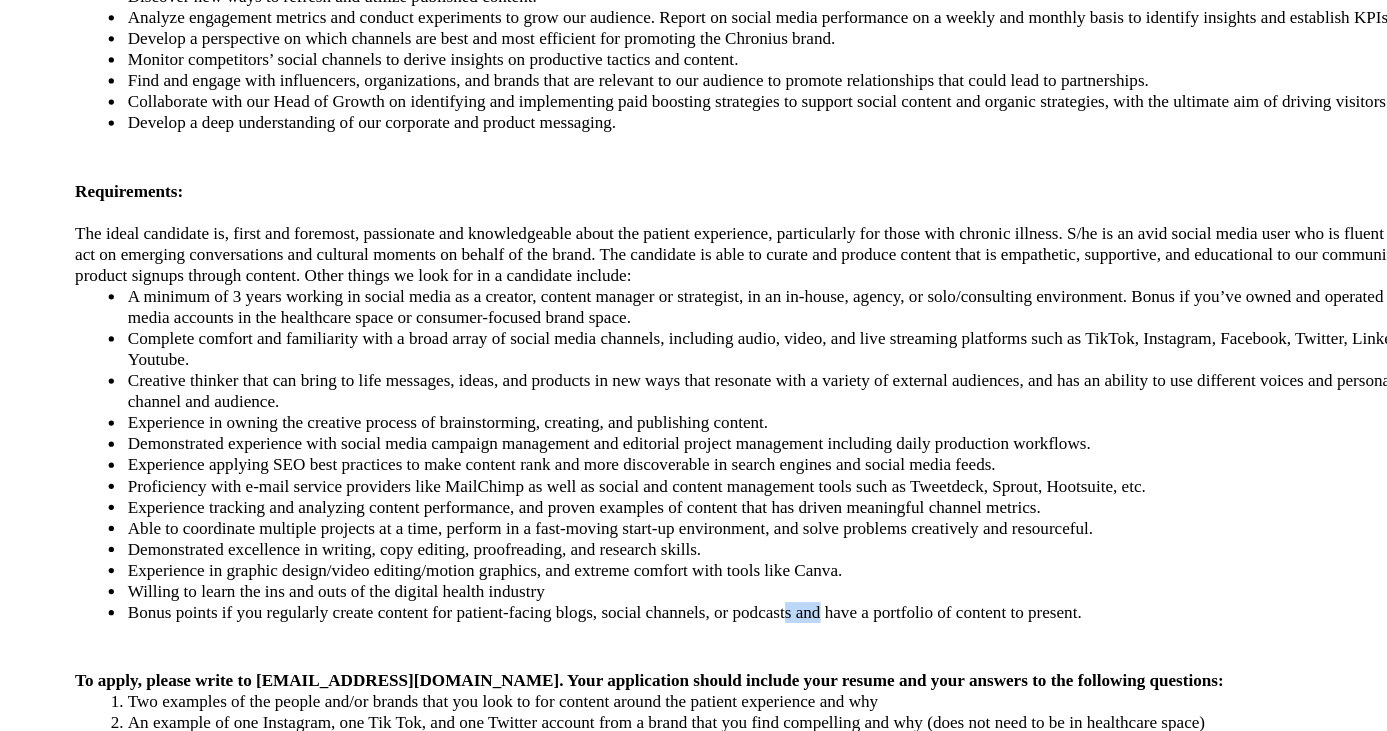 drag, startPoint x: 667, startPoint y: 563, endPoint x: 704, endPoint y: 562, distance: 37.01351 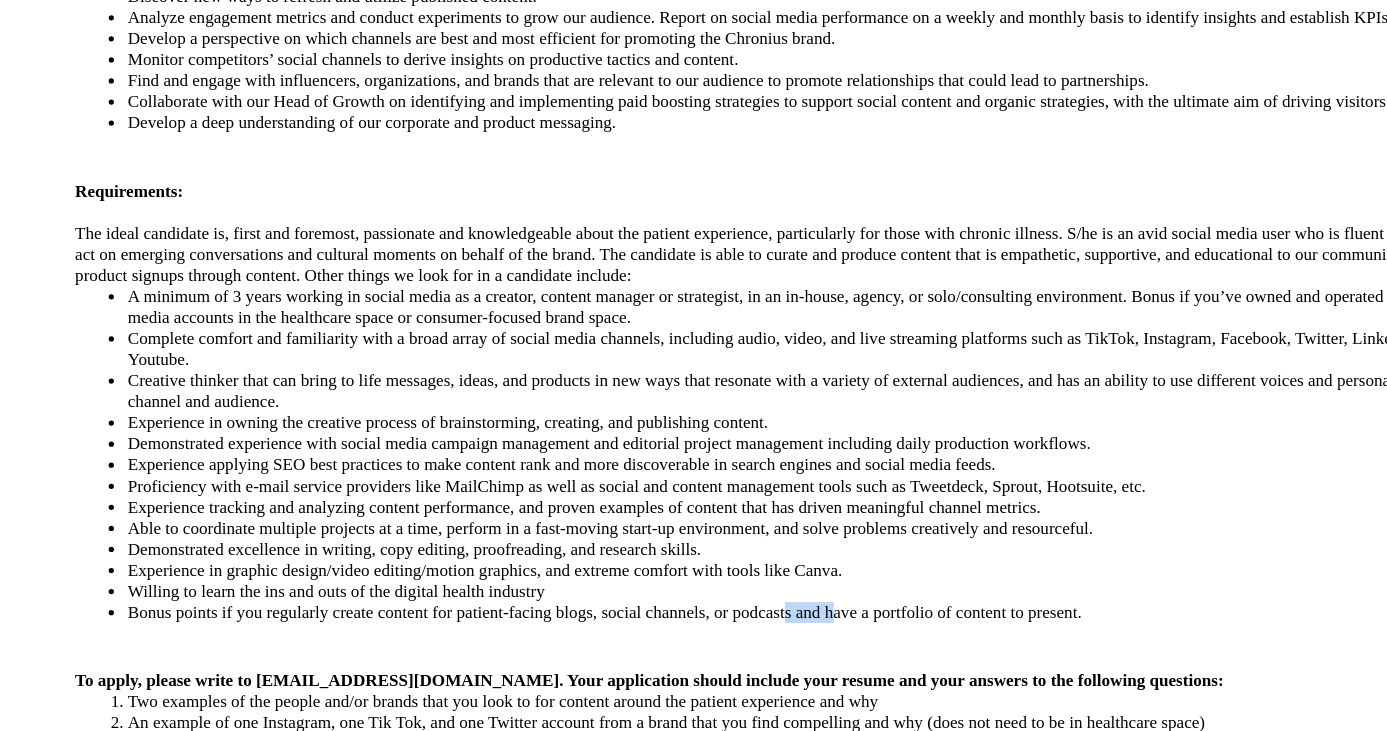 click on "Bonus points if you regularly create content for patient-facing blogs, social channels, or podcasts and have a portfolio of content to present." at bounding box center (714, 641) 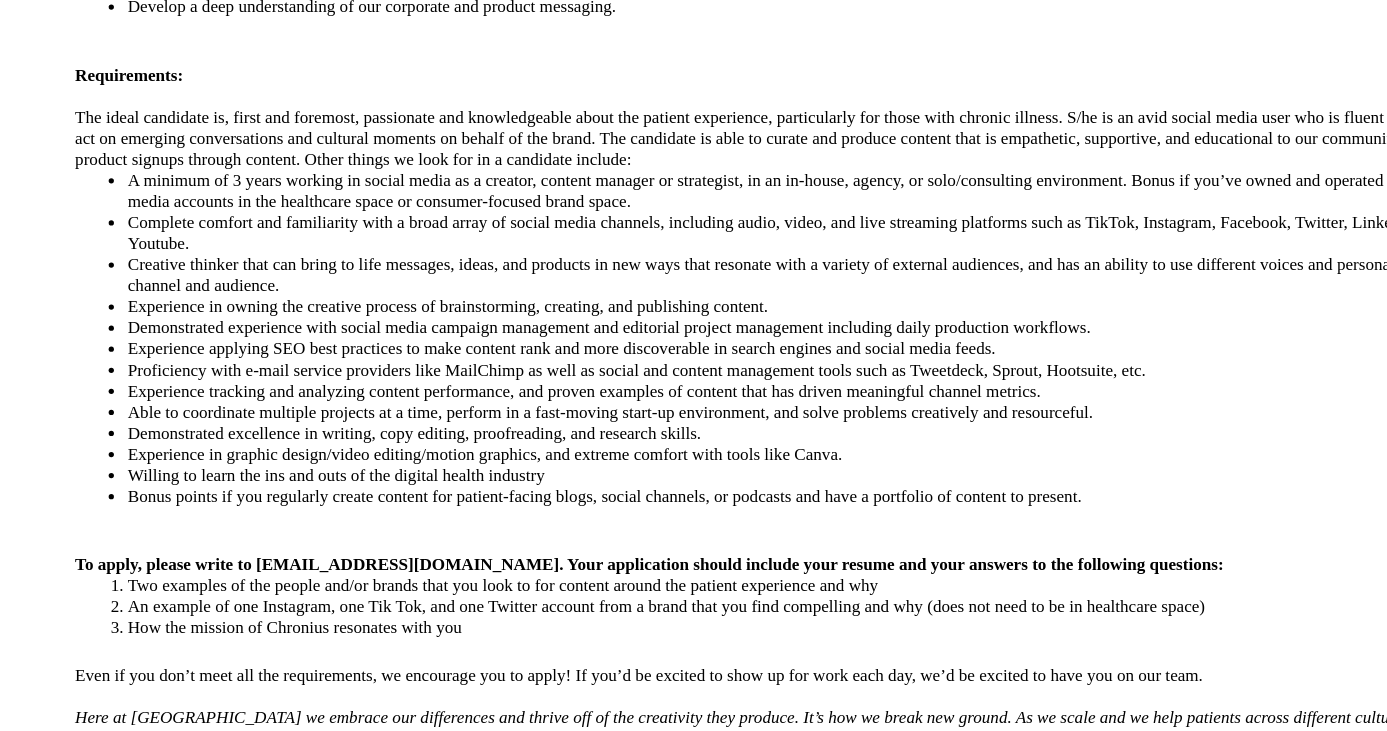 scroll, scrollTop: 778, scrollLeft: 0, axis: vertical 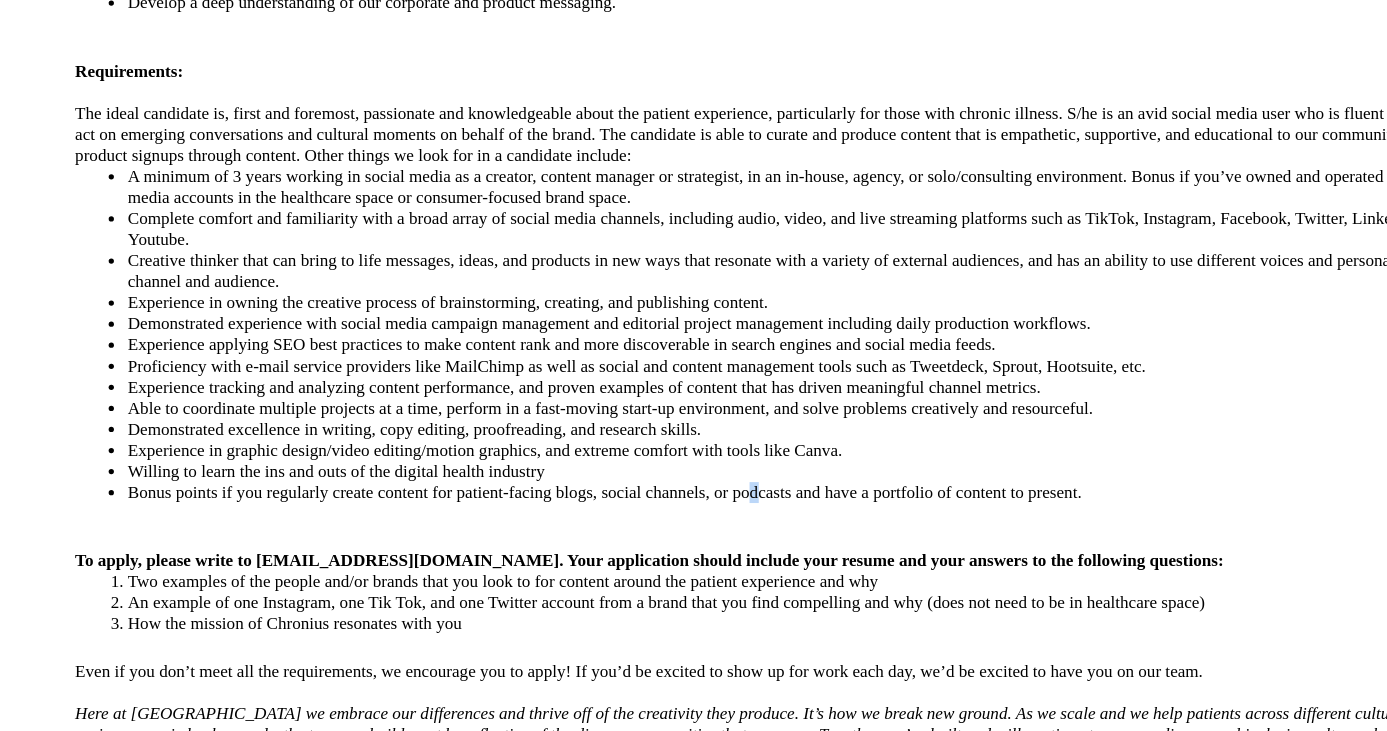 click on "Bonus points if you regularly create content for patient-facing blogs, social channels, or podcasts and have a portfolio of content to present." at bounding box center (714, 550) 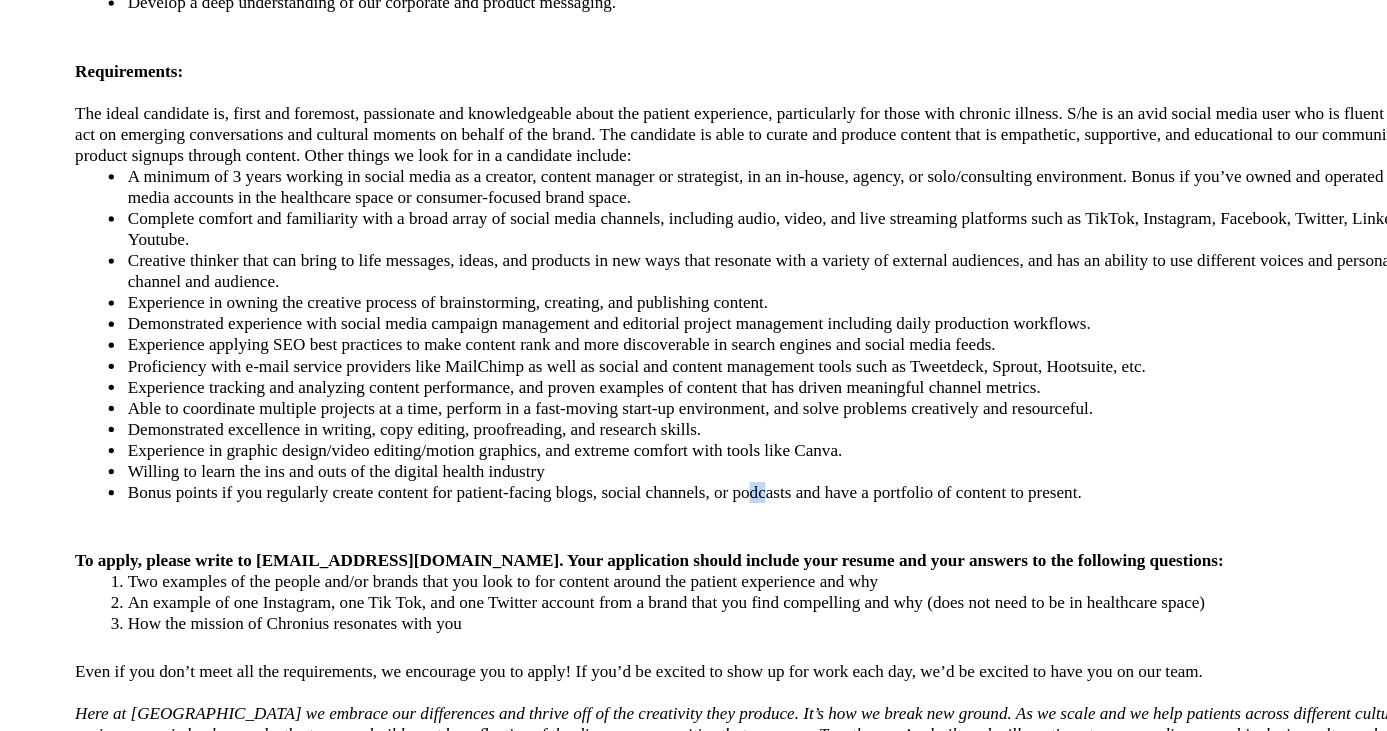 click on "Bonus points if you regularly create content for patient-facing blogs, social channels, or podcasts and have a portfolio of content to present." at bounding box center [714, 550] 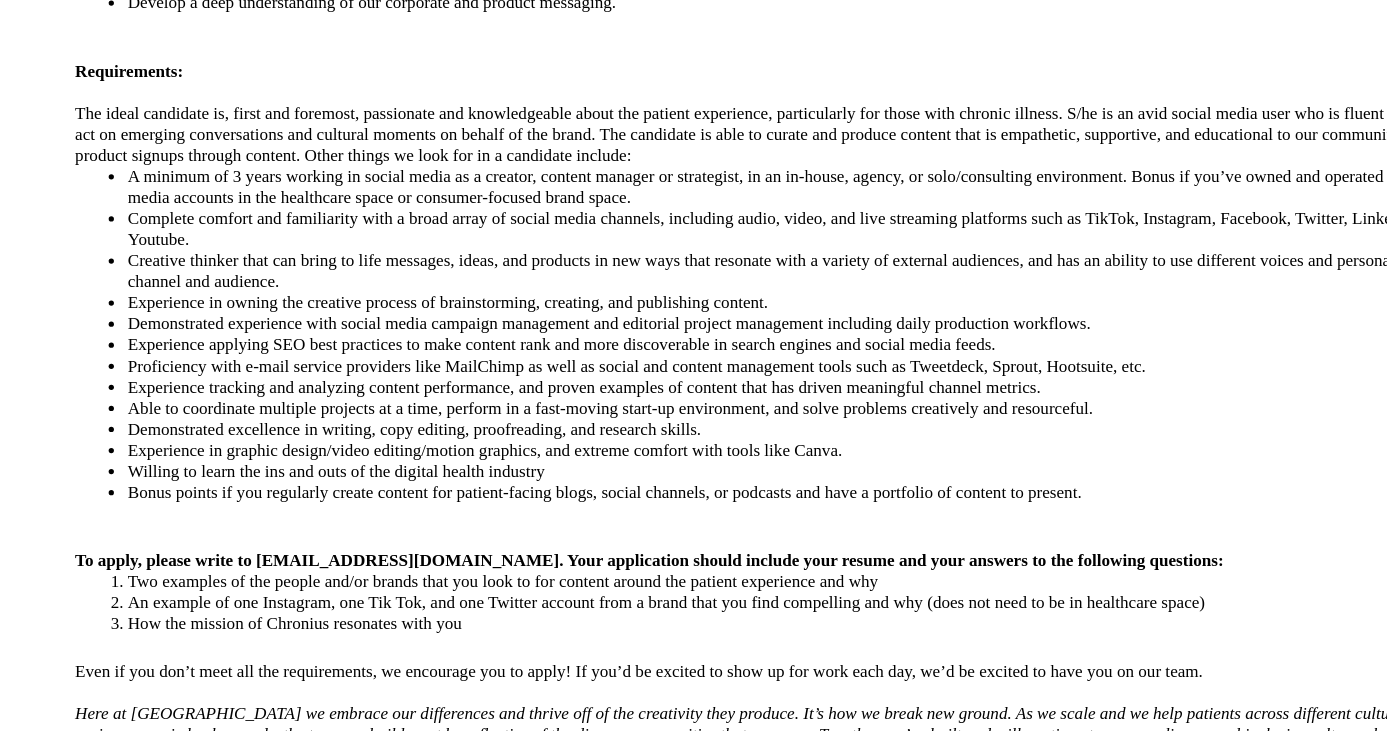 drag, startPoint x: 513, startPoint y: 533, endPoint x: 562, endPoint y: 537, distance: 49.162994 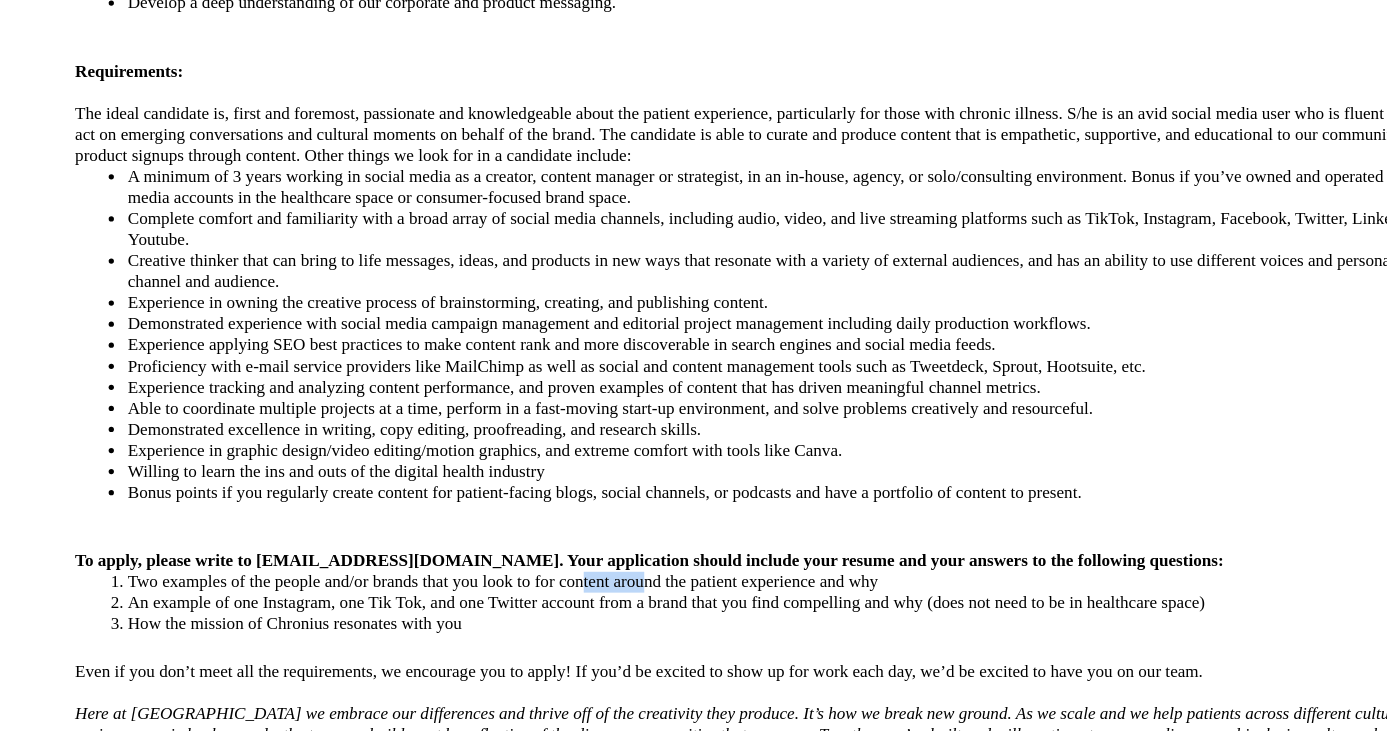 click on "Two examples of the people and/or brands that you look to for content around the patient experience and why" at bounding box center (714, 618) 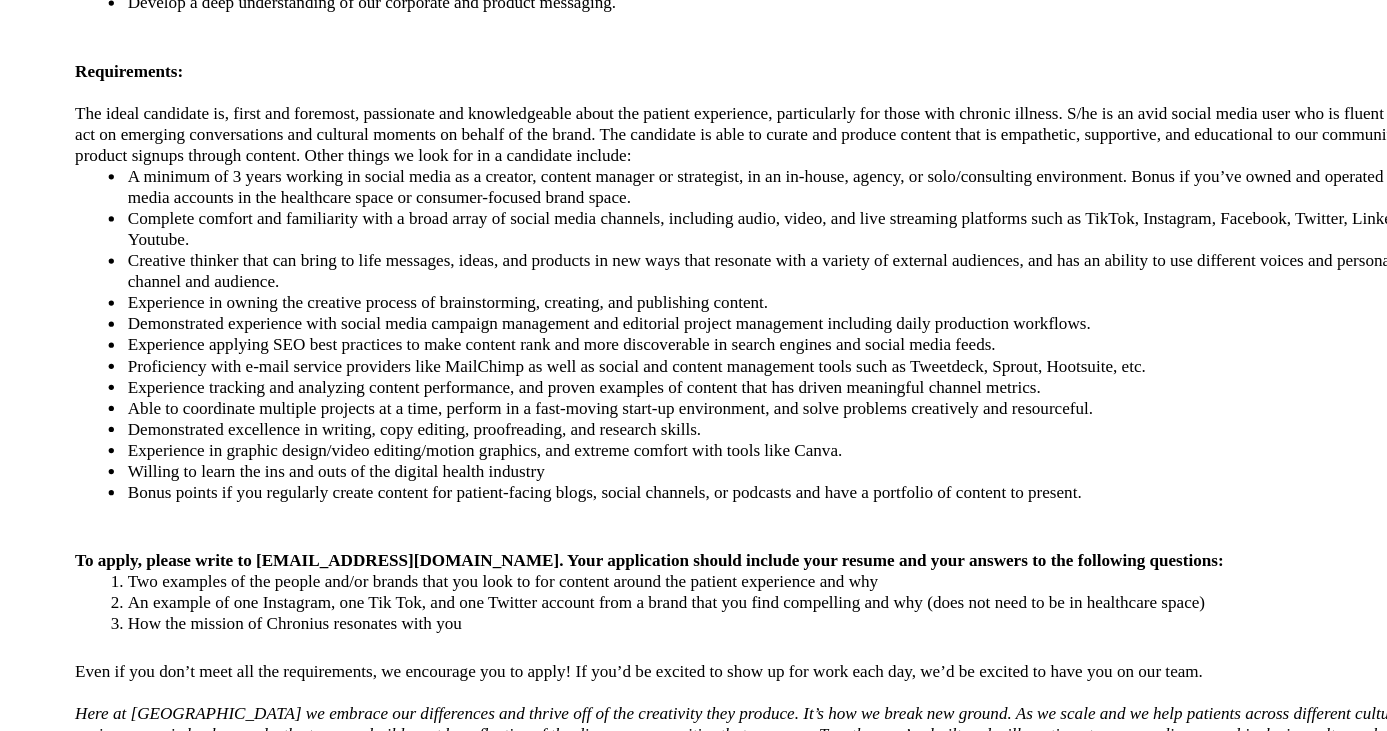 drag, startPoint x: 392, startPoint y: 550, endPoint x: 441, endPoint y: 533, distance: 51.86521 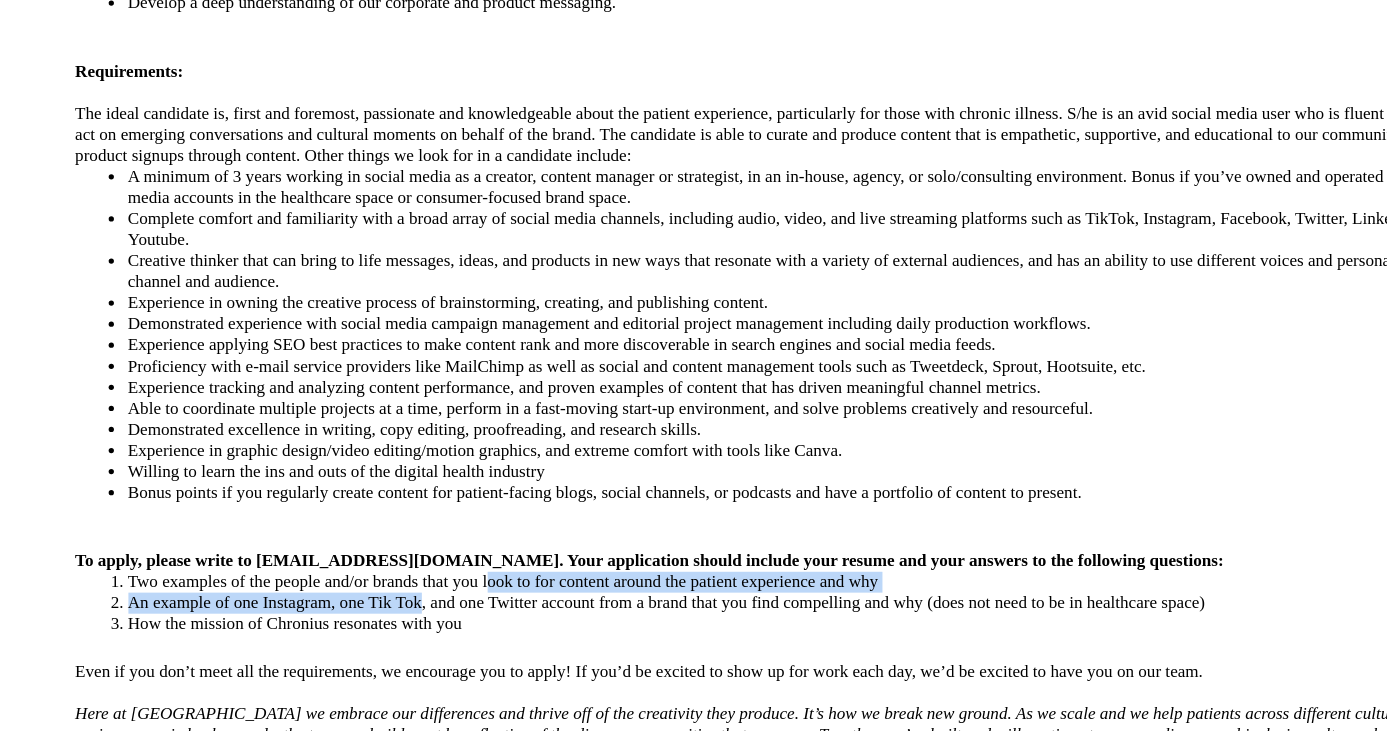 click on "Two examples of the people and/or brands that you look to for content around the patient experience and why" at bounding box center (714, 618) 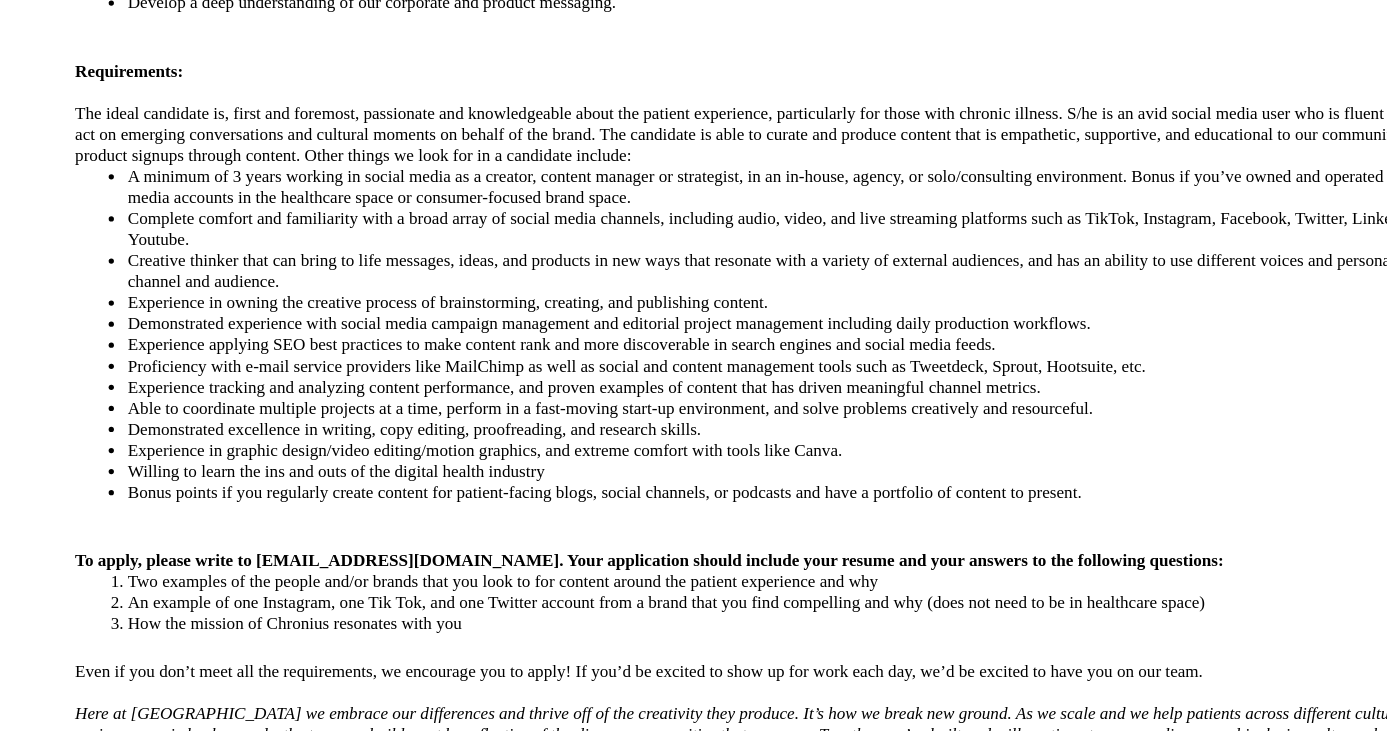 drag, startPoint x: 441, startPoint y: 533, endPoint x: 459, endPoint y: 534, distance: 18.027756 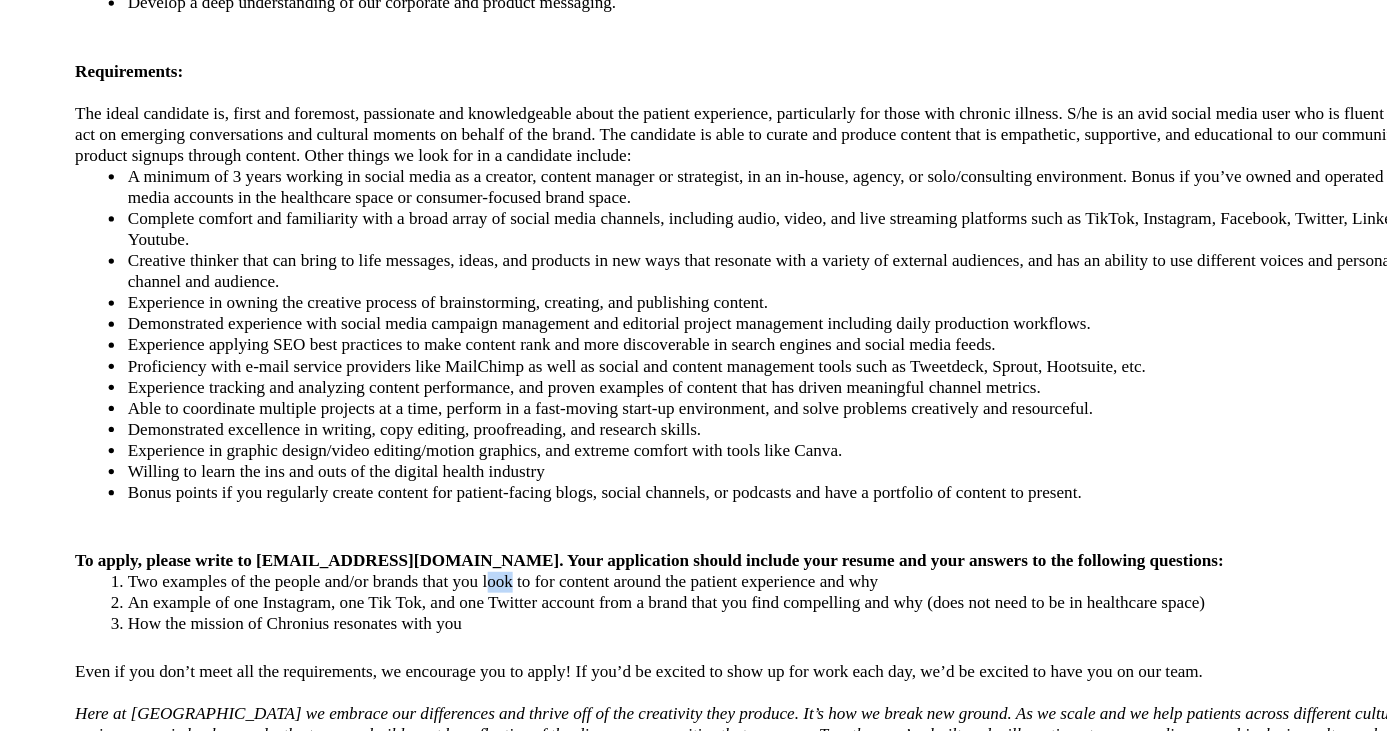 click on "Two examples of the people and/or brands that you look to for content around the patient experience and why" at bounding box center (714, 618) 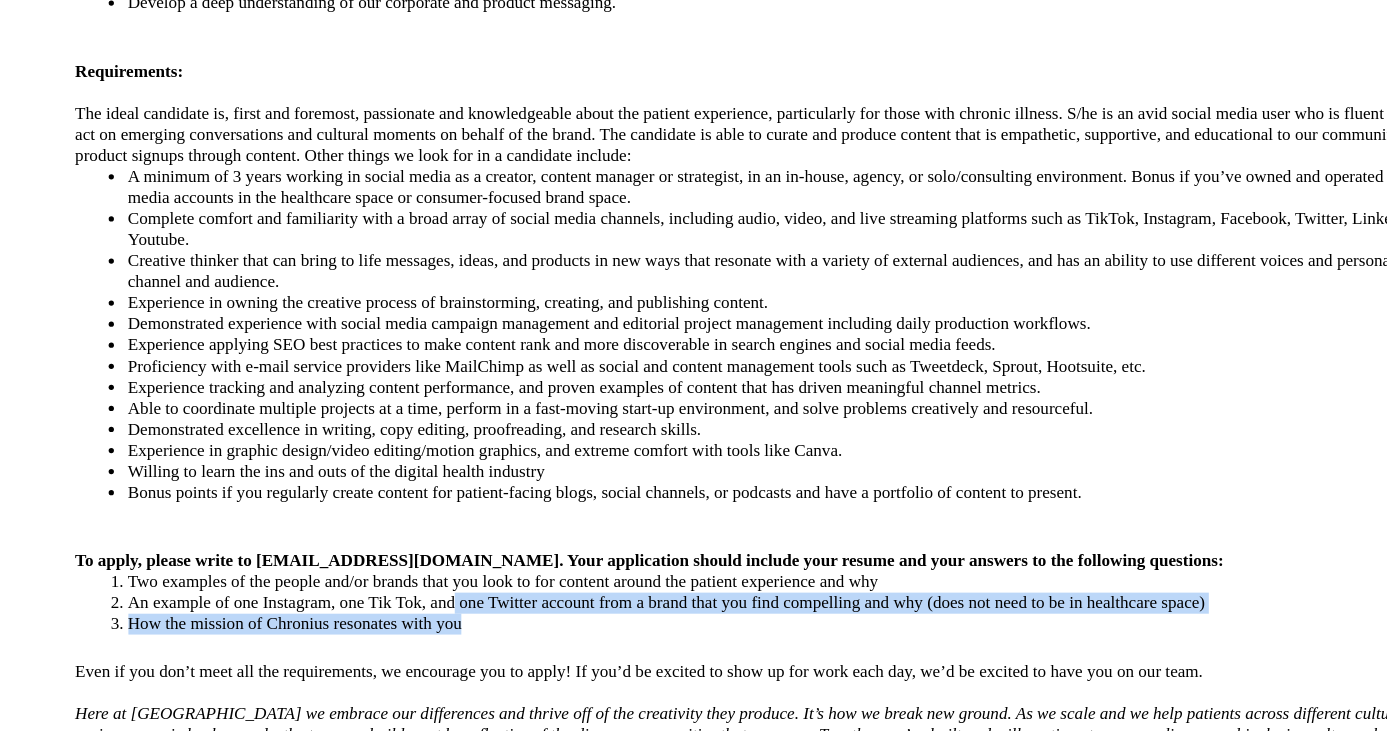 drag, startPoint x: 416, startPoint y: 548, endPoint x: 507, endPoint y: 554, distance: 91.197586 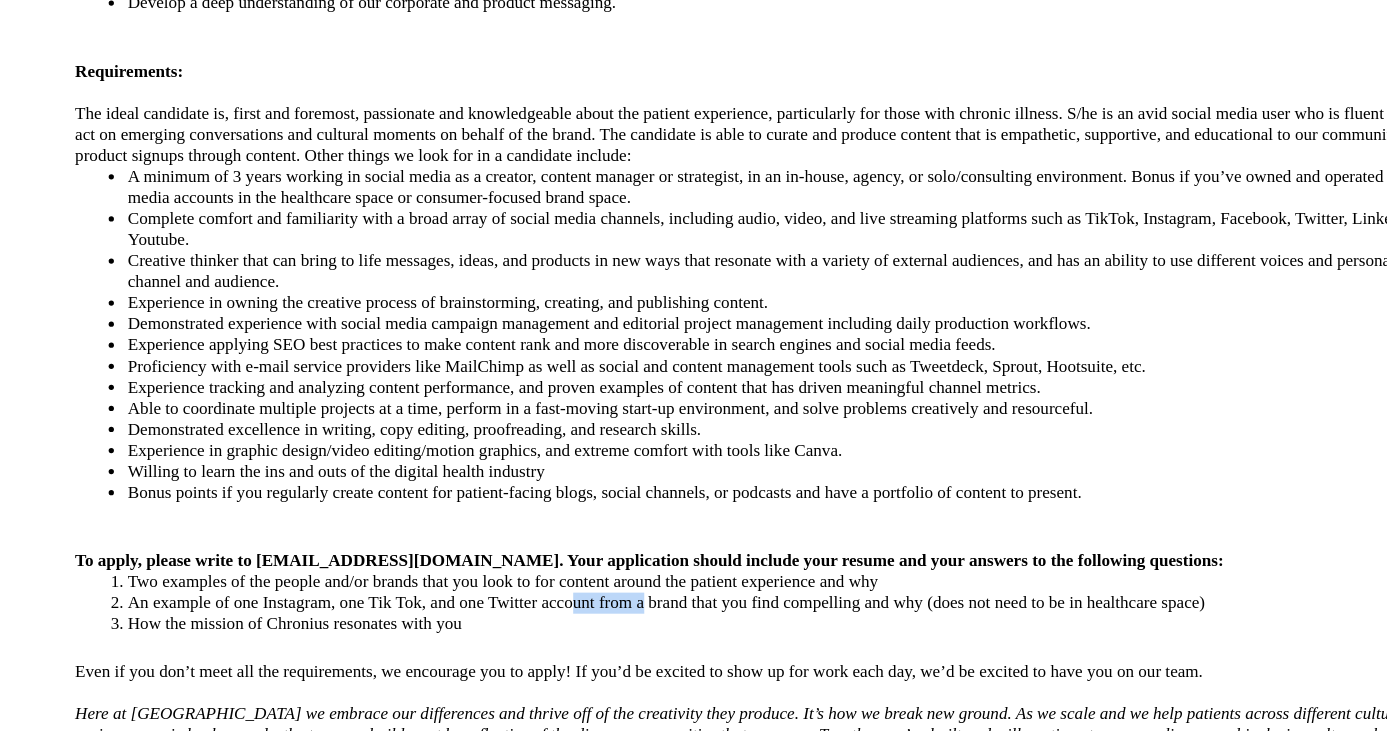 drag, startPoint x: 508, startPoint y: 552, endPoint x: 563, endPoint y: 548, distance: 55.145264 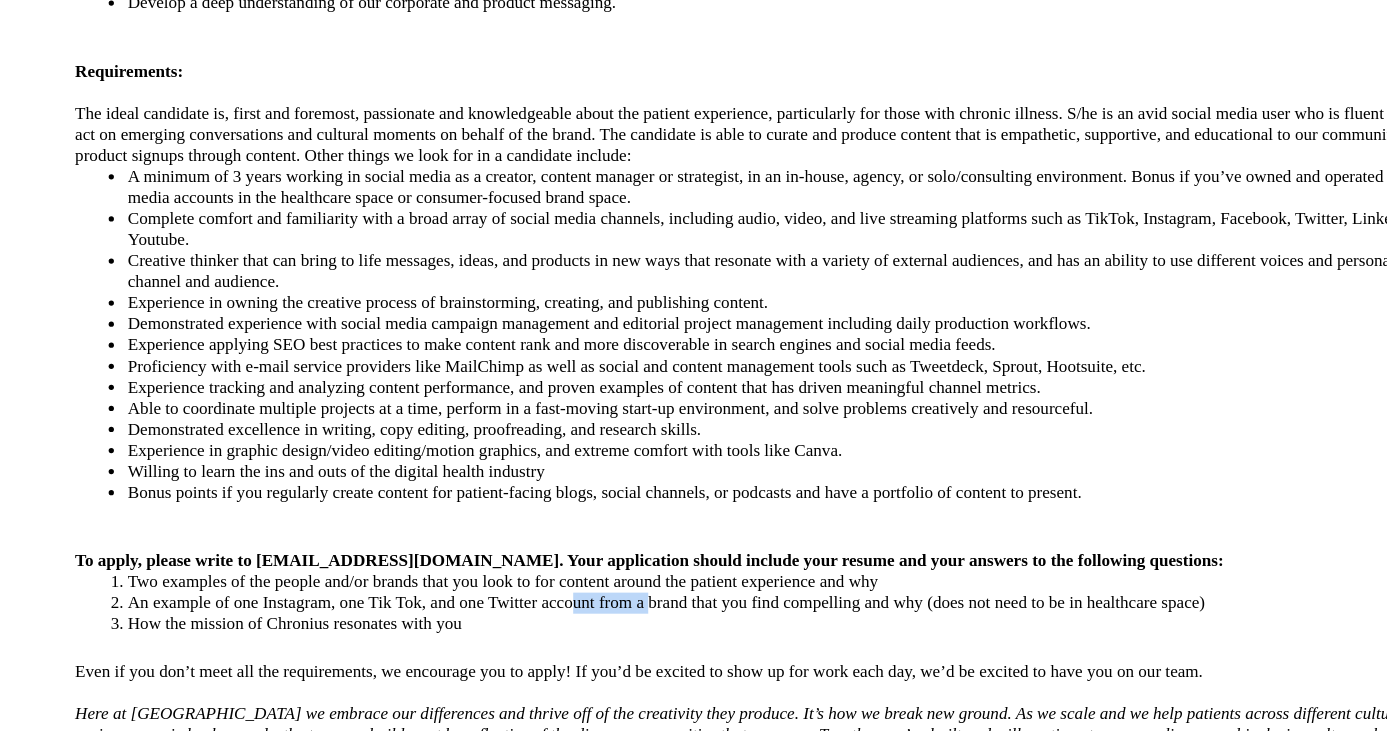 click on "An example of one Instagram, one Tik Tok, and one Twitter account from a brand that you find compelling and why (does not need to be in healthcare space)" at bounding box center (714, 634) 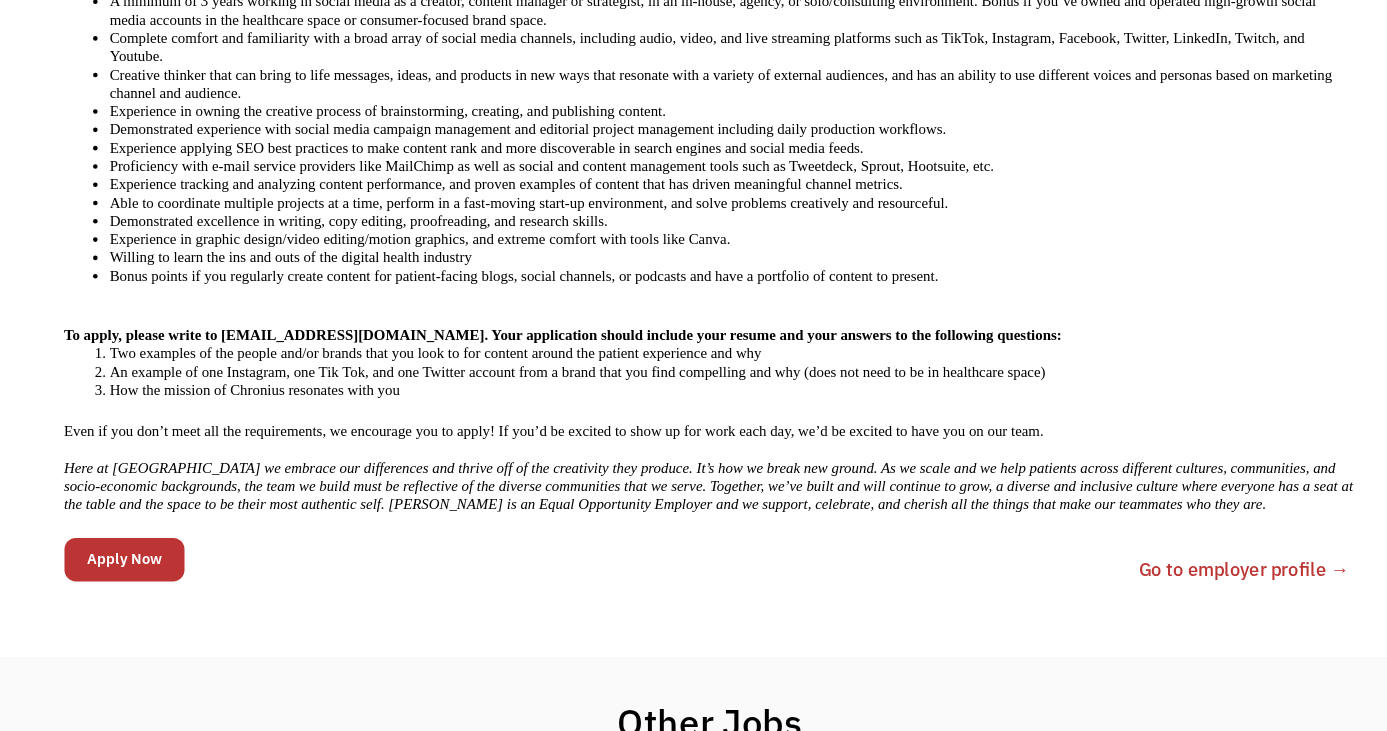 scroll, scrollTop: 1040, scrollLeft: 0, axis: vertical 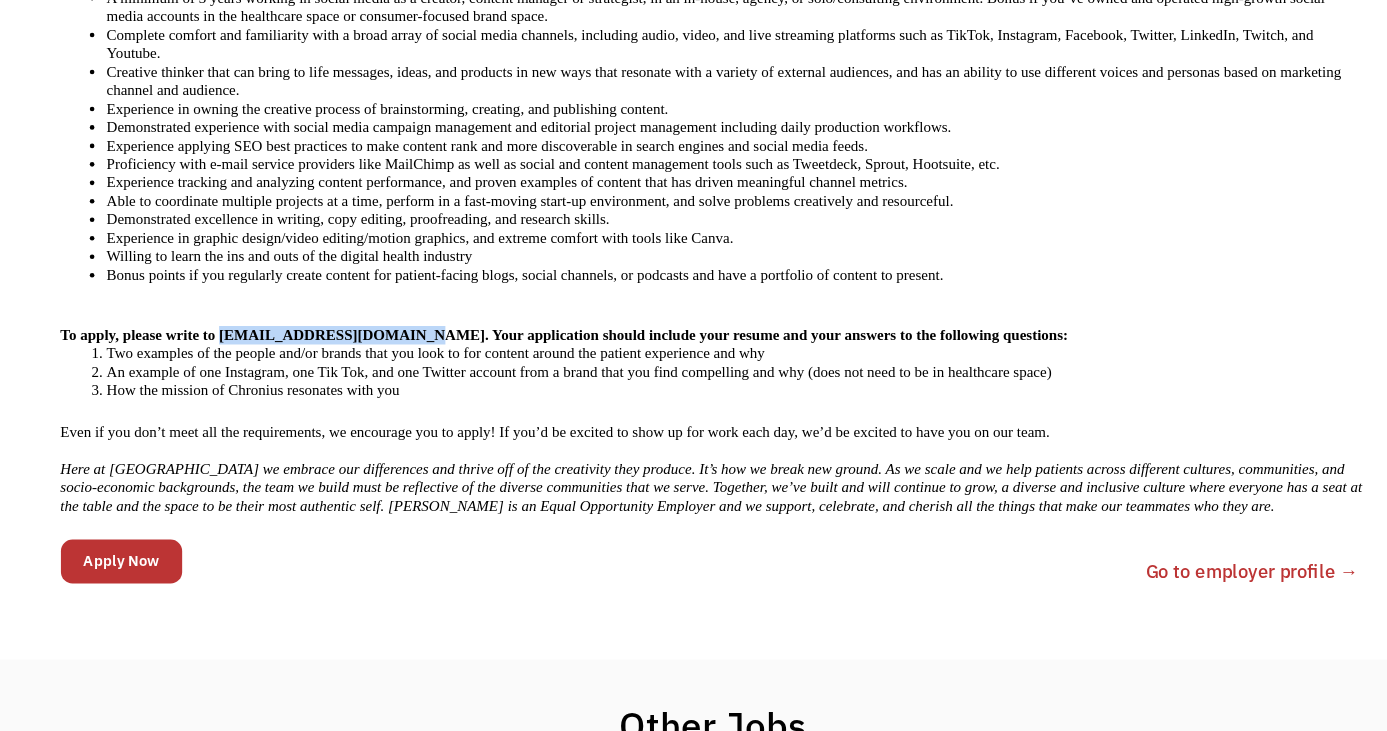 drag, startPoint x: 417, startPoint y: 258, endPoint x: 267, endPoint y: 258, distance: 150 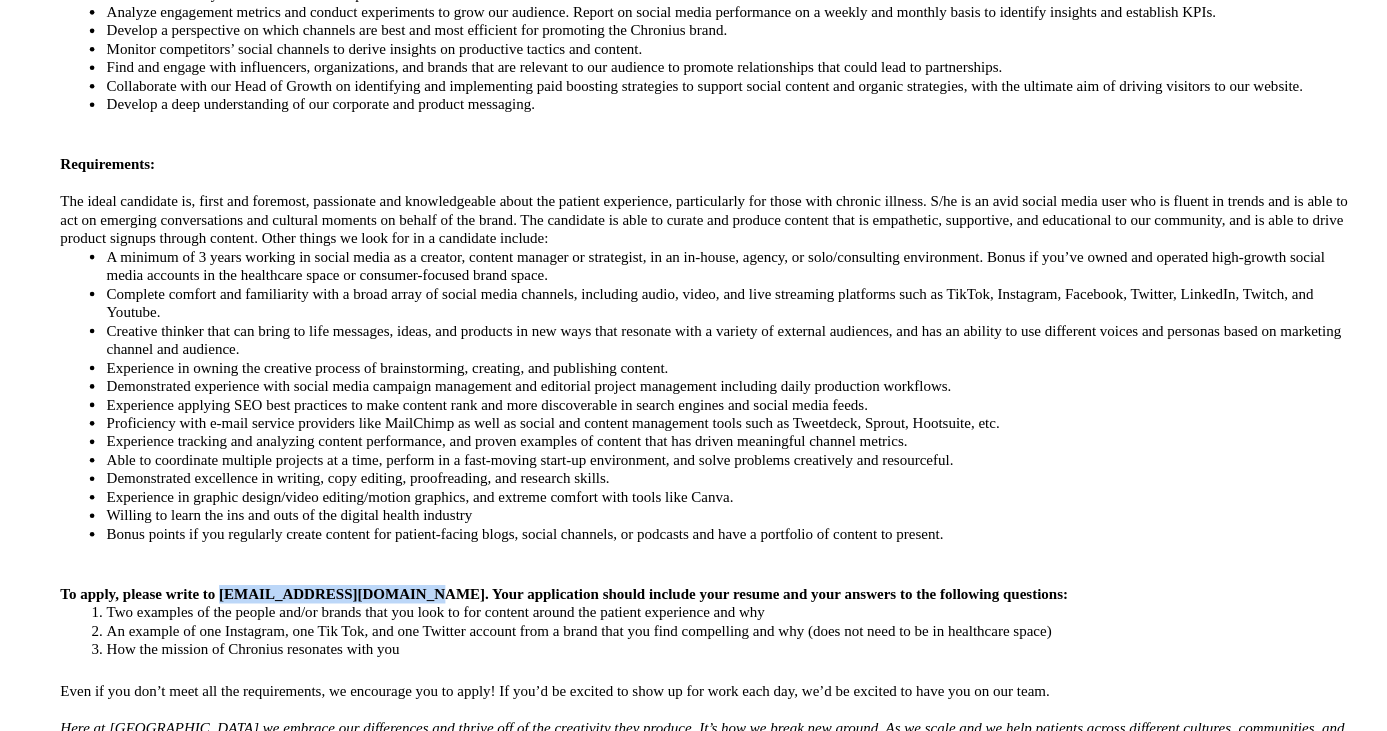 scroll, scrollTop: 774, scrollLeft: 0, axis: vertical 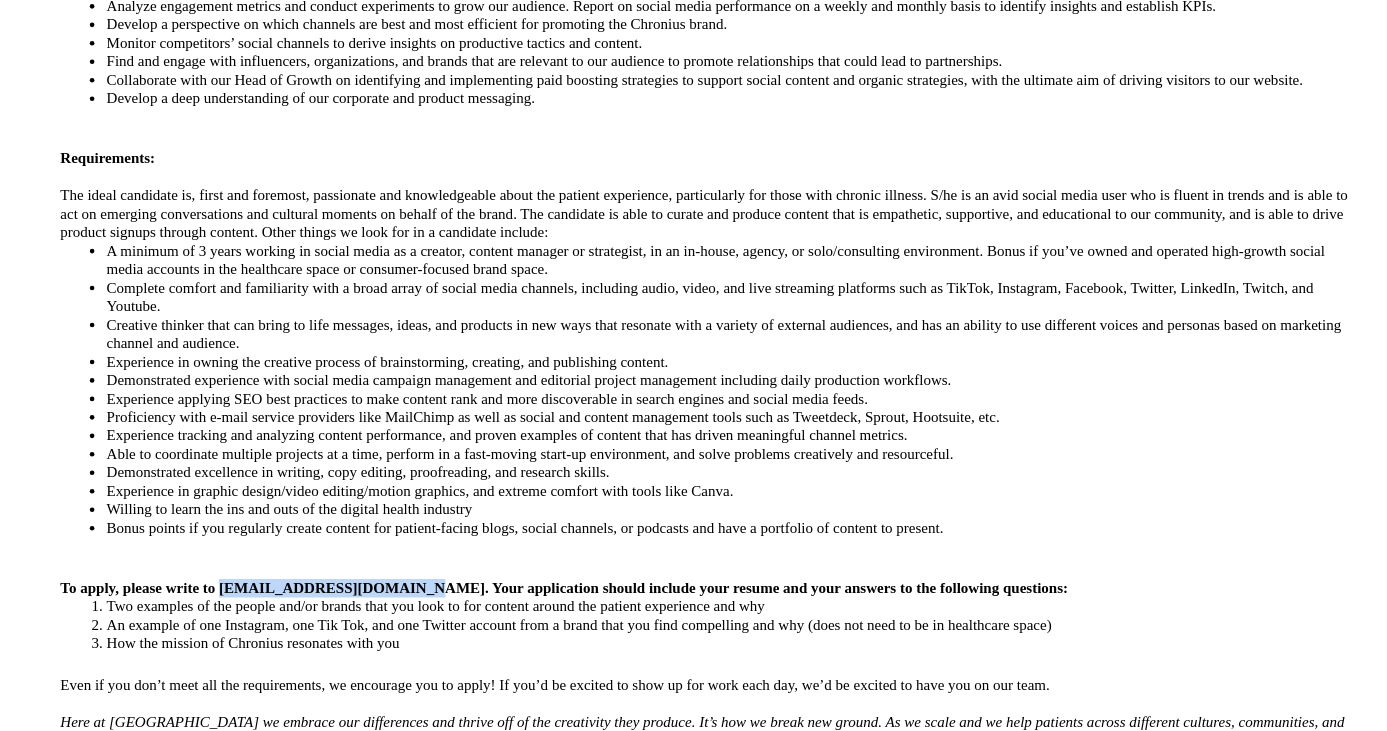 click on "An example of one Instagram, one Tik Tok, and one Twitter account from a brand that you find compelling and why (does not need to be in healthcare space)" at bounding box center (714, 638) 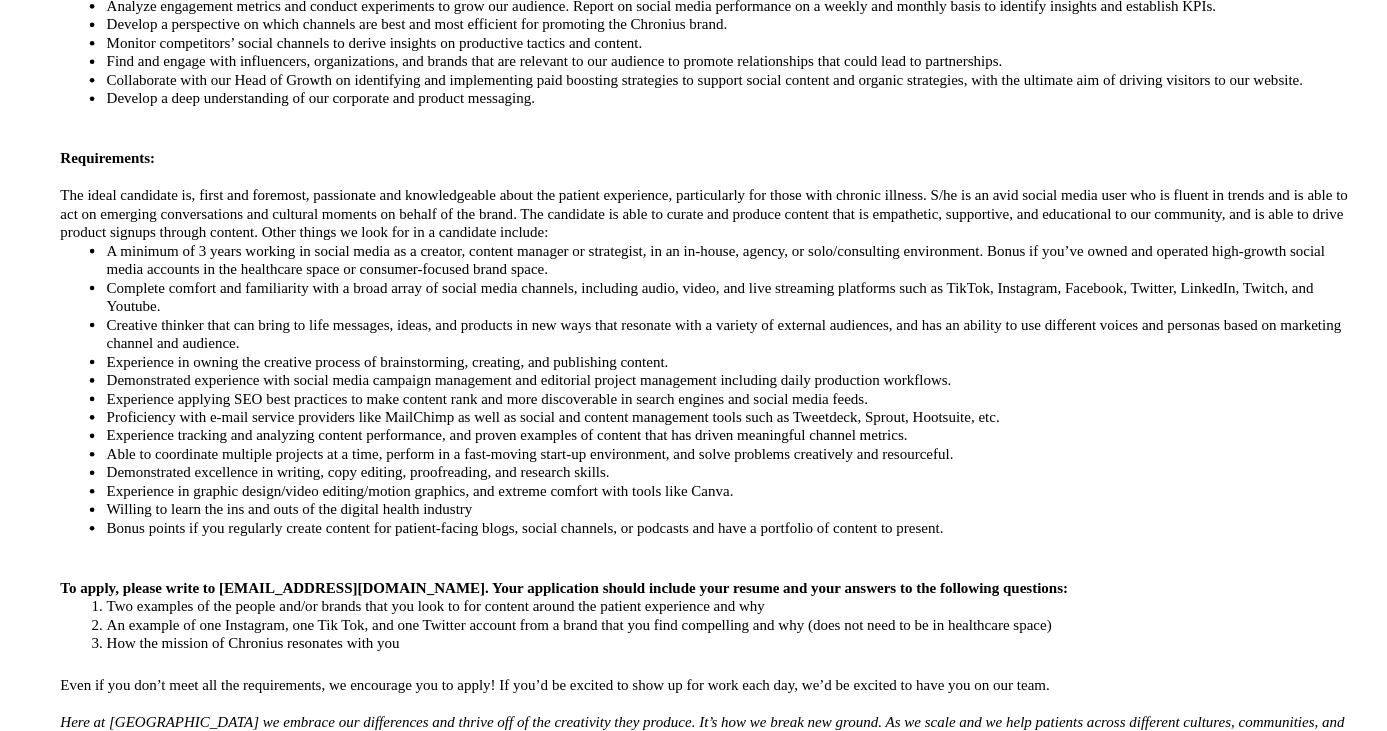 click on "Two examples of the people and/or brands that you look to for content around the patient experience and why" at bounding box center (714, 622) 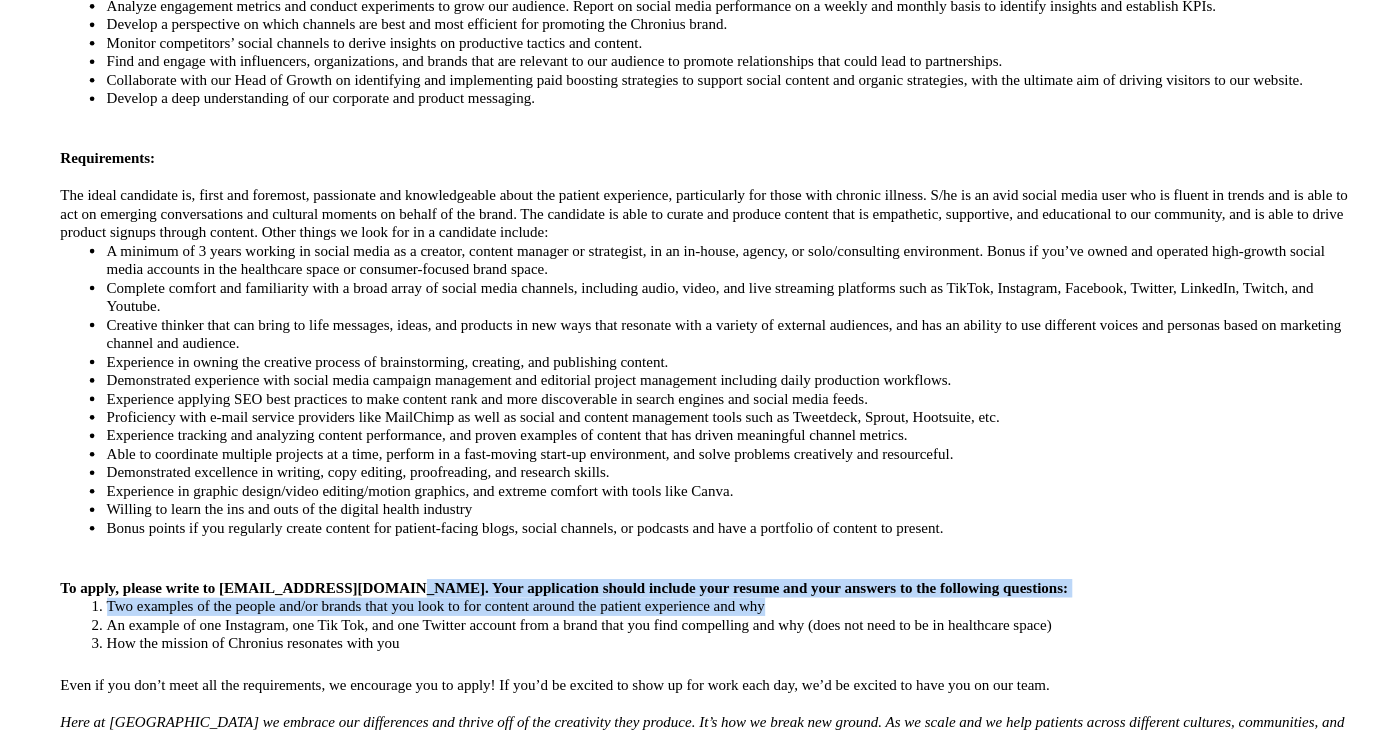 drag, startPoint x: 745, startPoint y: 532, endPoint x: 403, endPoint y: 520, distance: 342.21045 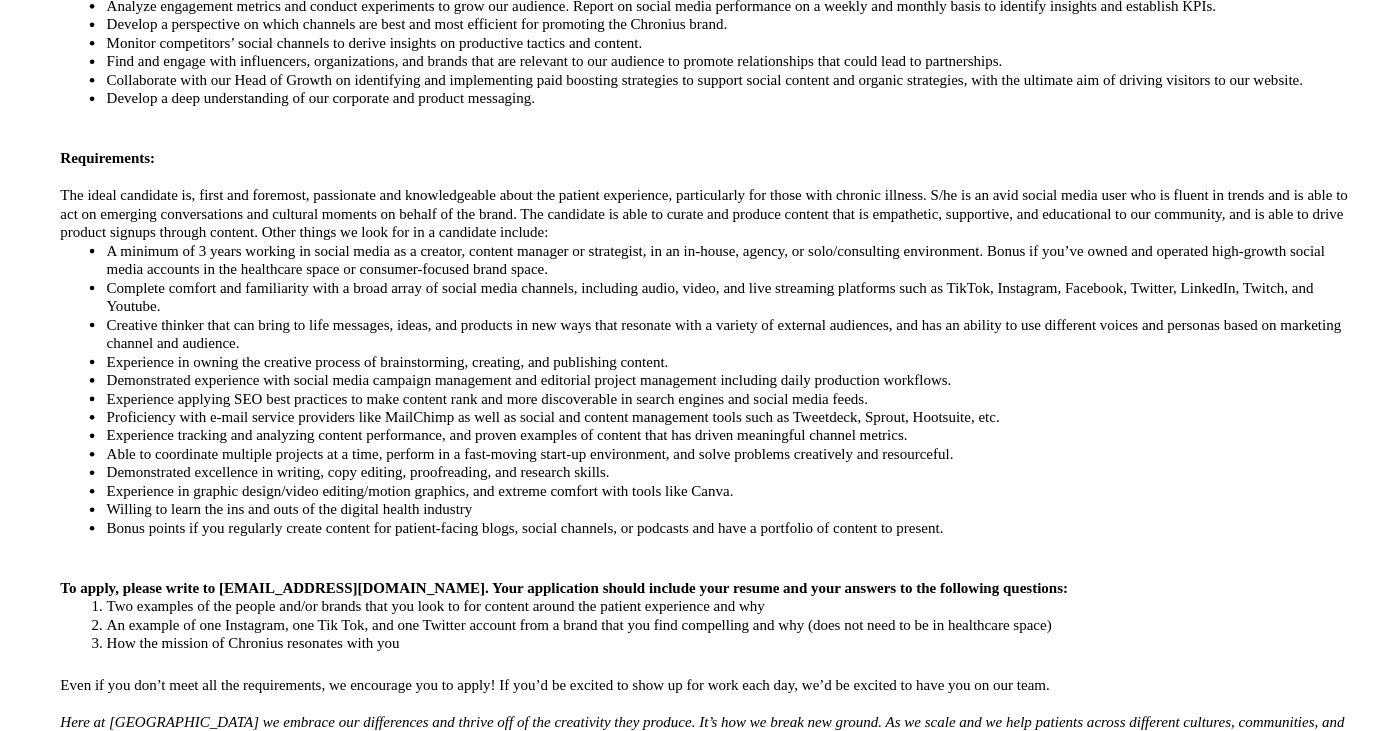 click on "To apply, please write to [EMAIL_ADDRESS][DOMAIN_NAME]. Your application should include your resume and your answers to the following questions:" at bounding box center (565, 605) 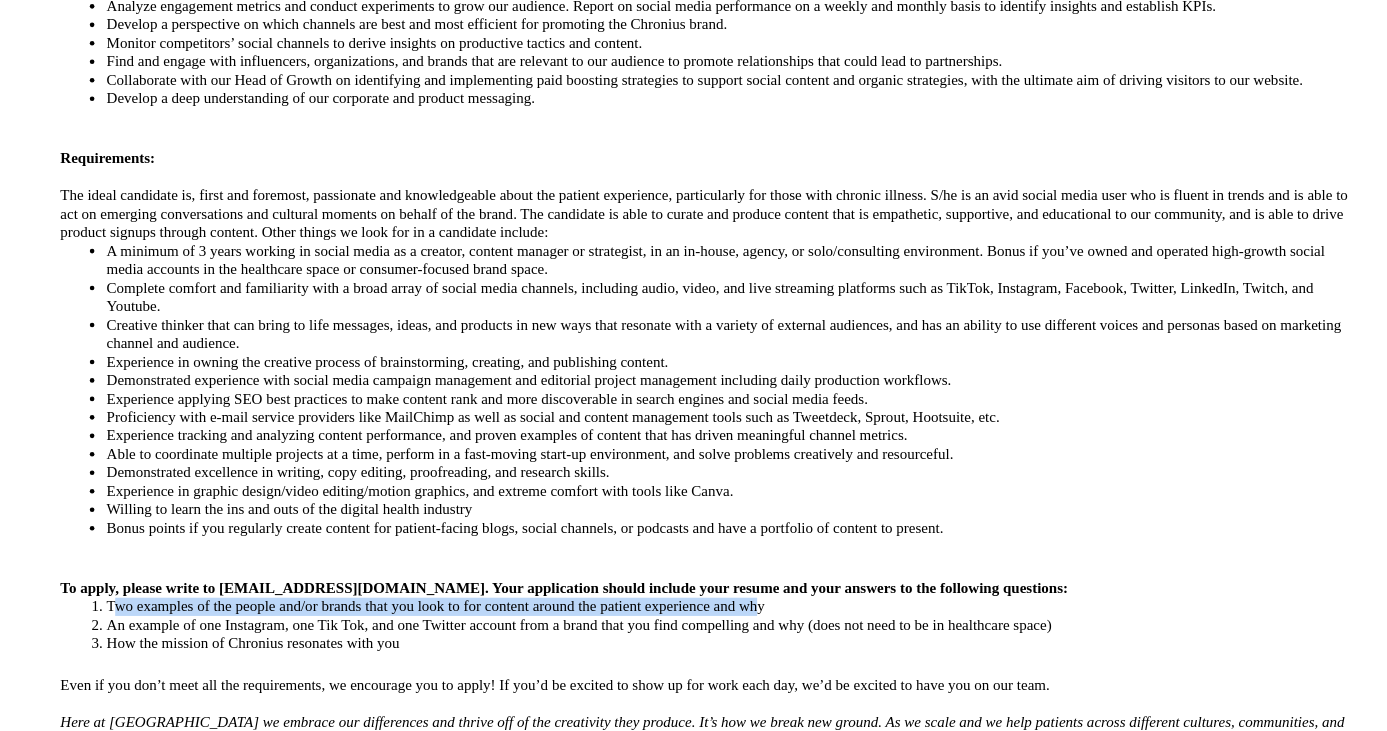 drag, startPoint x: 175, startPoint y: 529, endPoint x: 730, endPoint y: 533, distance: 555.0144 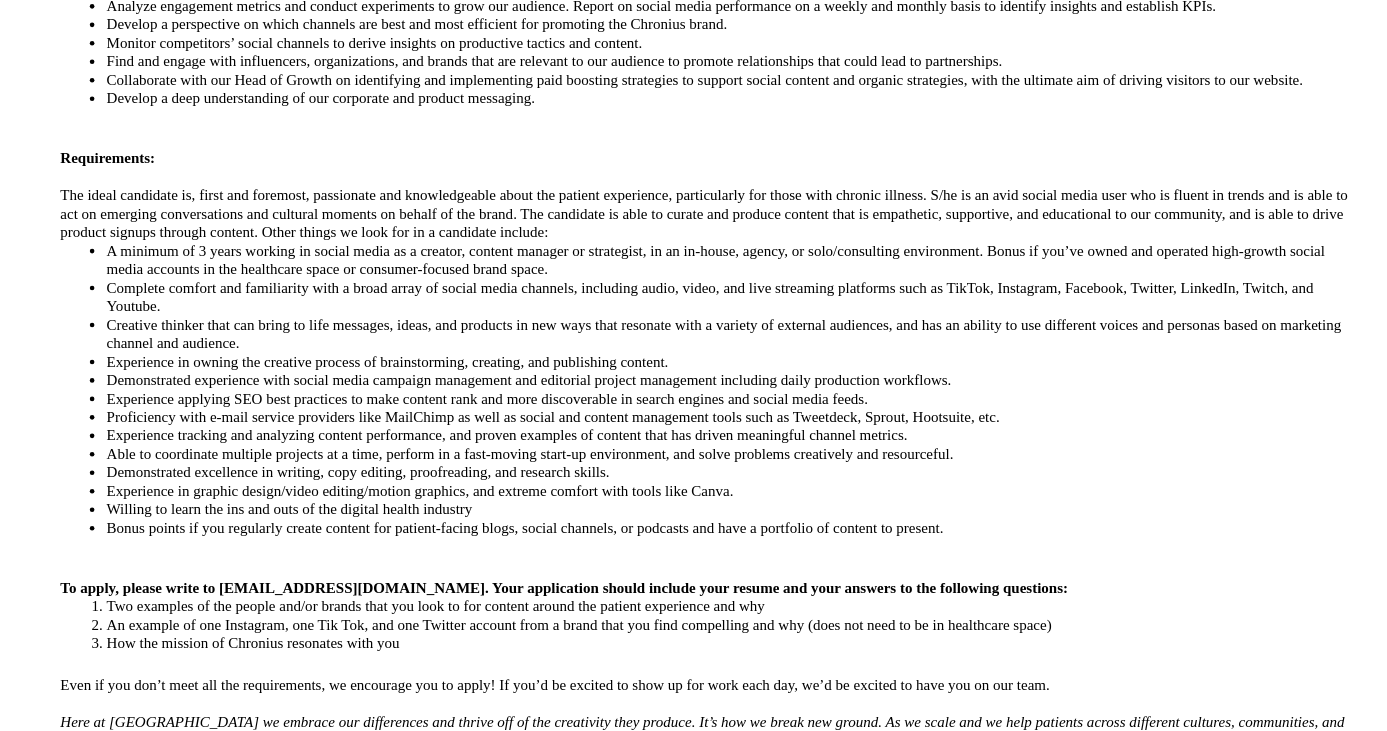 click on "Two examples of the people and/or brands that you look to for content around the patient experience and why" at bounding box center [714, 622] 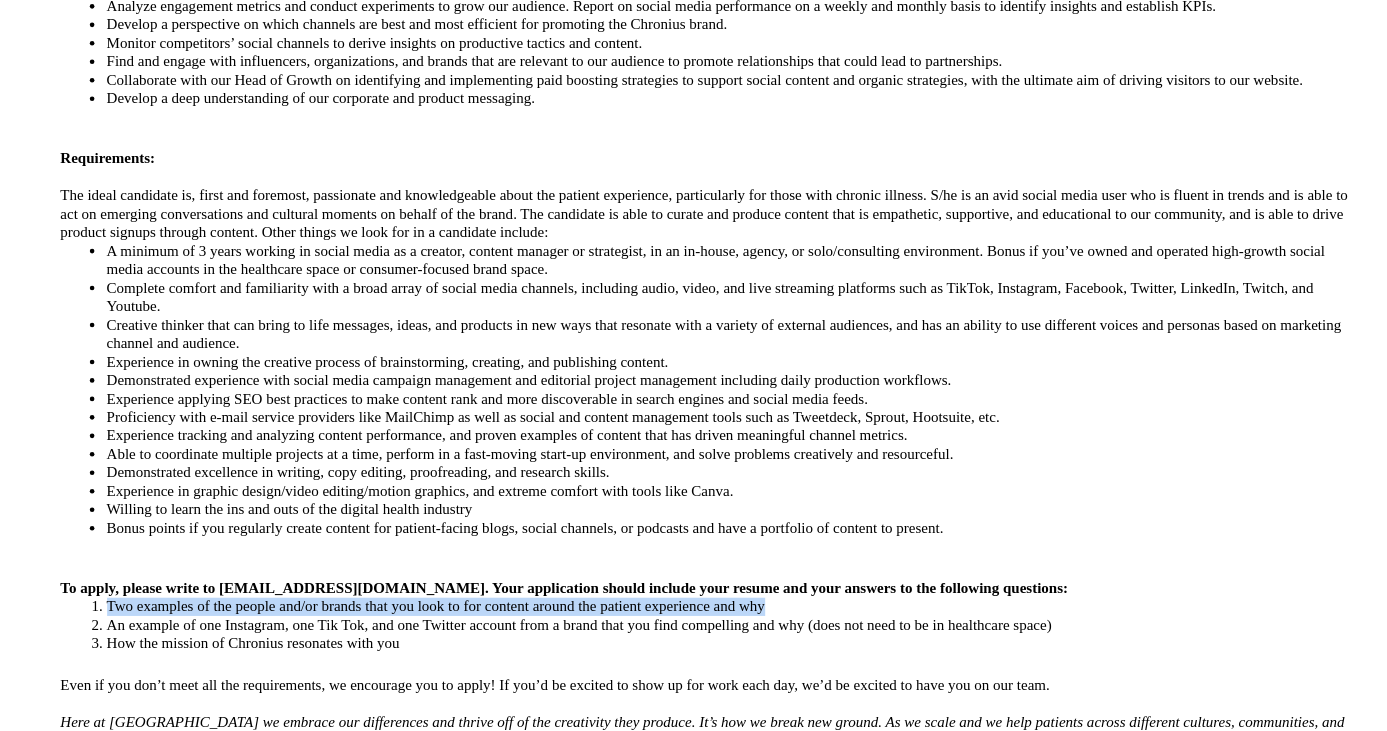 drag, startPoint x: 745, startPoint y: 534, endPoint x: 166, endPoint y: 538, distance: 579.0138 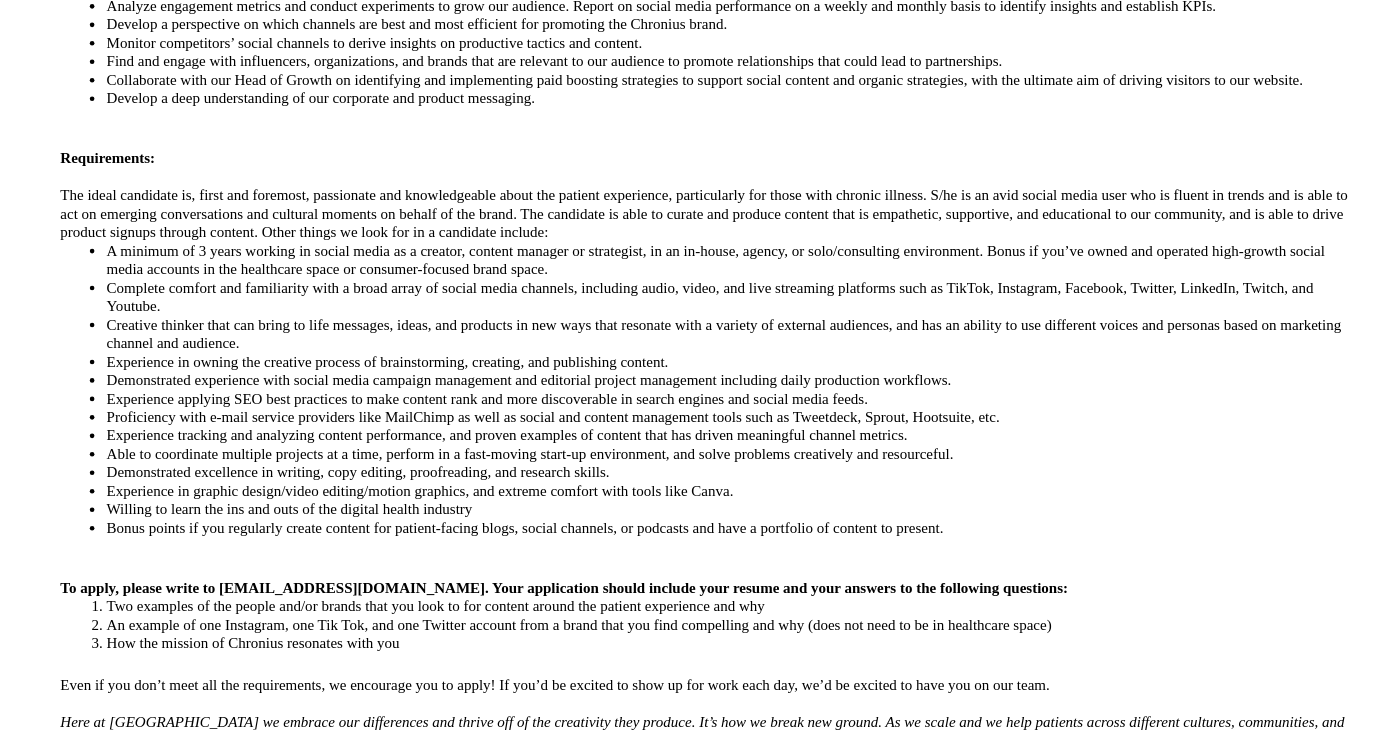 click on "An example of one Instagram, one Tik Tok, and one Twitter account from a brand that you find compelling and why (does not need to be in healthcare space)" at bounding box center [714, 638] 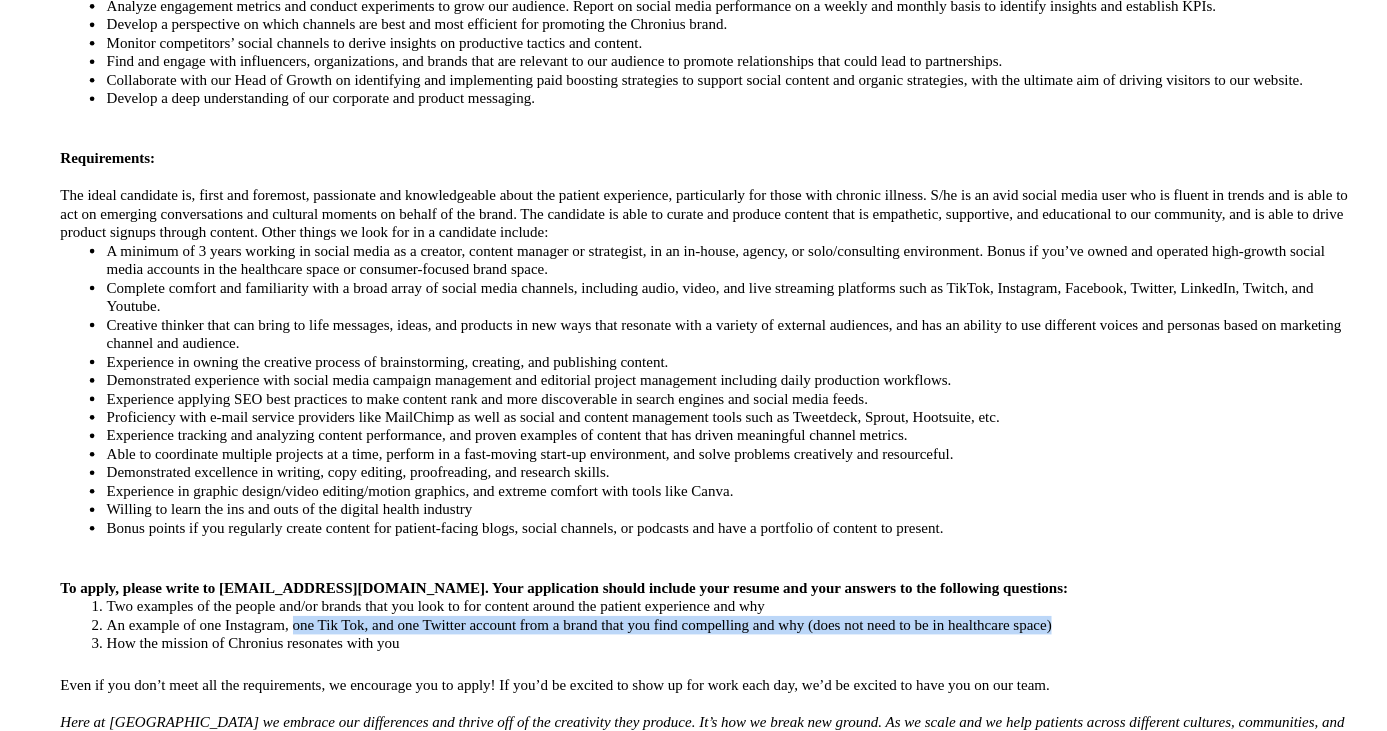 drag, startPoint x: 331, startPoint y: 554, endPoint x: 998, endPoint y: 548, distance: 667.027 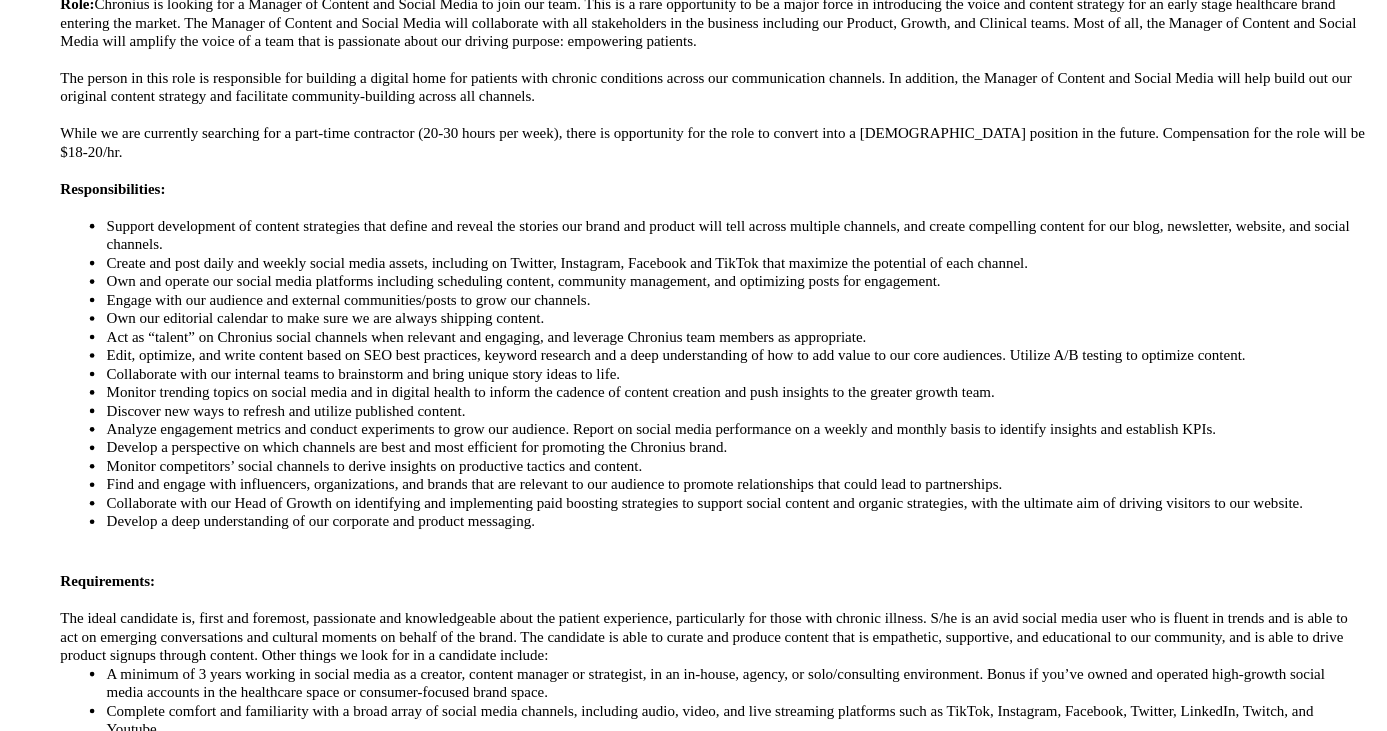 scroll, scrollTop: 466, scrollLeft: 0, axis: vertical 